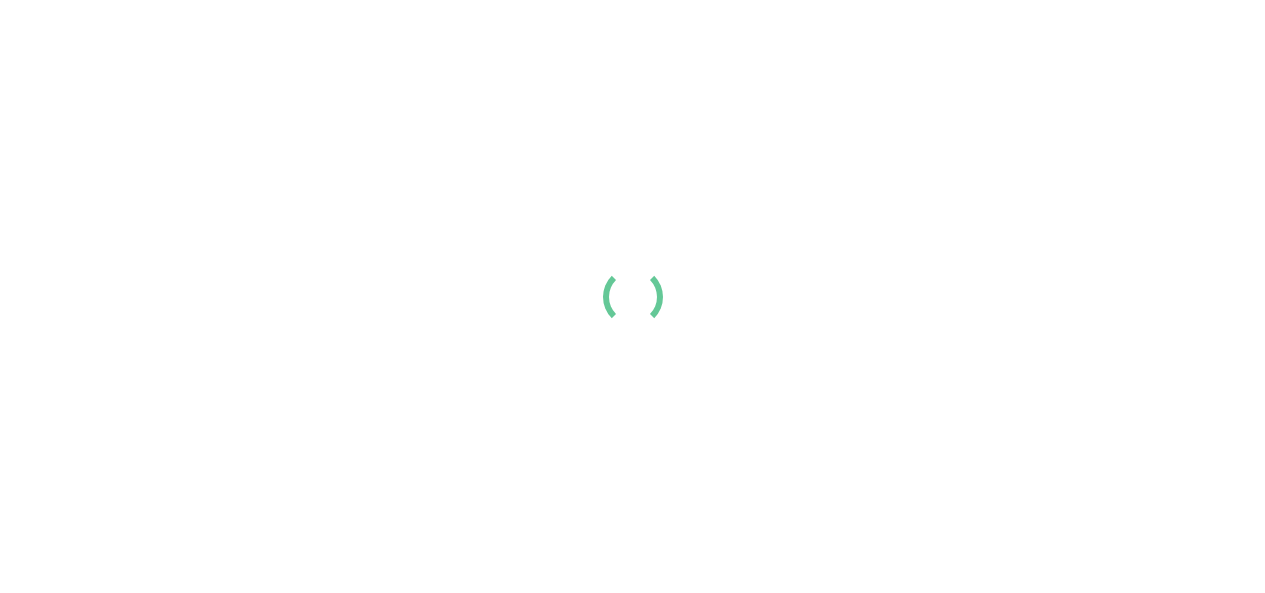 scroll, scrollTop: 0, scrollLeft: 0, axis: both 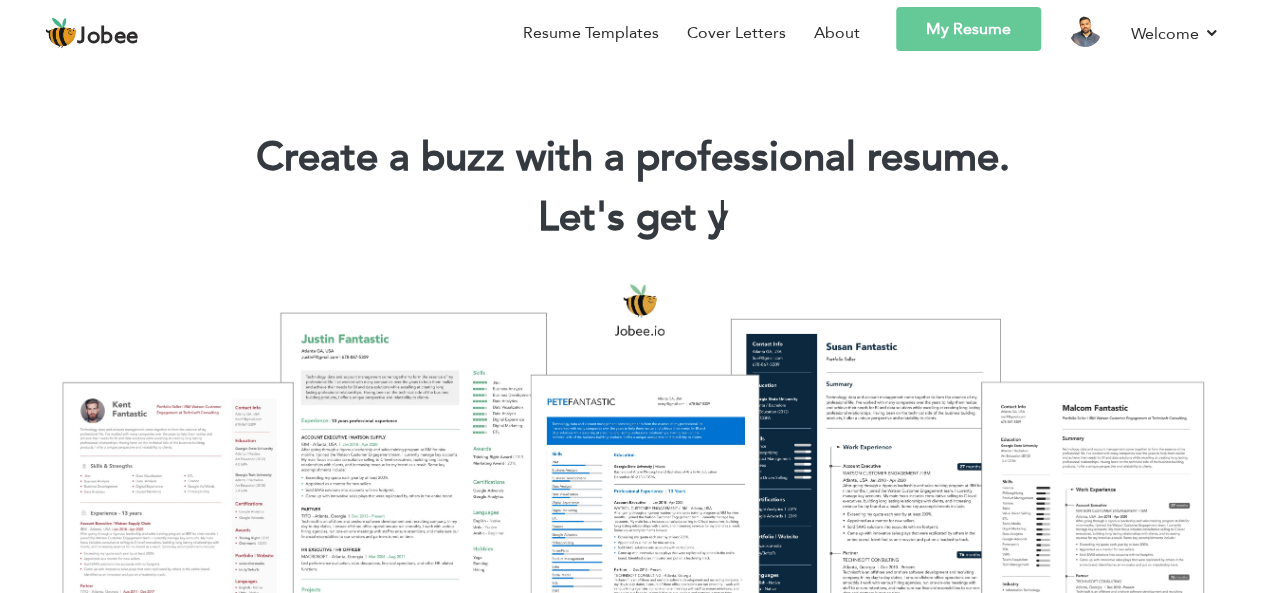 click on "My Resume" at bounding box center (968, 29) 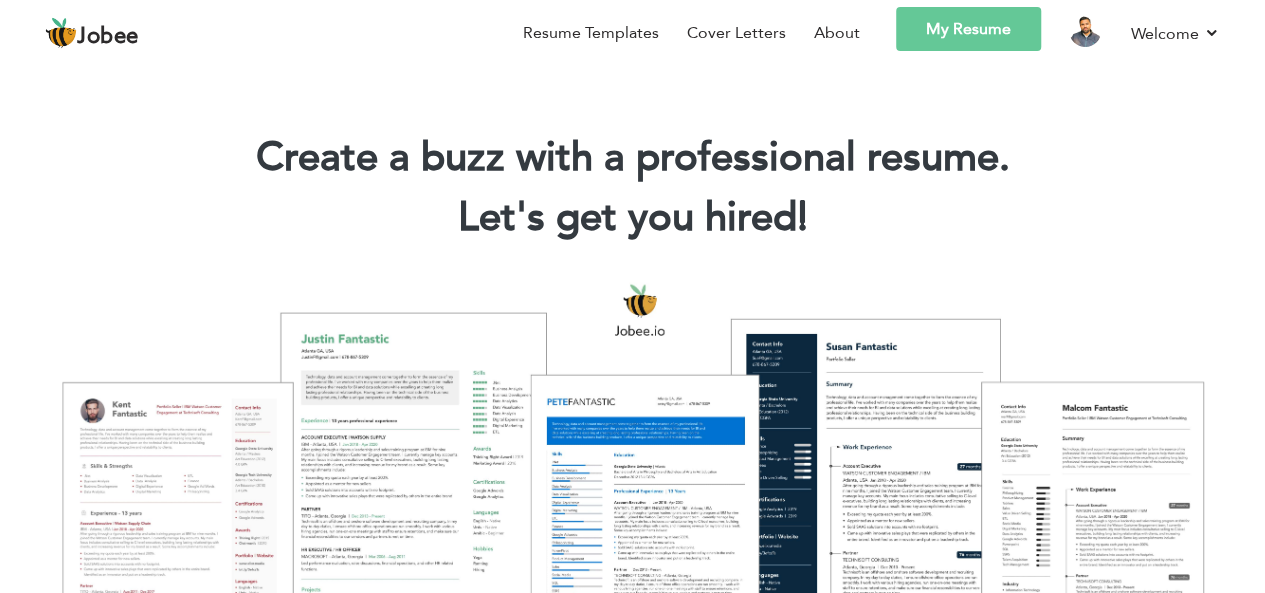 click on "My Resume" at bounding box center [968, 29] 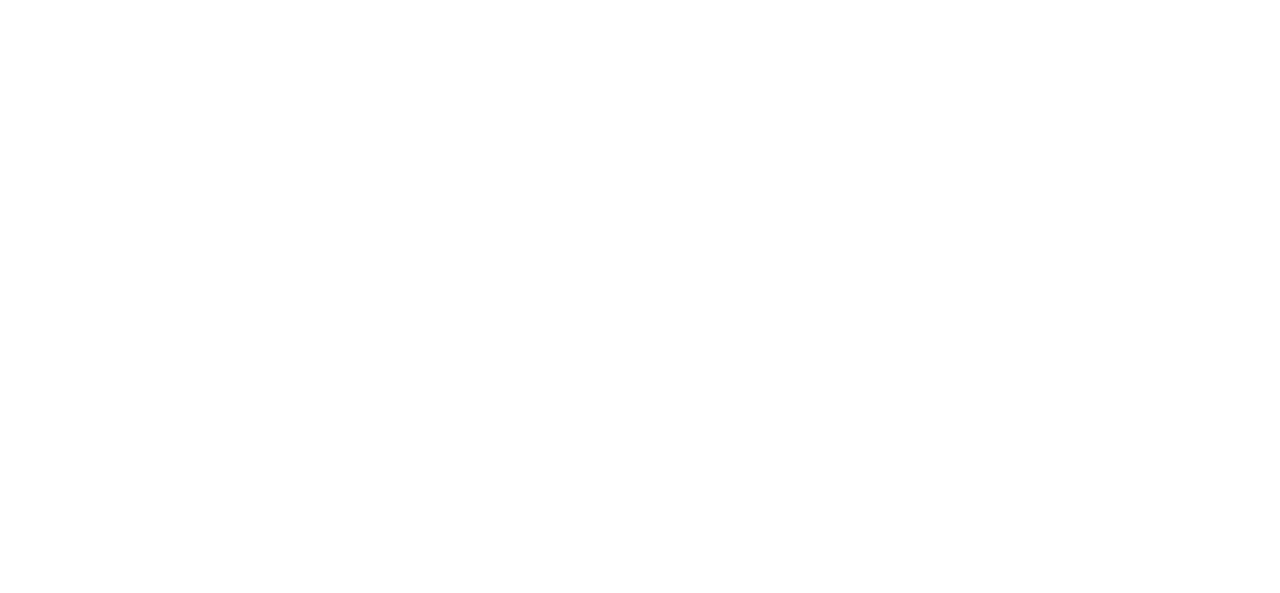 scroll, scrollTop: 0, scrollLeft: 0, axis: both 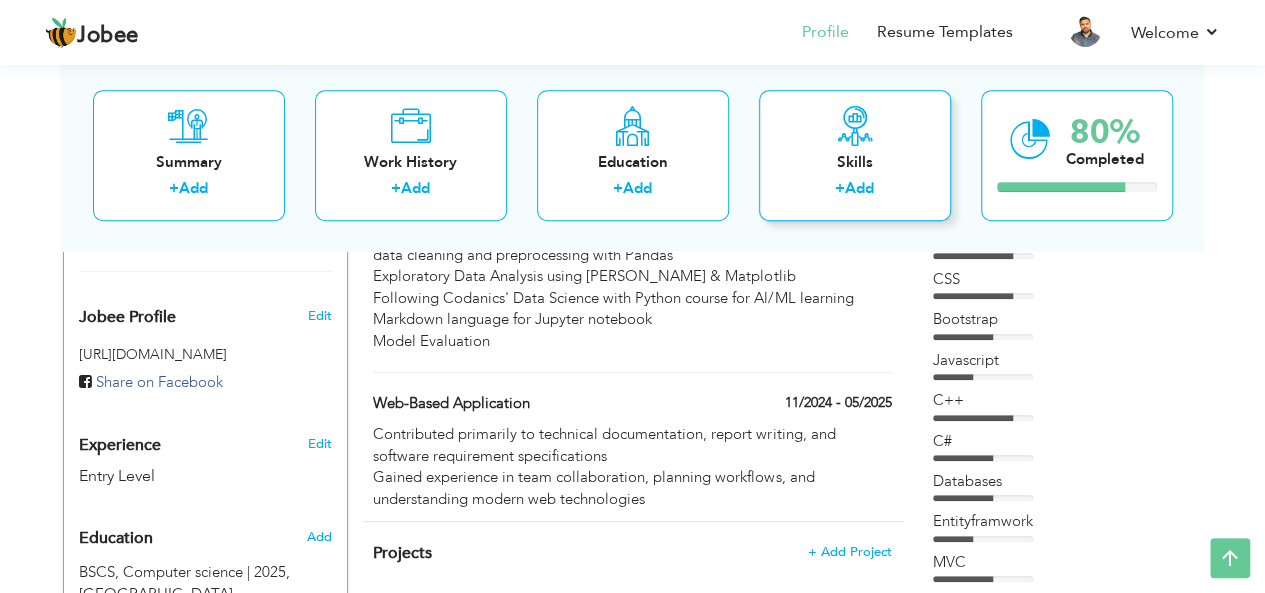 click on "Skills
+  Add" at bounding box center [855, 155] 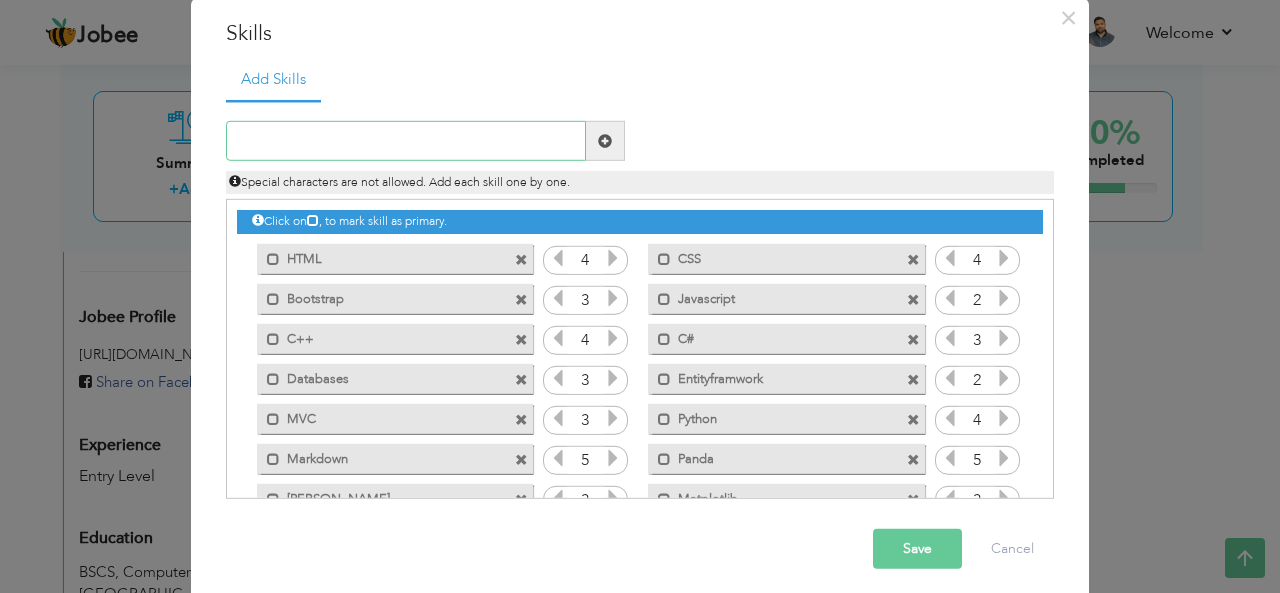 scroll, scrollTop: 72, scrollLeft: 0, axis: vertical 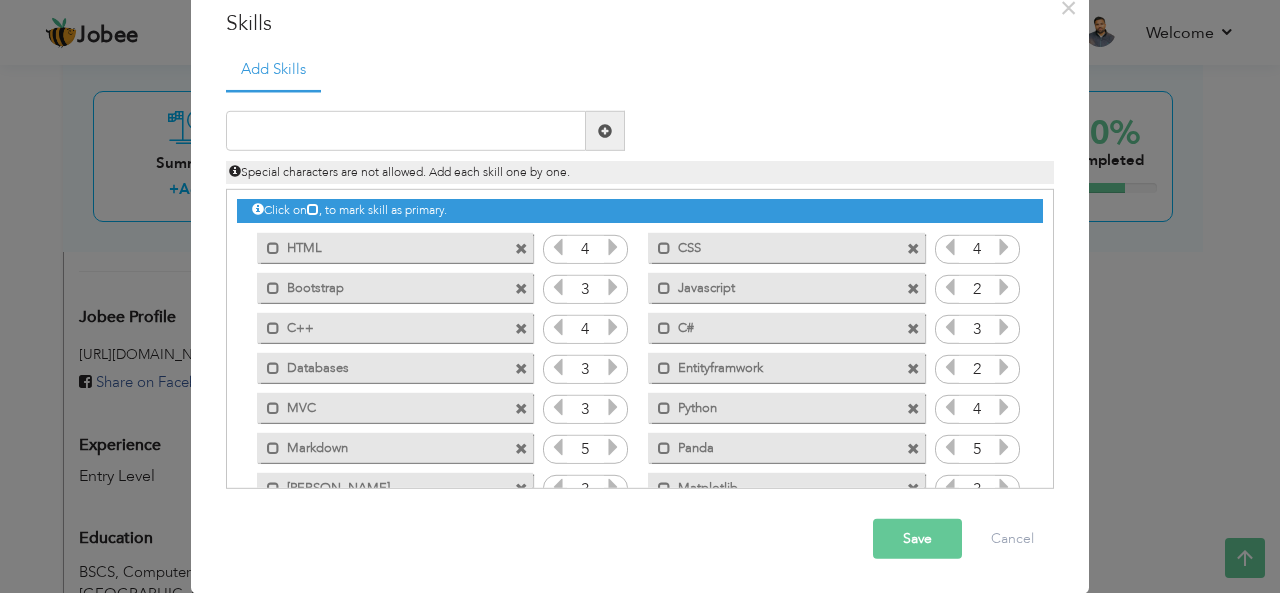 click at bounding box center [521, 248] 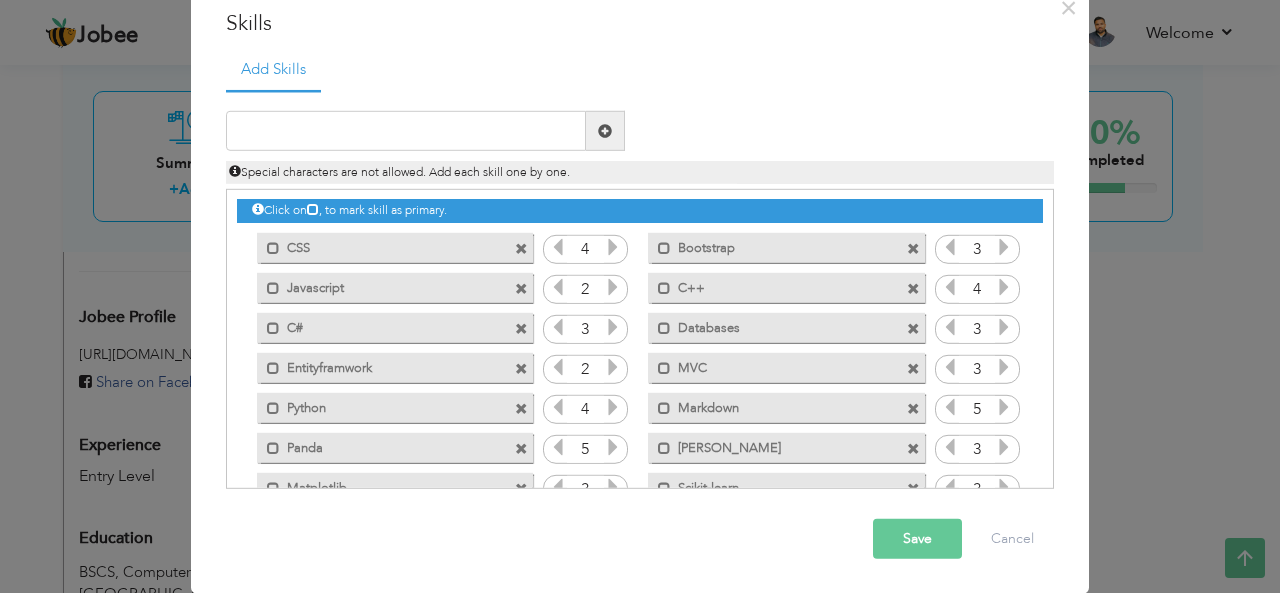click at bounding box center [521, 248] 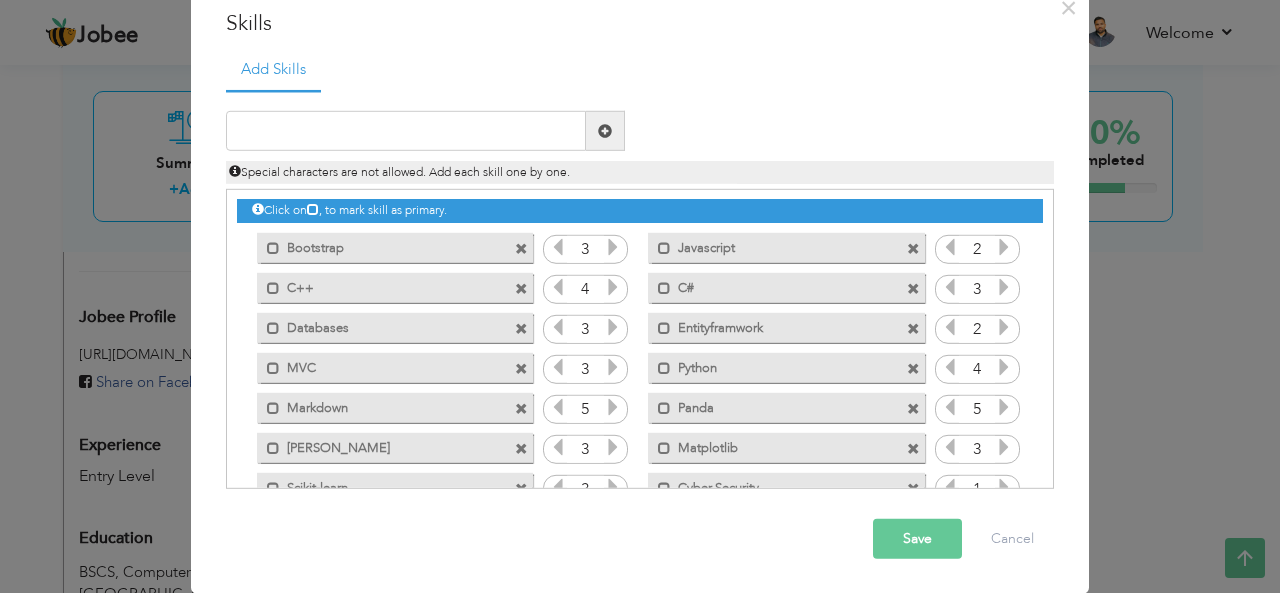 click at bounding box center [521, 248] 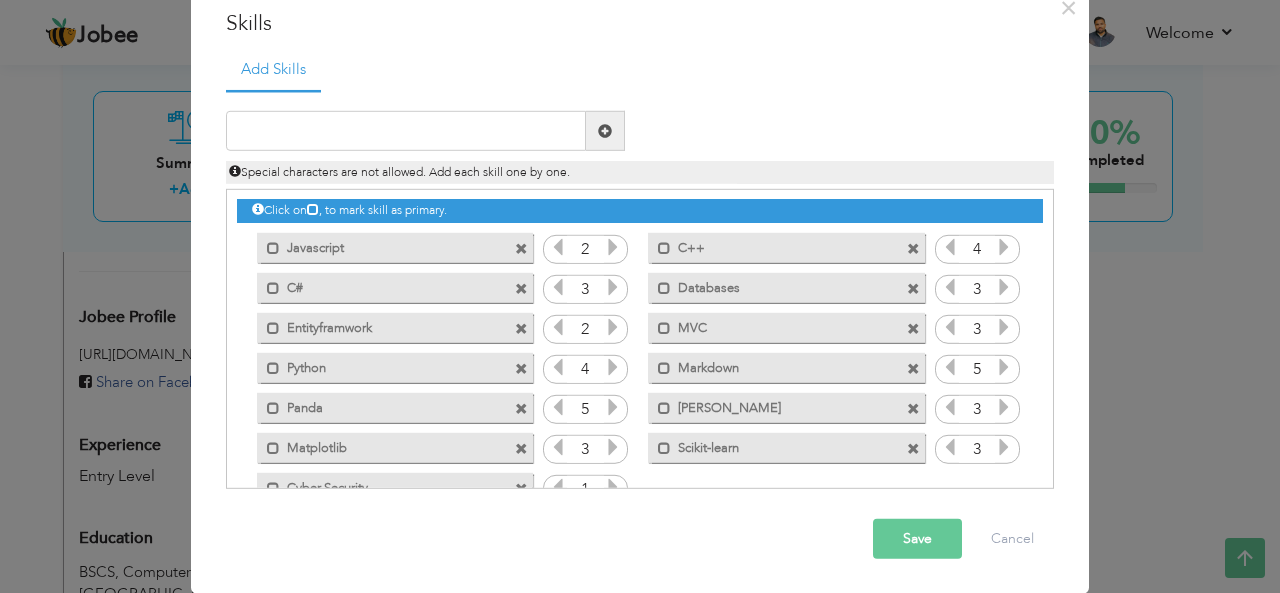 click at bounding box center [521, 248] 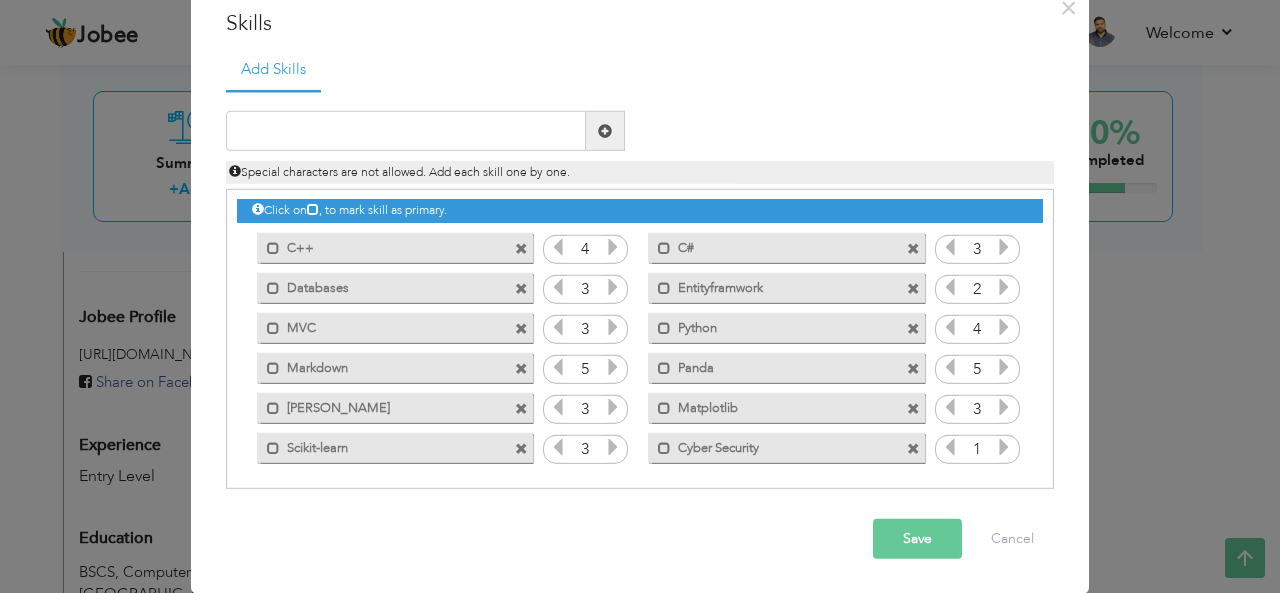 click at bounding box center (521, 248) 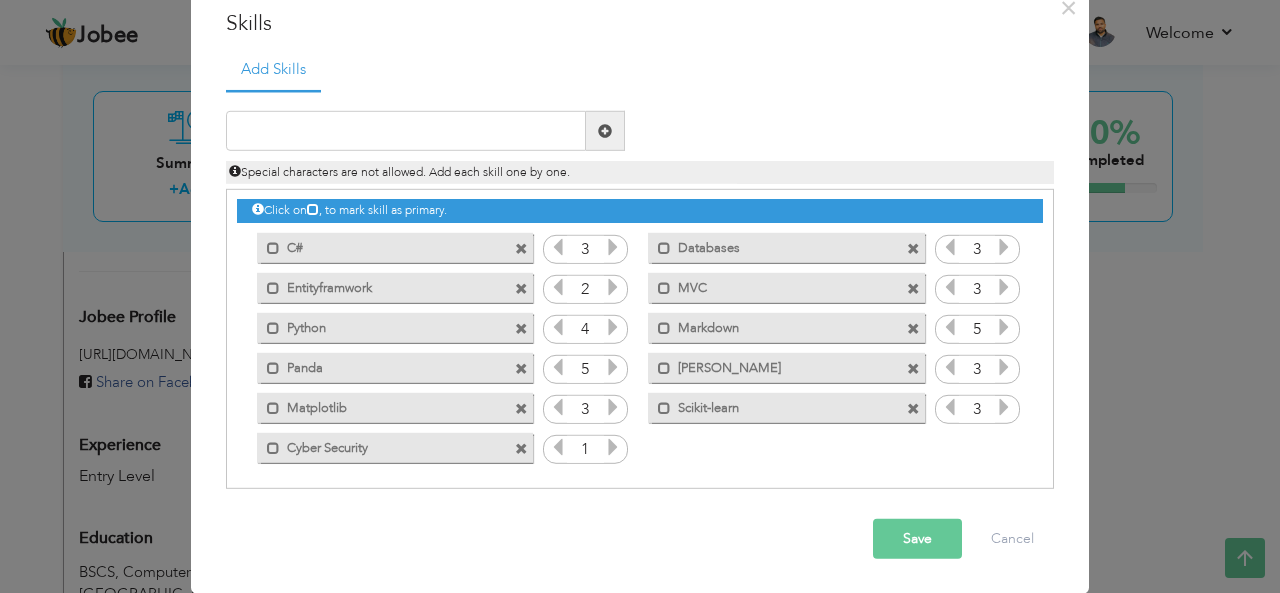 click at bounding box center (521, 248) 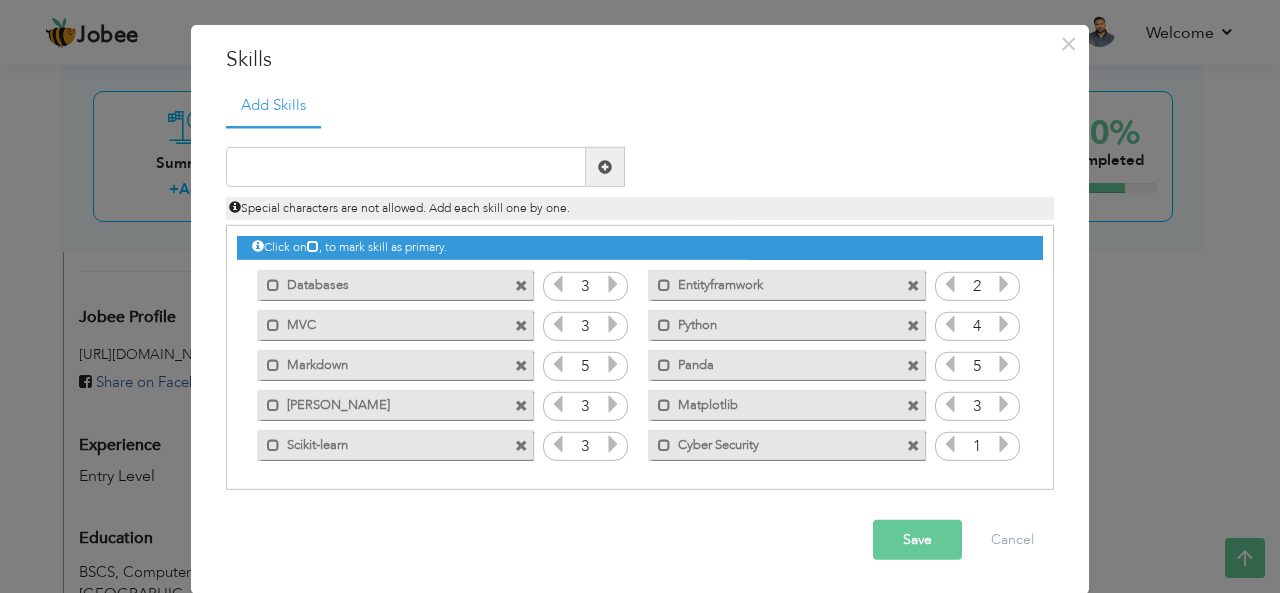 click on "Click on  , to mark skill as primary." at bounding box center (640, 247) 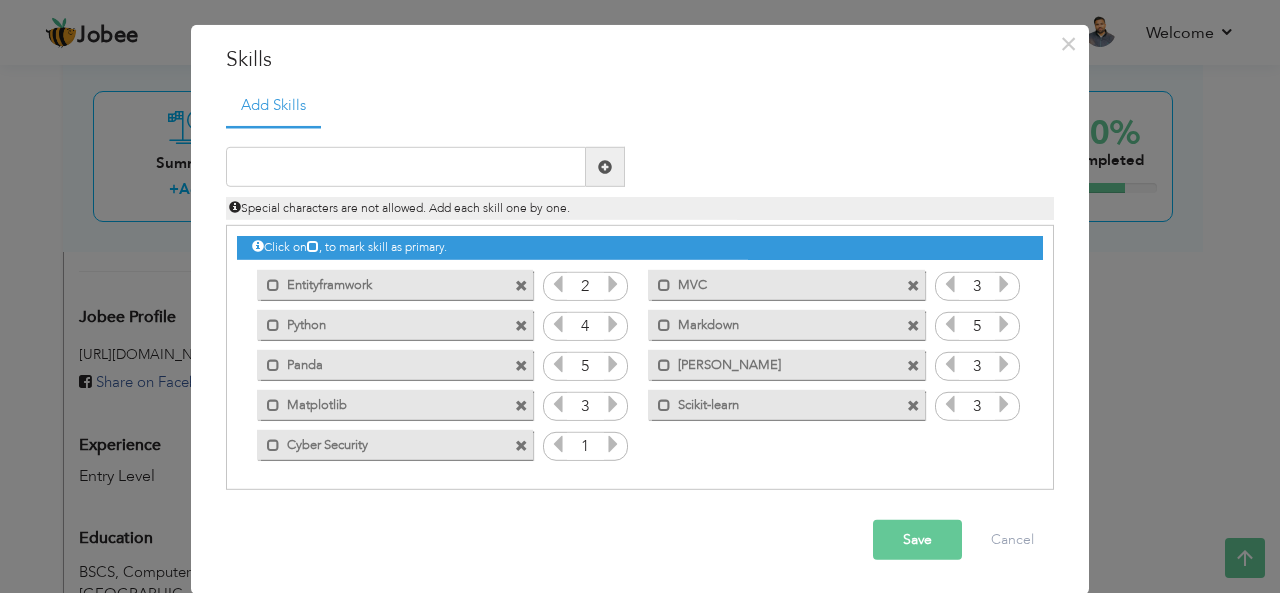 click at bounding box center [521, 285] 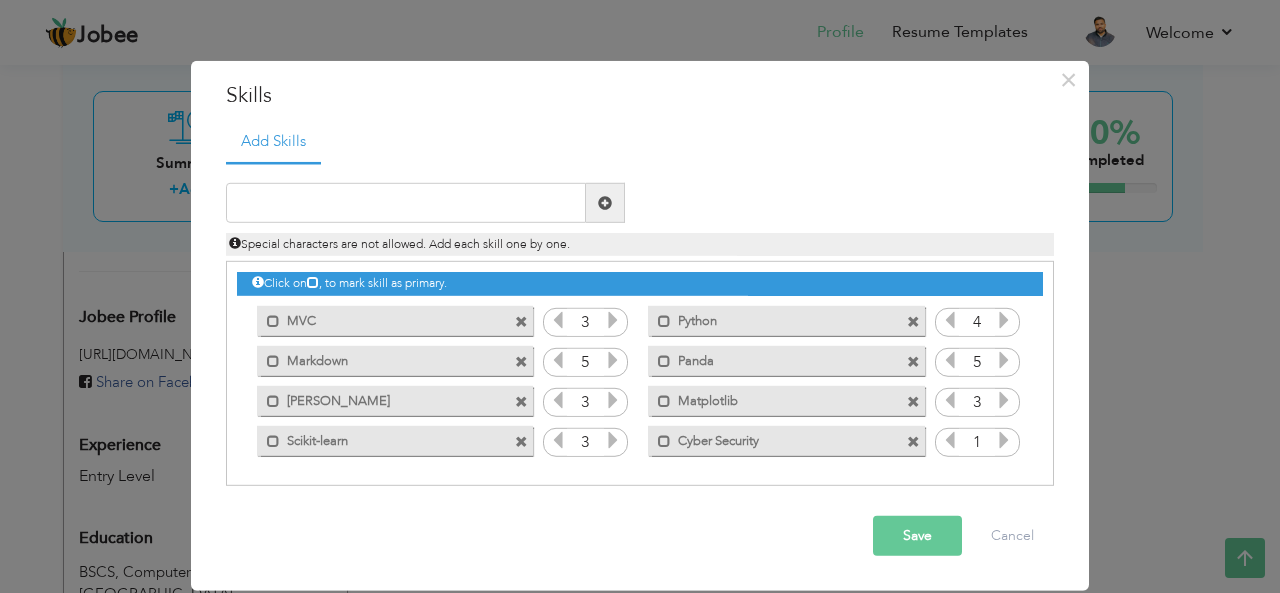 scroll, scrollTop: 0, scrollLeft: 0, axis: both 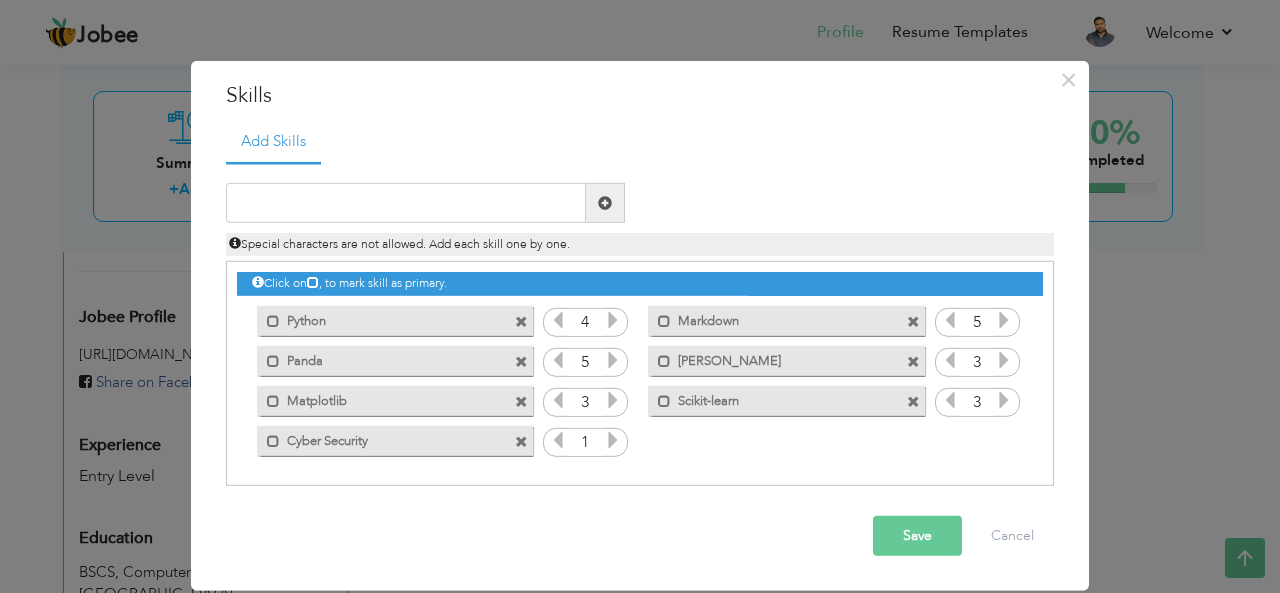click at bounding box center (521, 321) 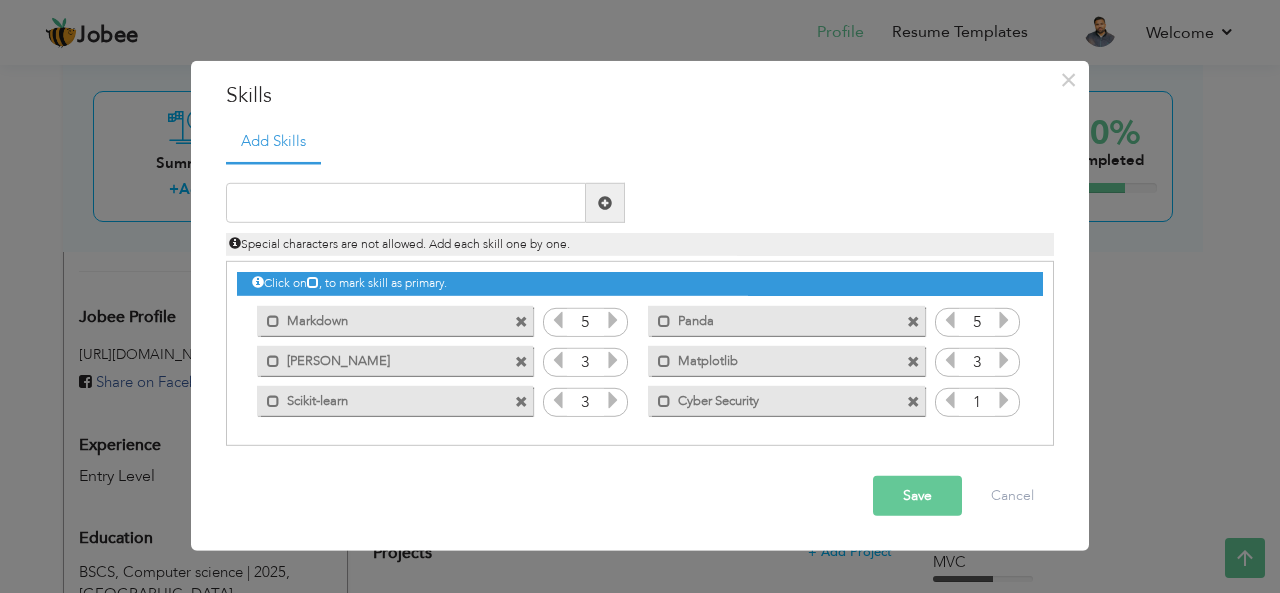 click at bounding box center [521, 321] 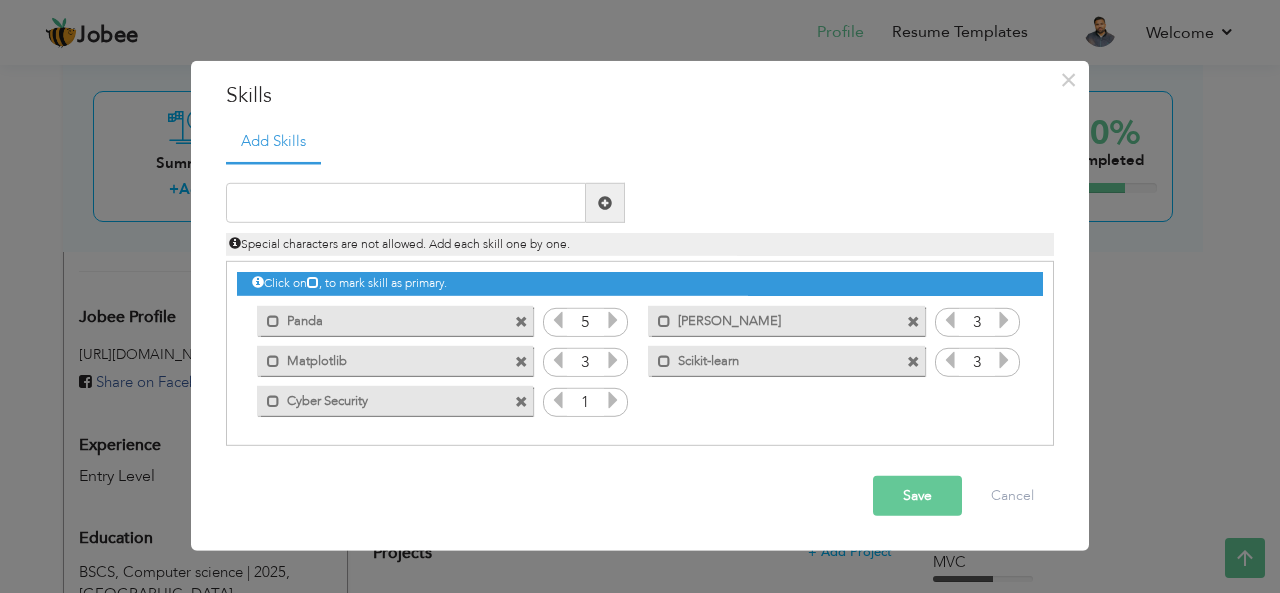click at bounding box center [521, 321] 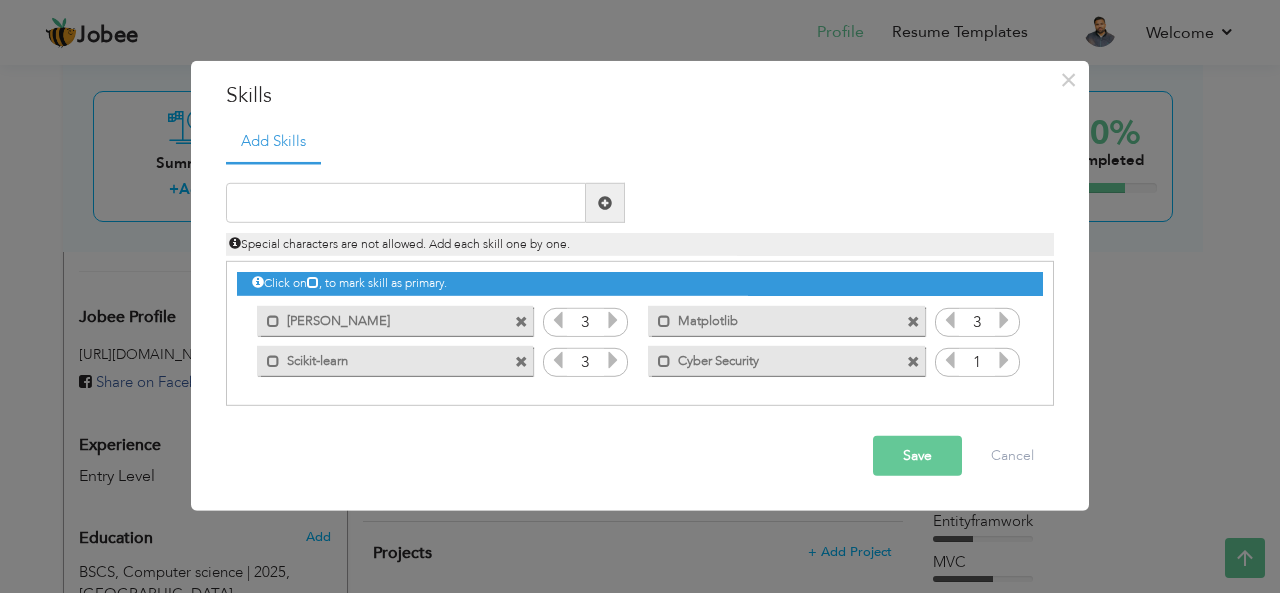 click at bounding box center (521, 321) 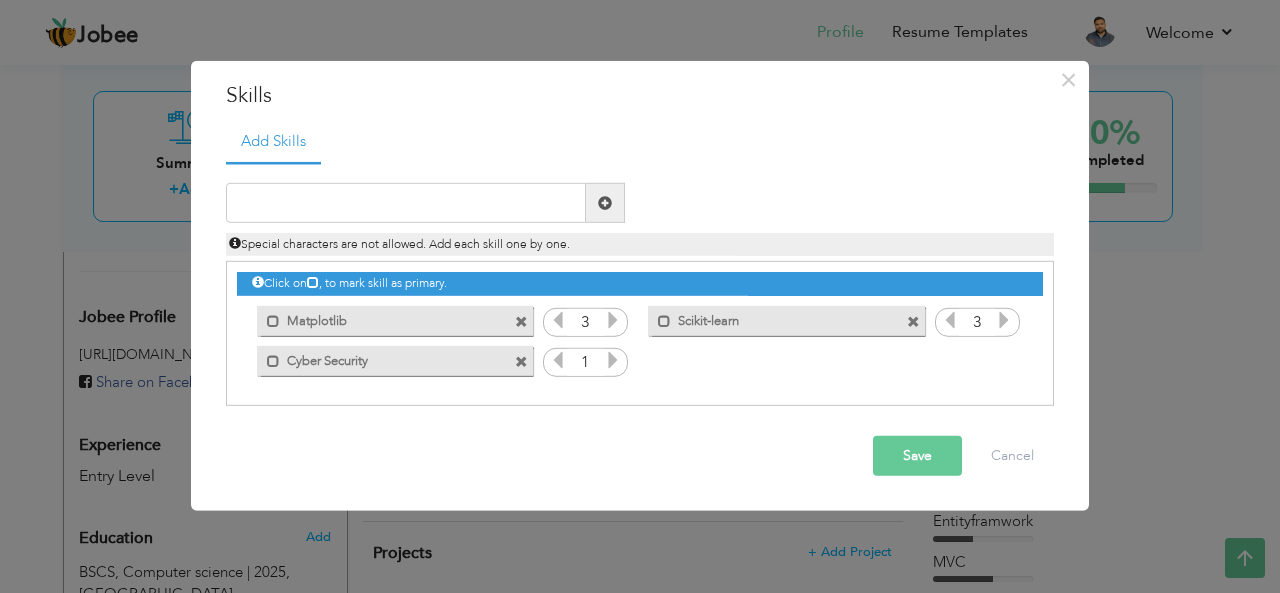 click at bounding box center [521, 321] 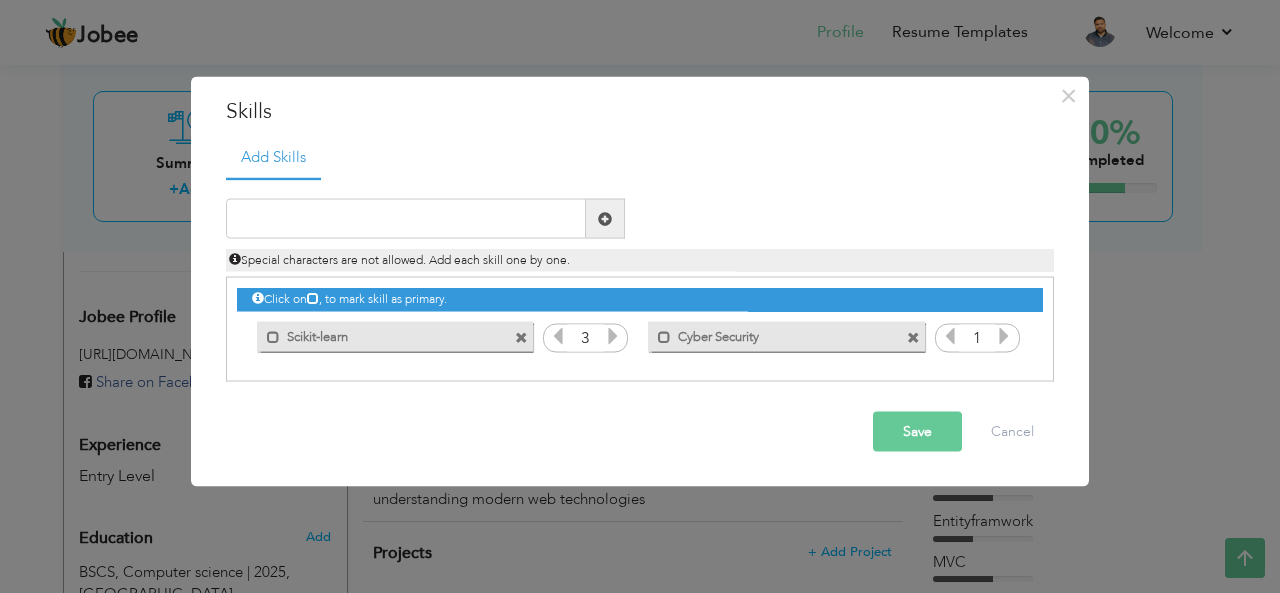 click on "Mark as primary skill.
Scikit-learn" at bounding box center (390, 336) 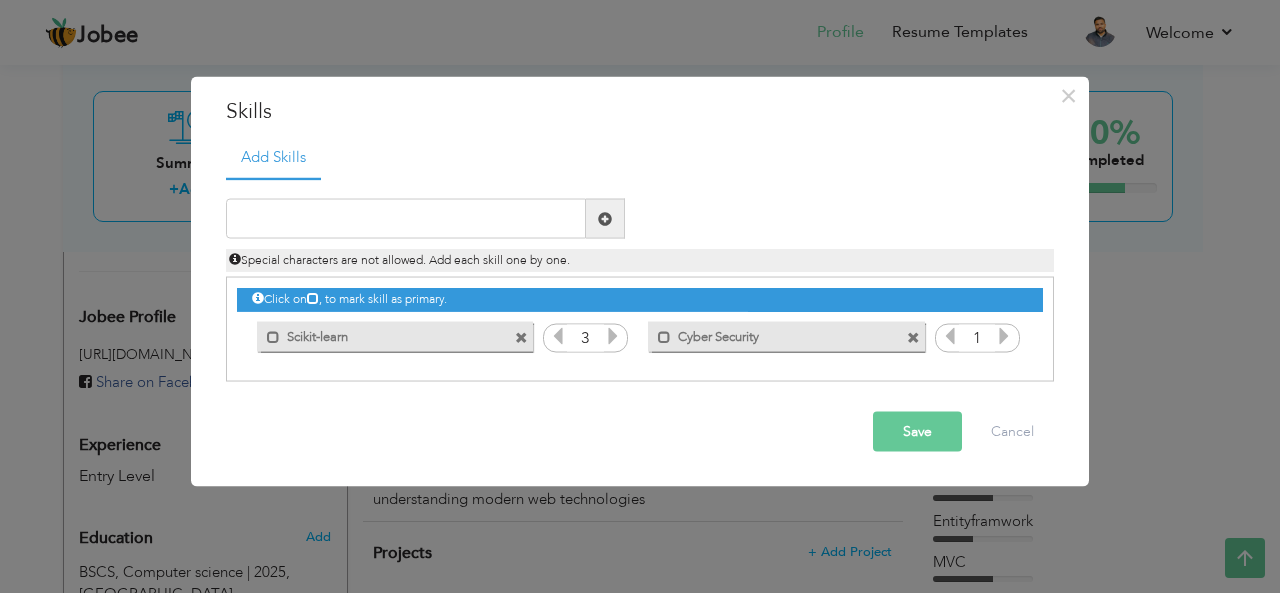 click at bounding box center [521, 337] 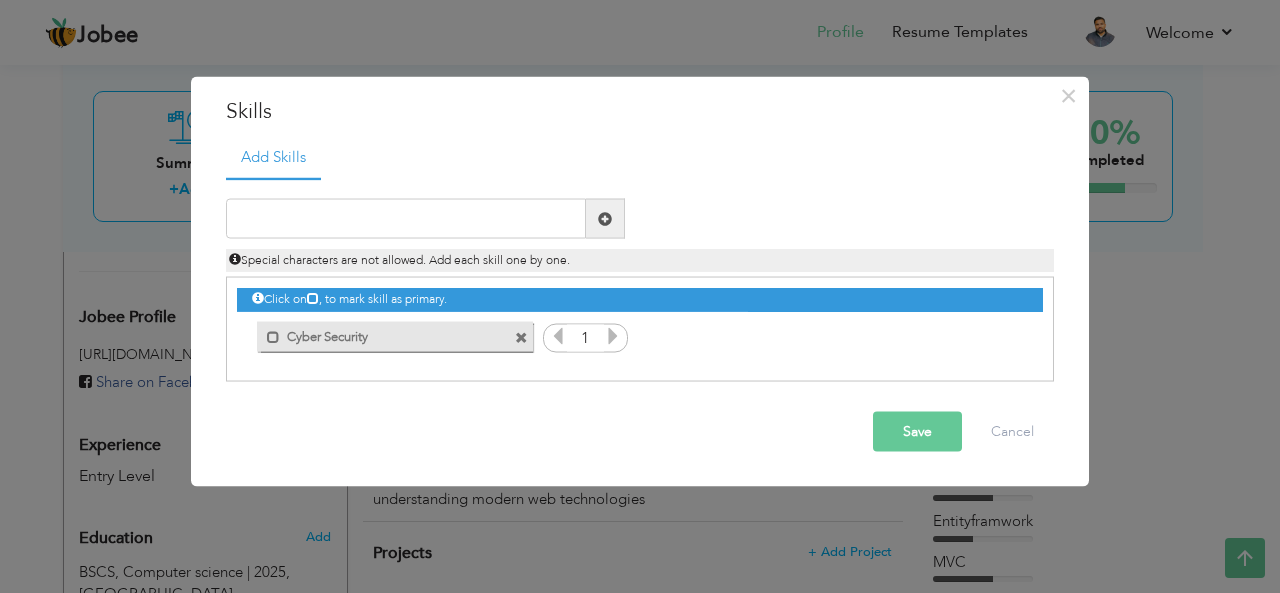 click at bounding box center (521, 337) 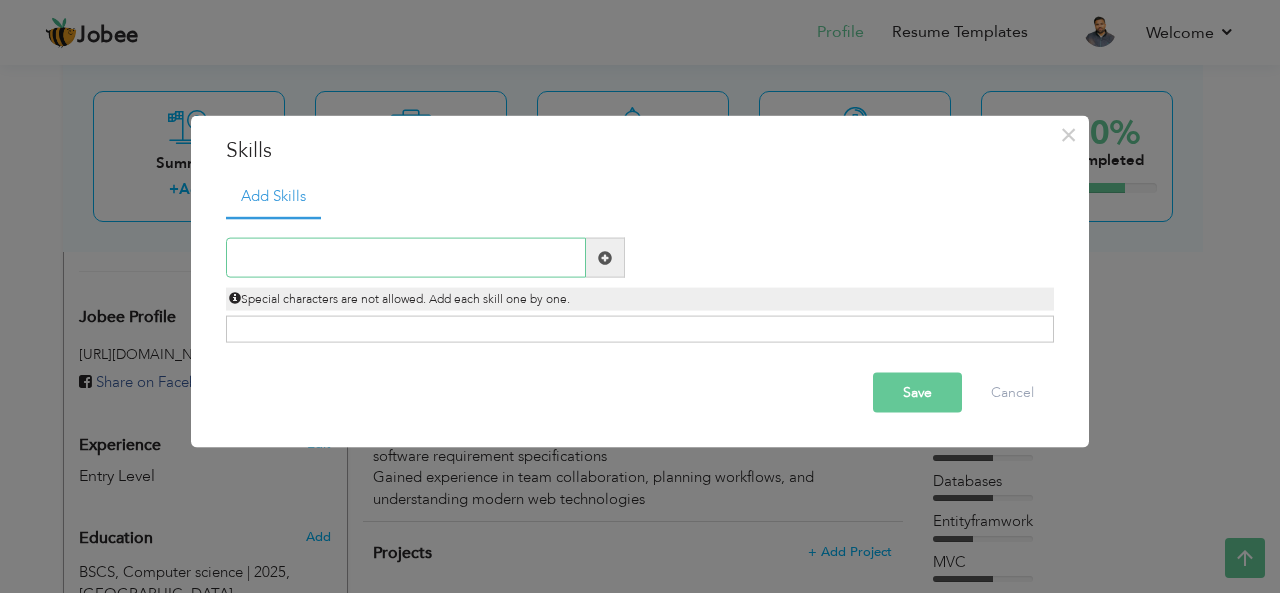 click at bounding box center [406, 258] 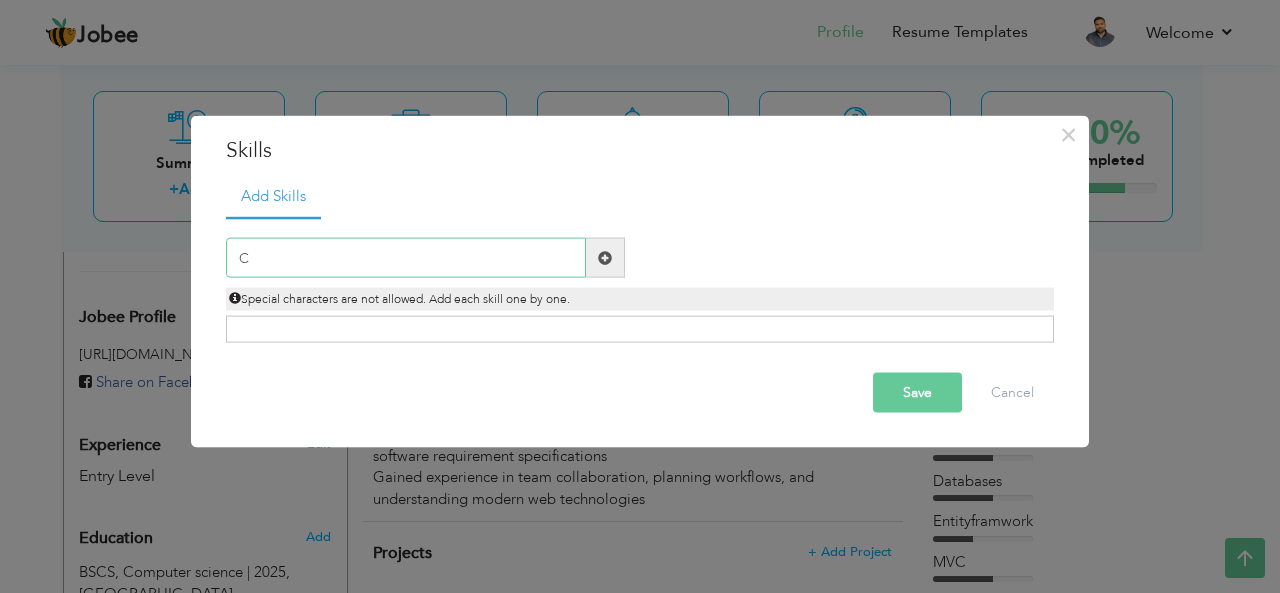 click on "C" at bounding box center (406, 258) 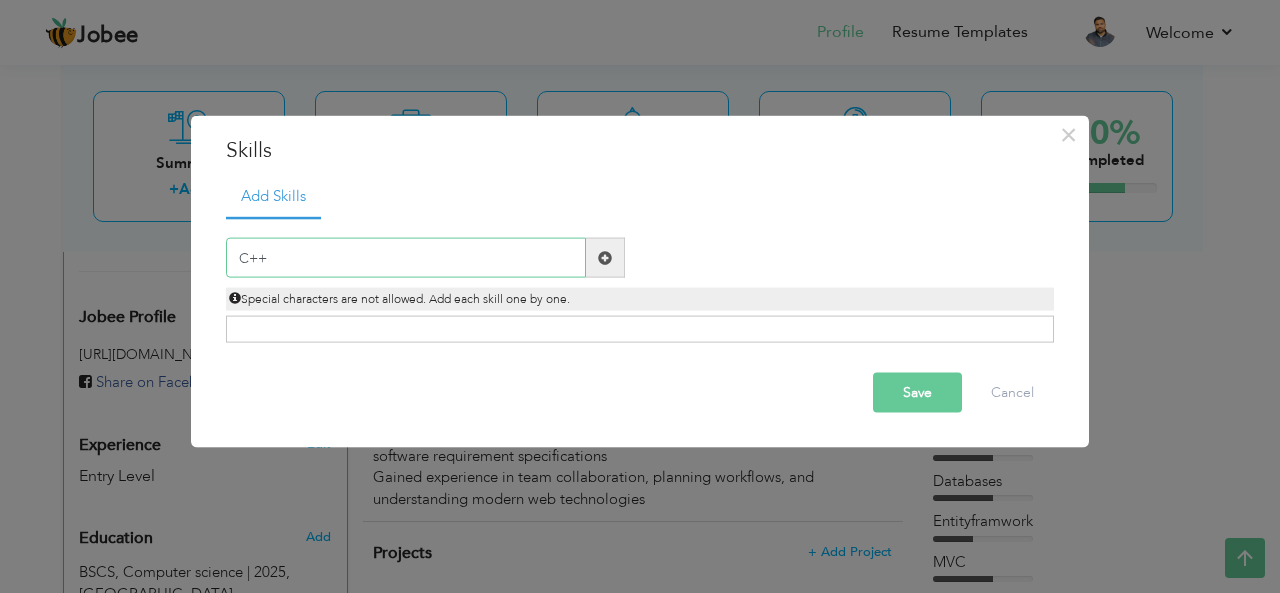 type on "C++" 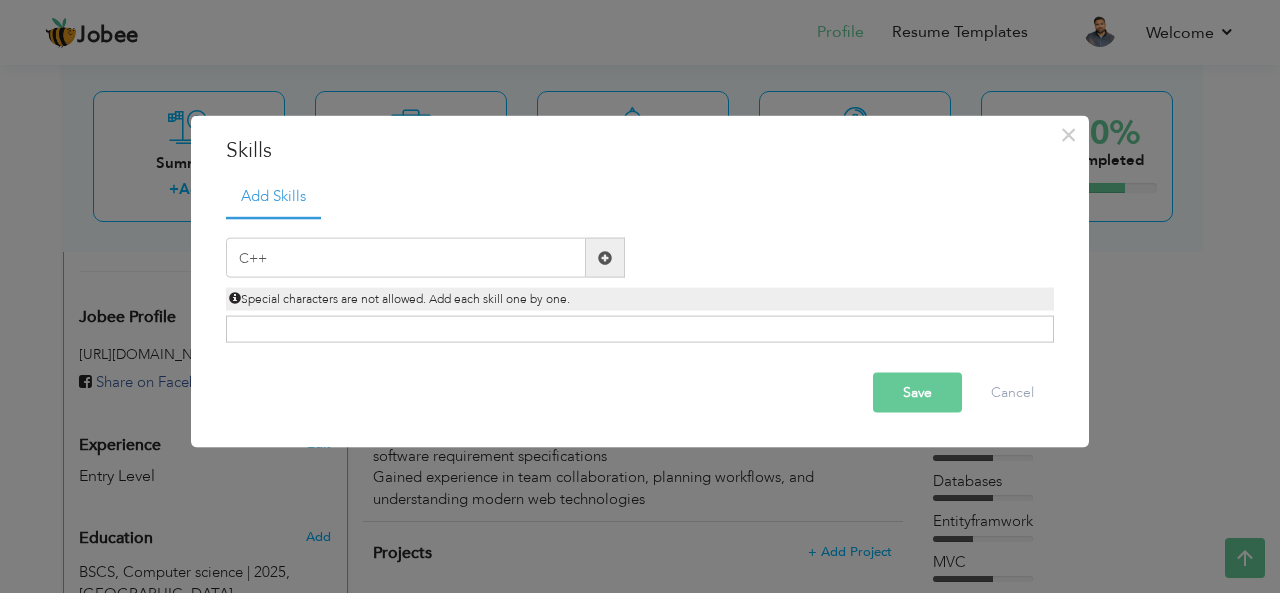 click at bounding box center [605, 257] 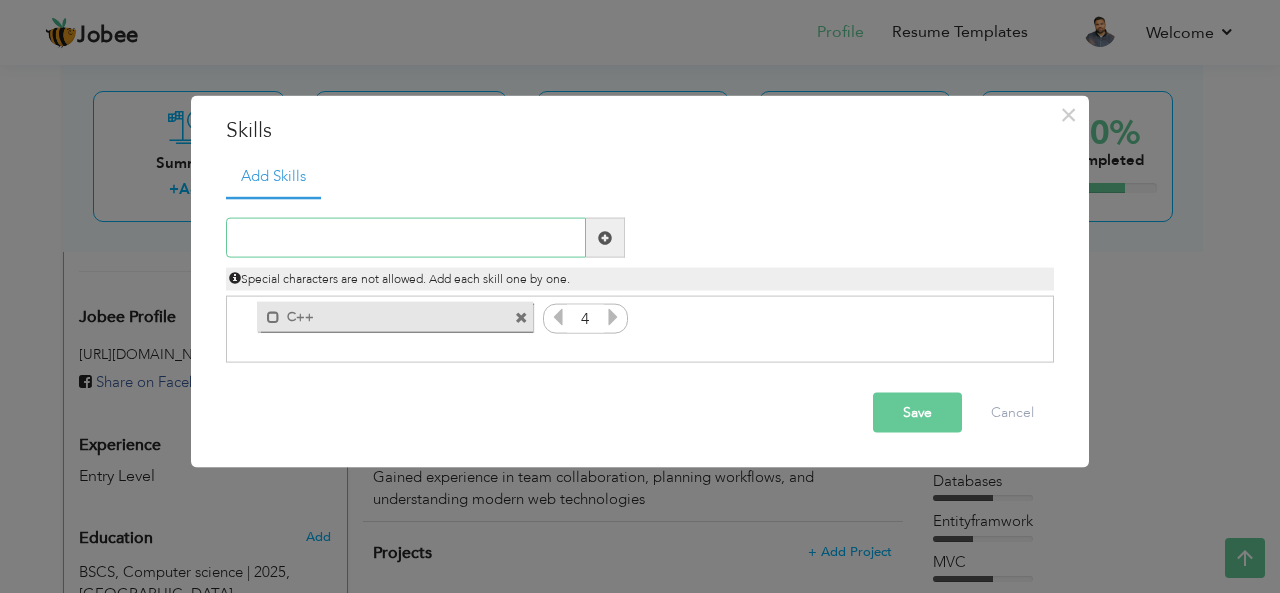 click at bounding box center [406, 238] 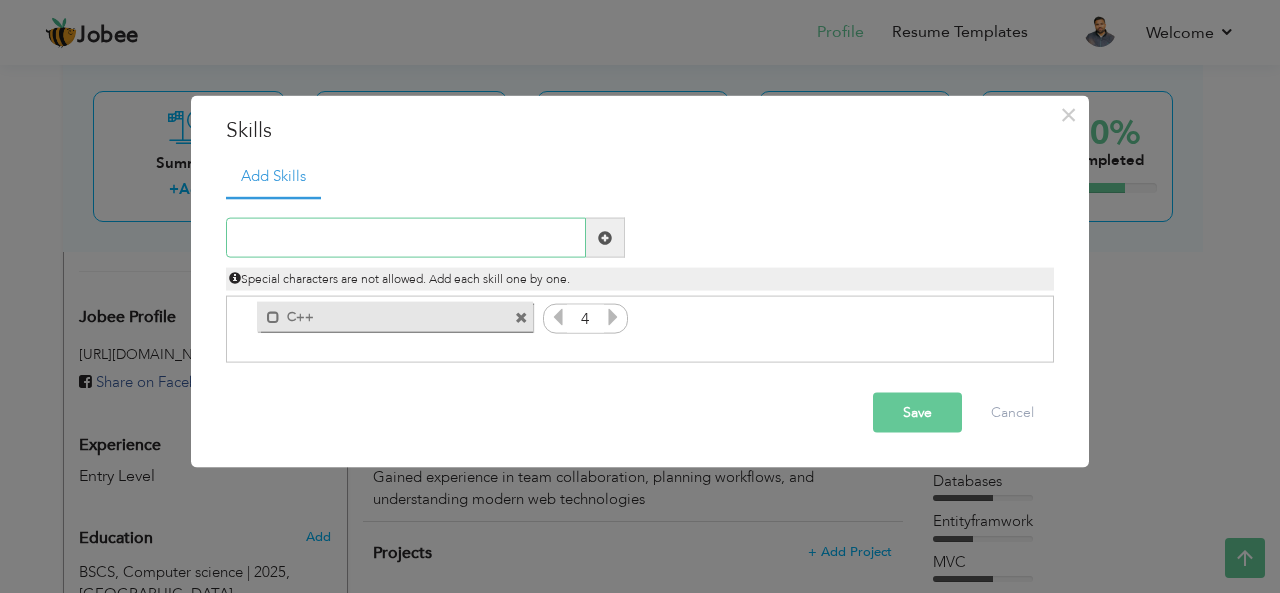 type on "p" 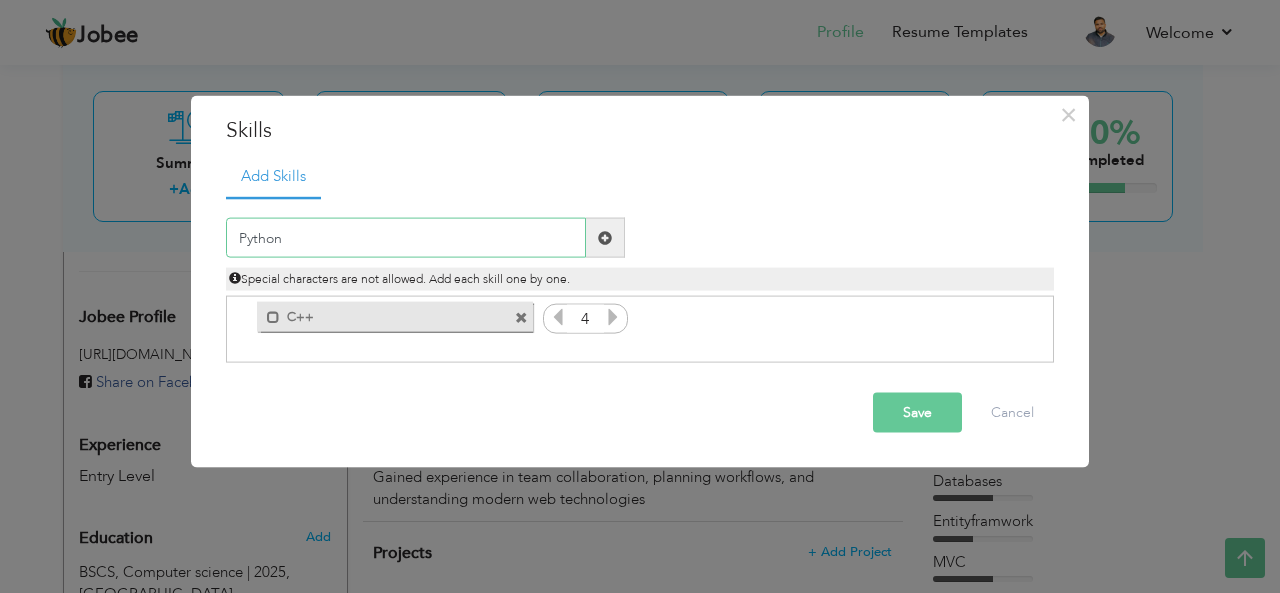 type on "Python" 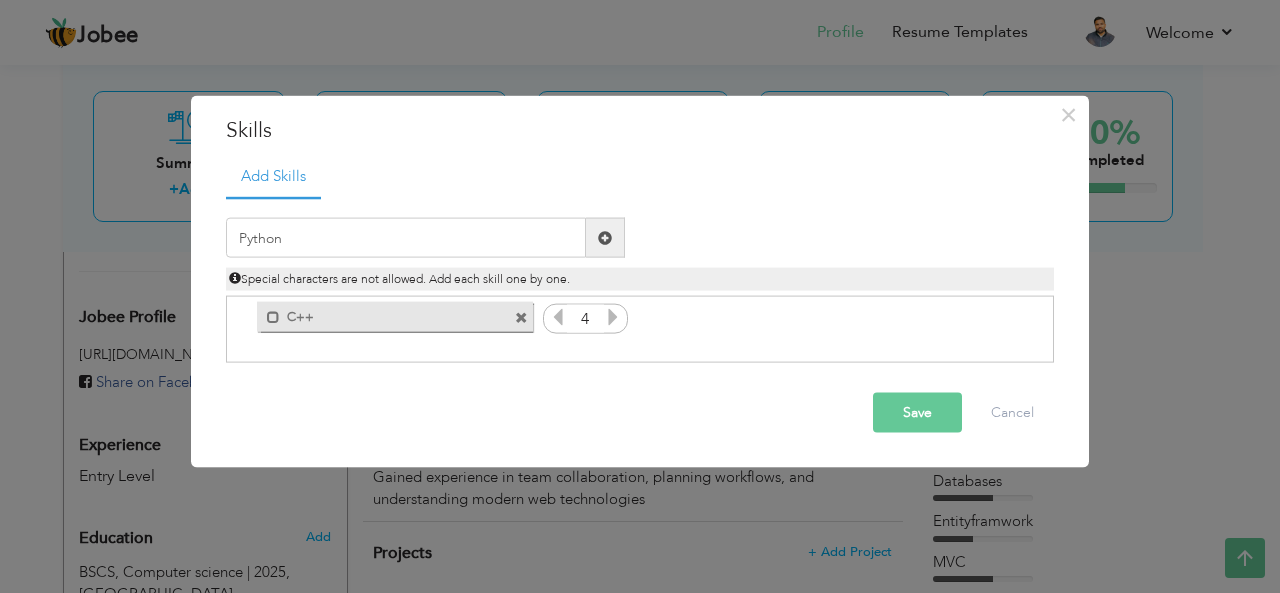 click at bounding box center (605, 237) 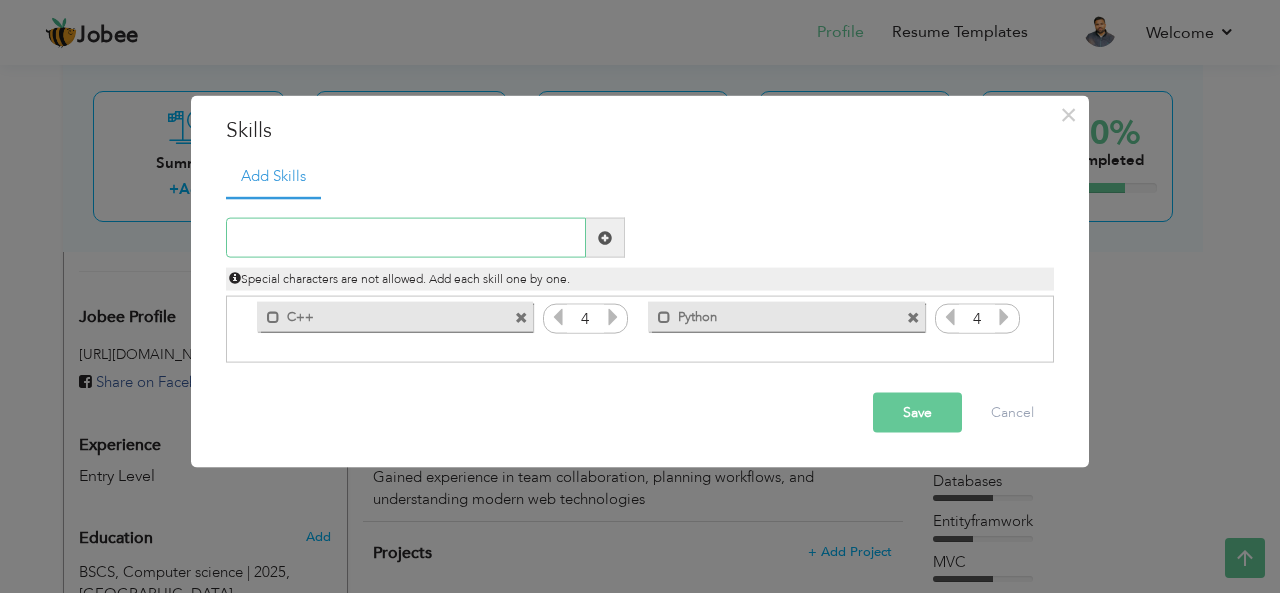 click at bounding box center [406, 238] 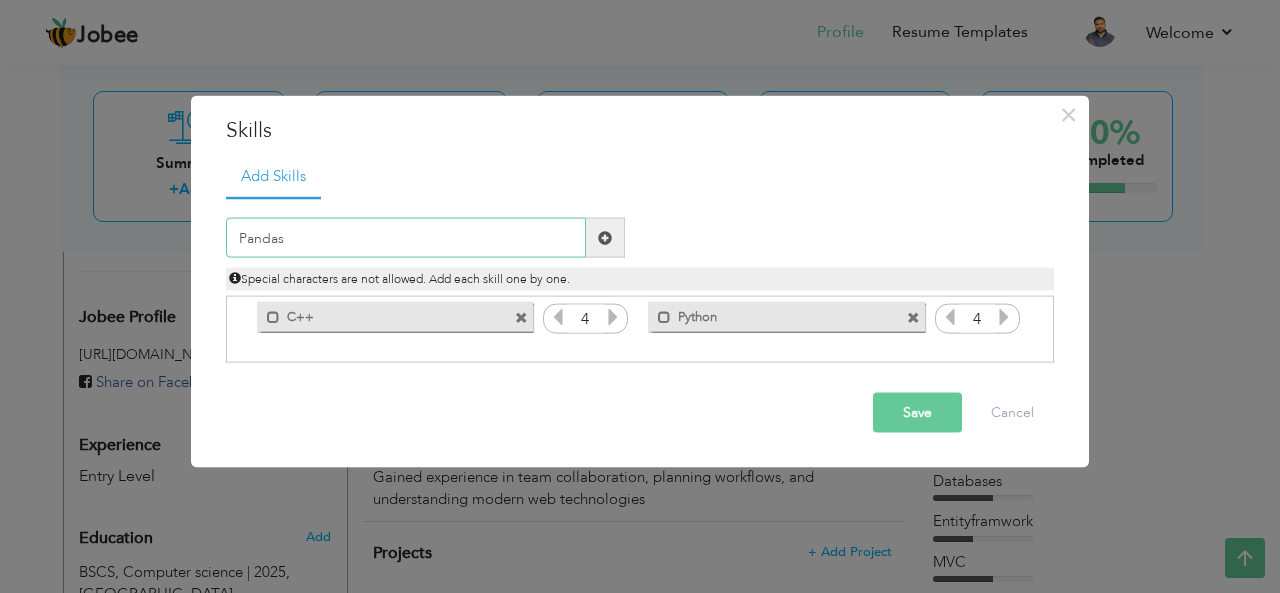 type on "Pandas" 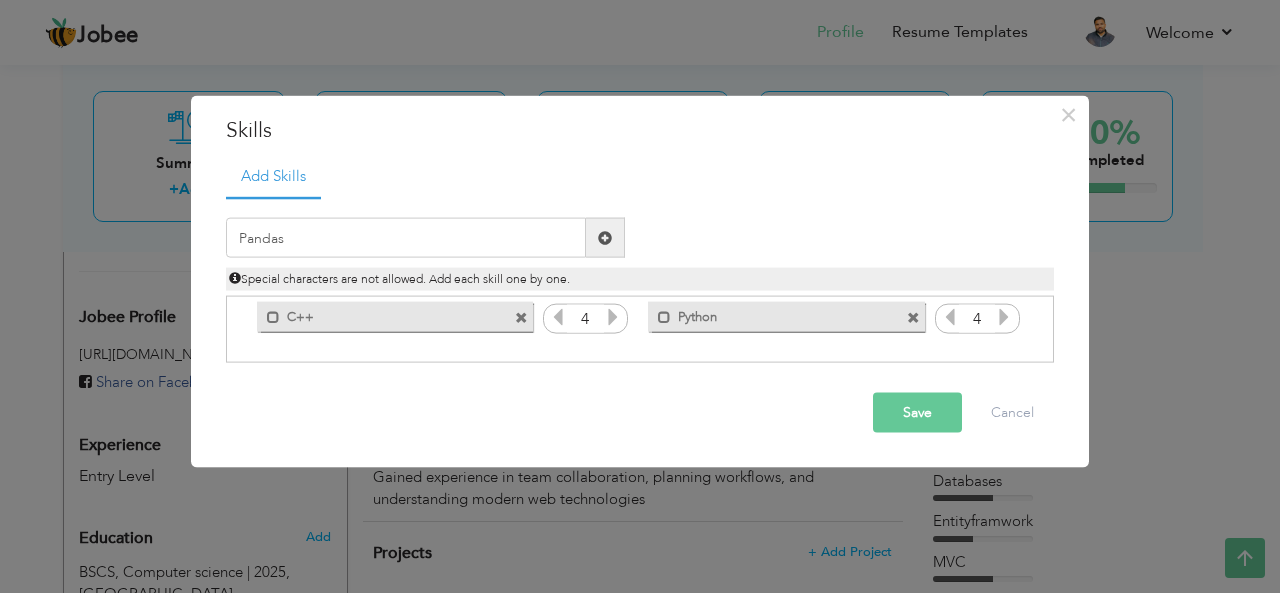 click at bounding box center (605, 237) 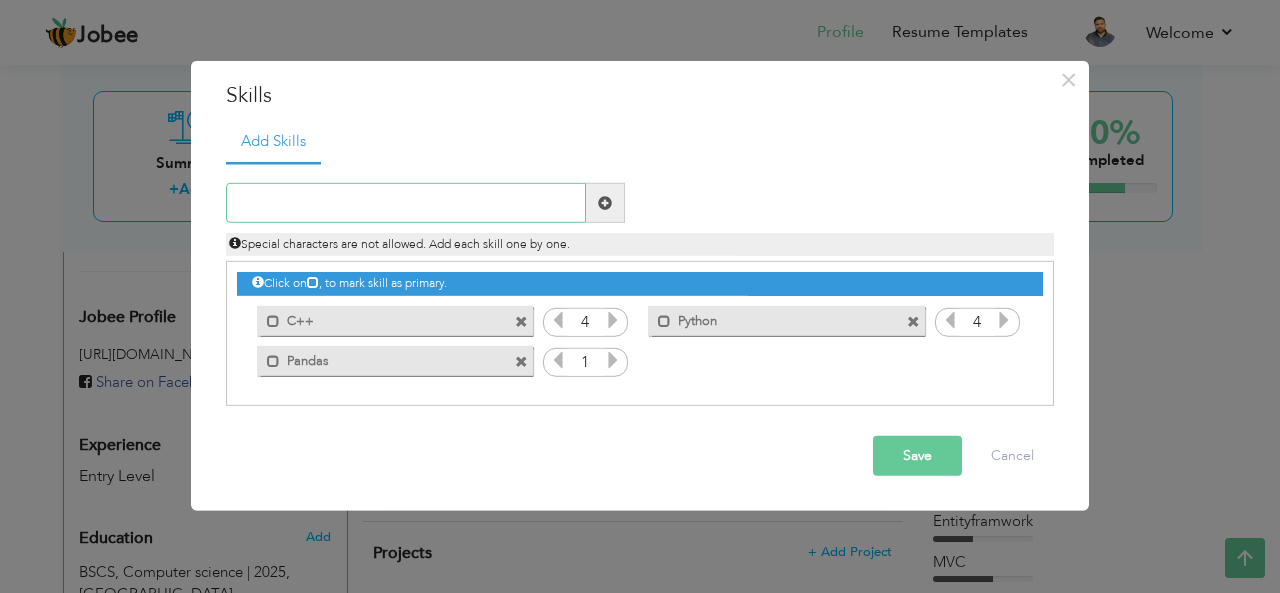 click at bounding box center (406, 203) 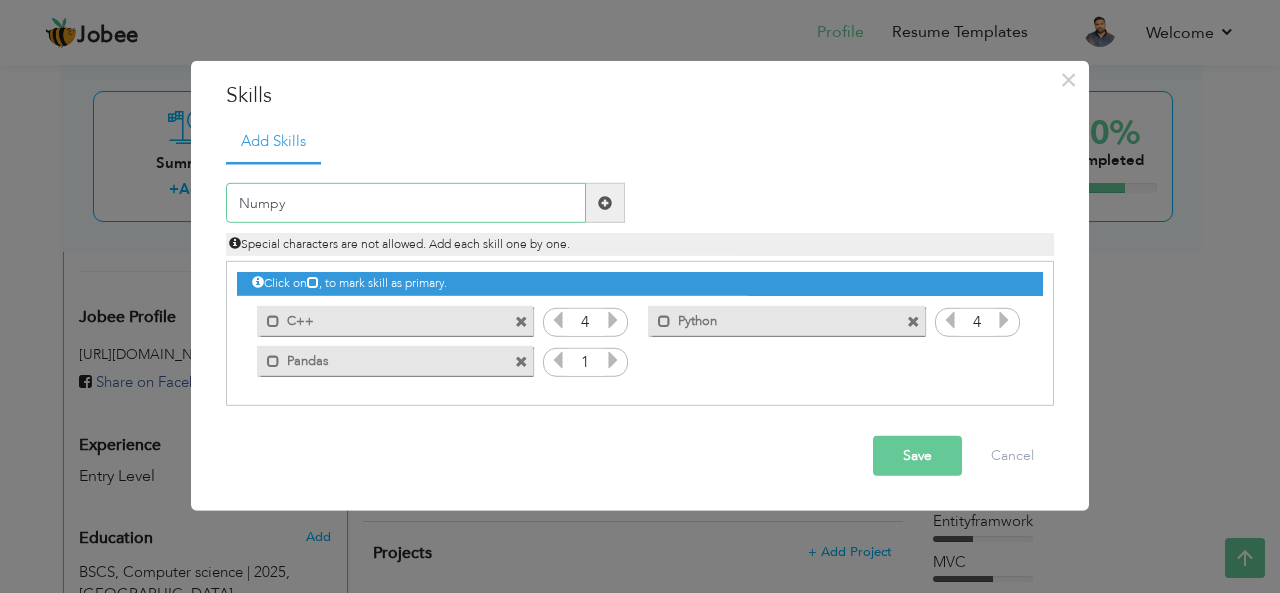 type on "Numpy" 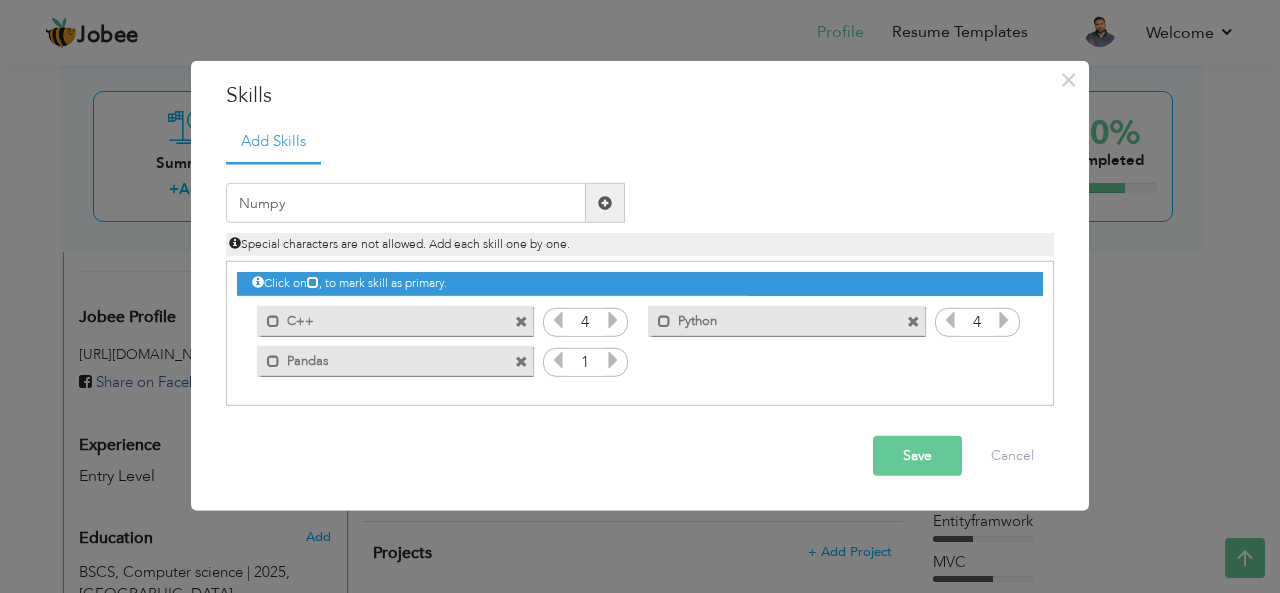 click at bounding box center (605, 203) 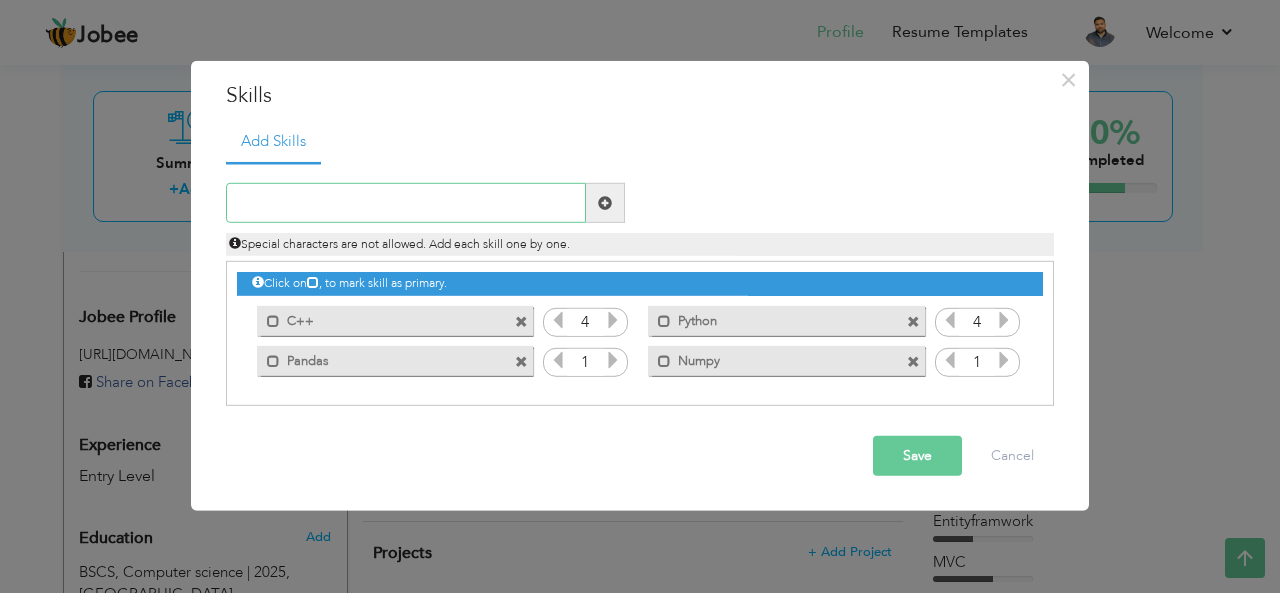 click at bounding box center (406, 203) 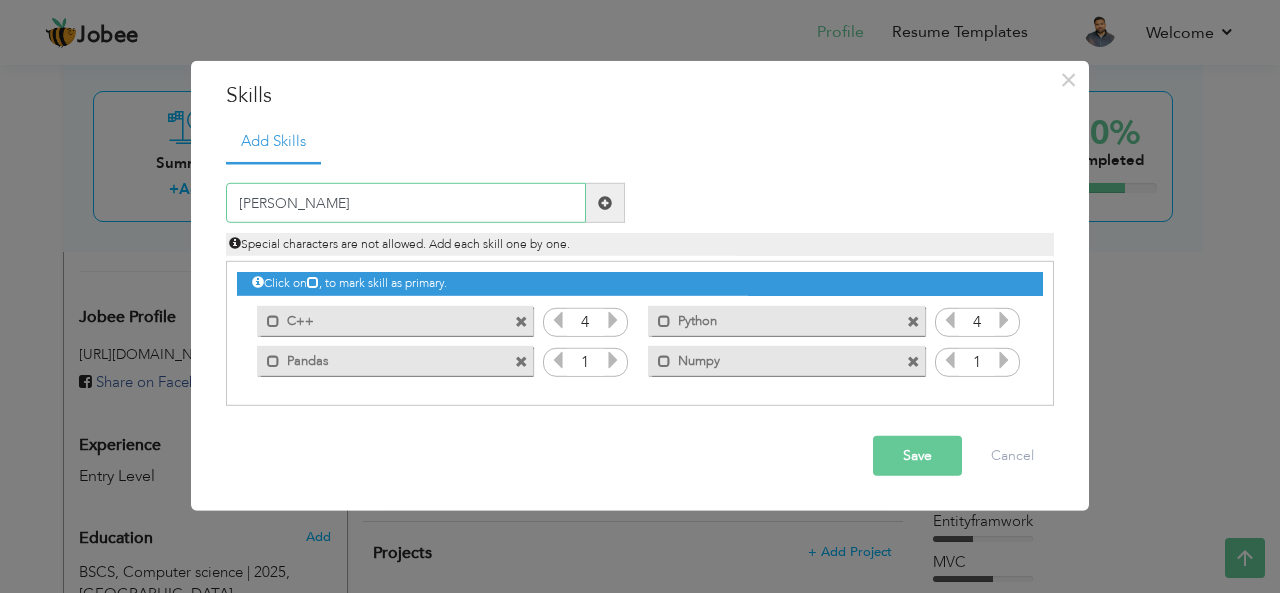 type on "[PERSON_NAME]" 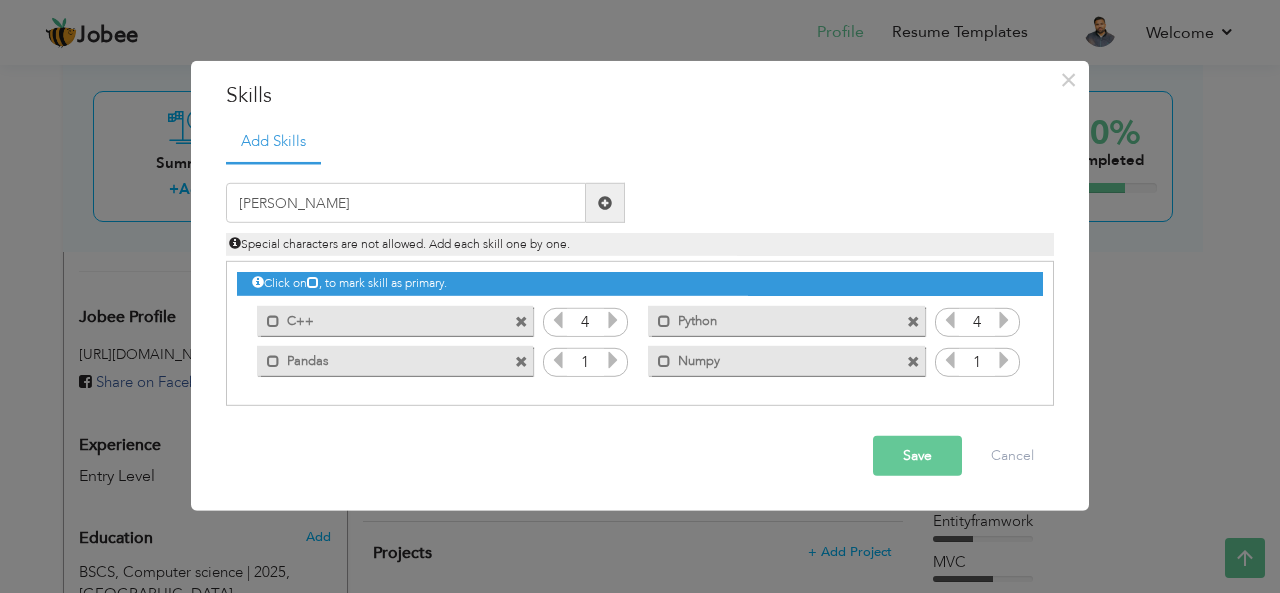 click at bounding box center (605, 203) 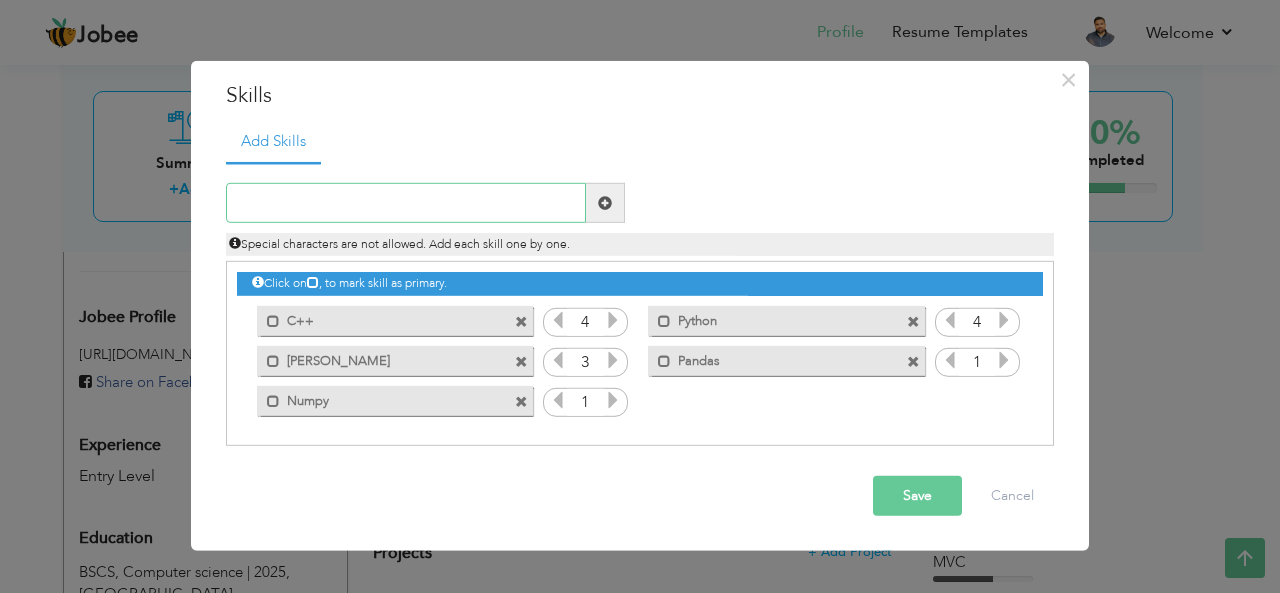 click at bounding box center (406, 203) 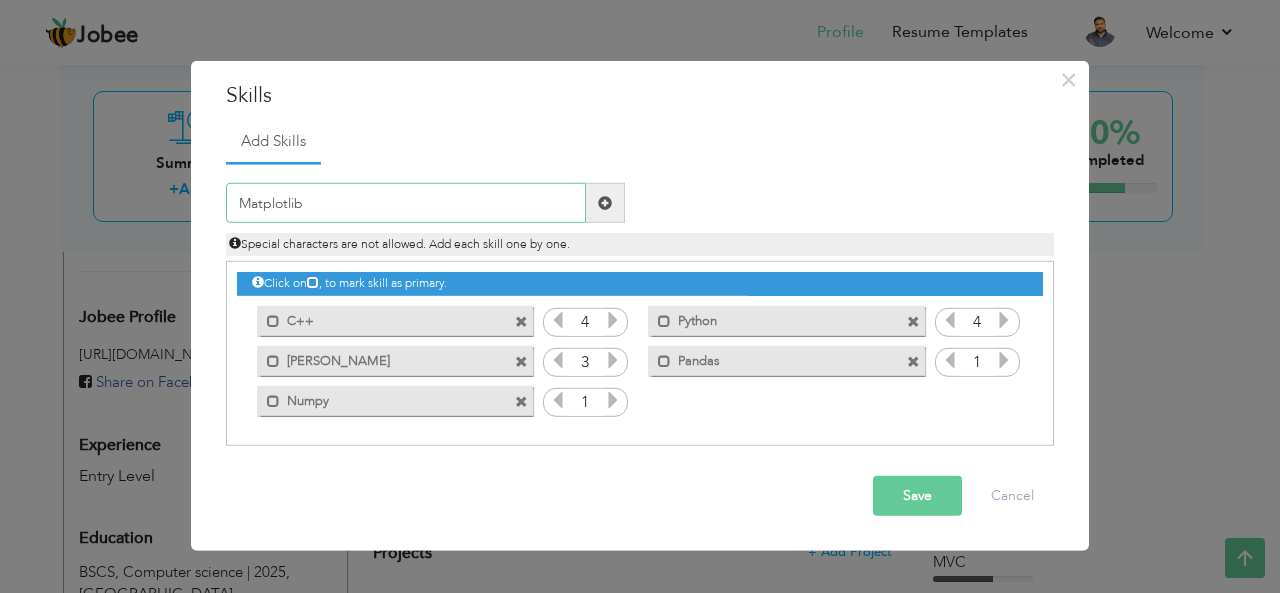 type on "Matplotlib" 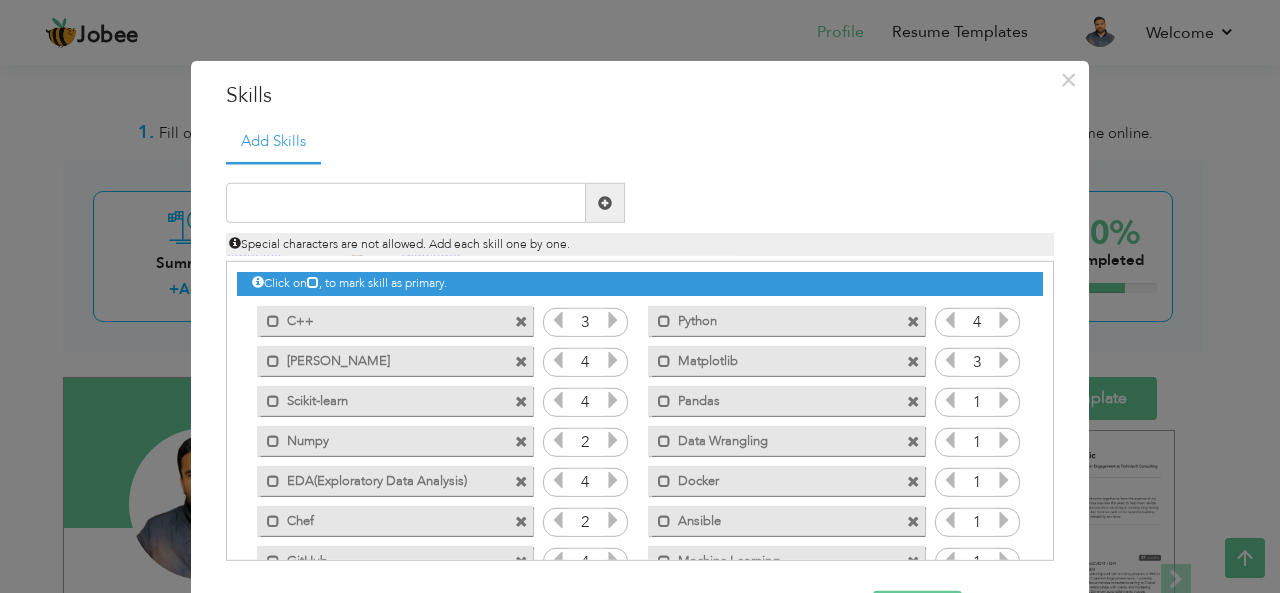 scroll, scrollTop: 585, scrollLeft: 0, axis: vertical 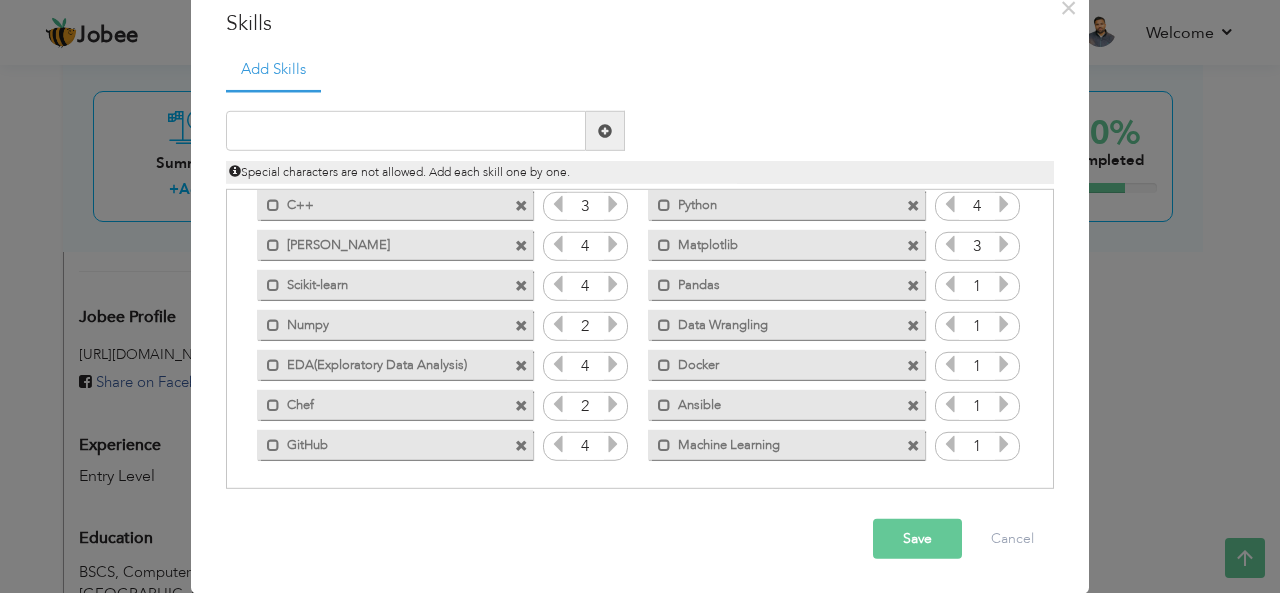 click at bounding box center (558, 444) 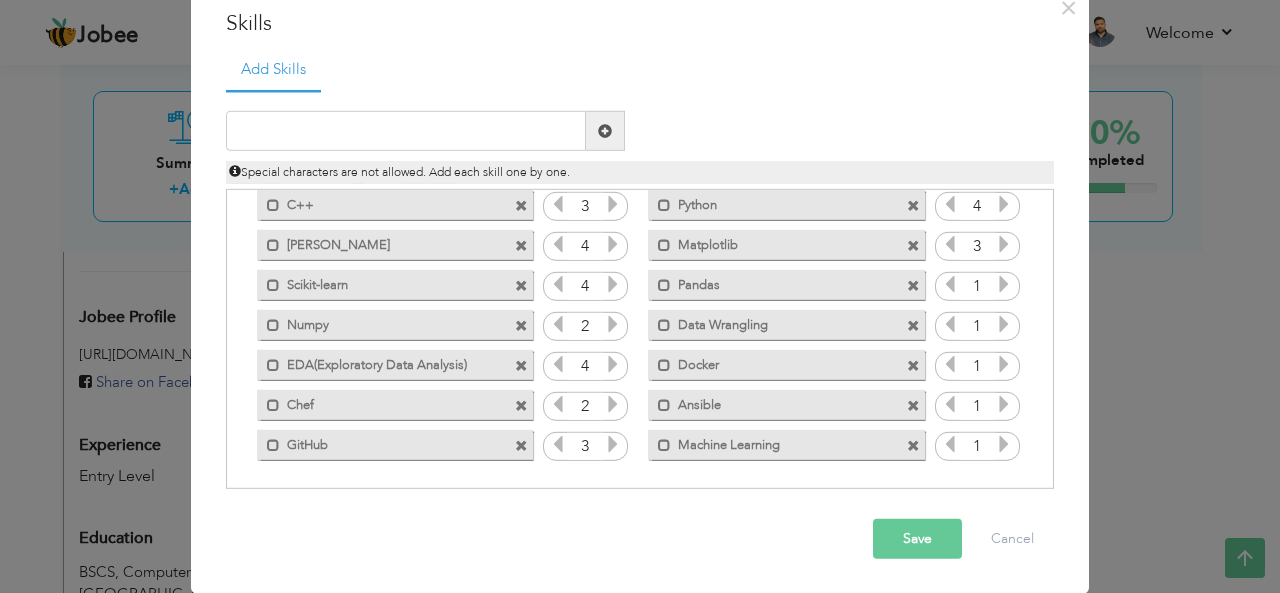 click at bounding box center (1004, 204) 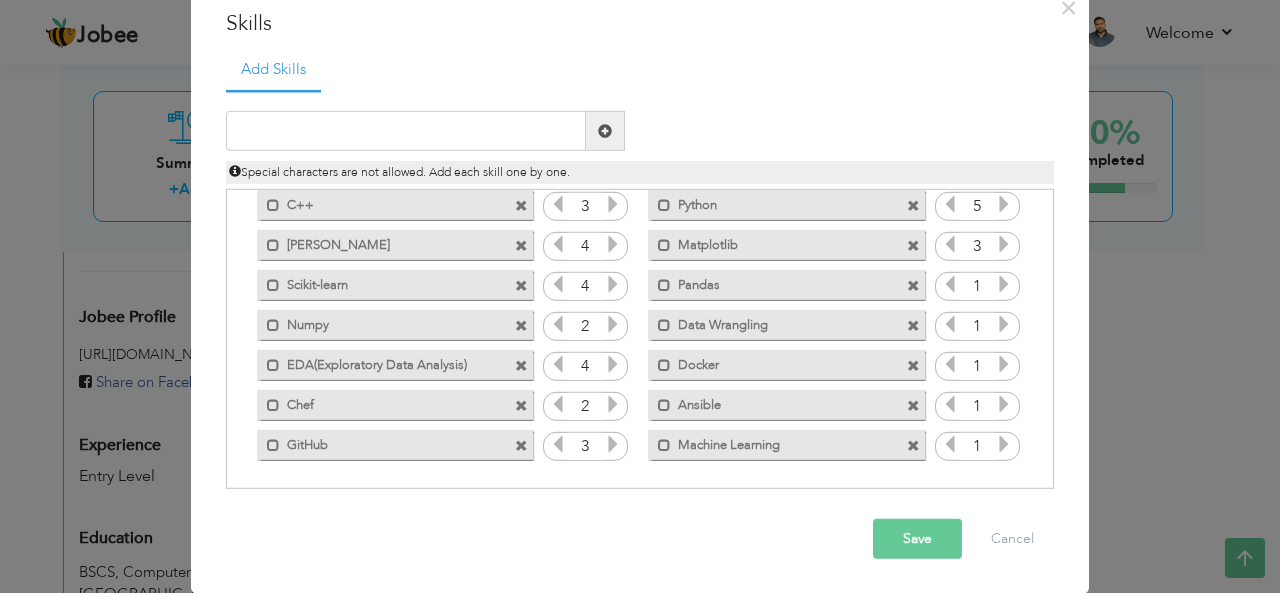 click at bounding box center [1004, 244] 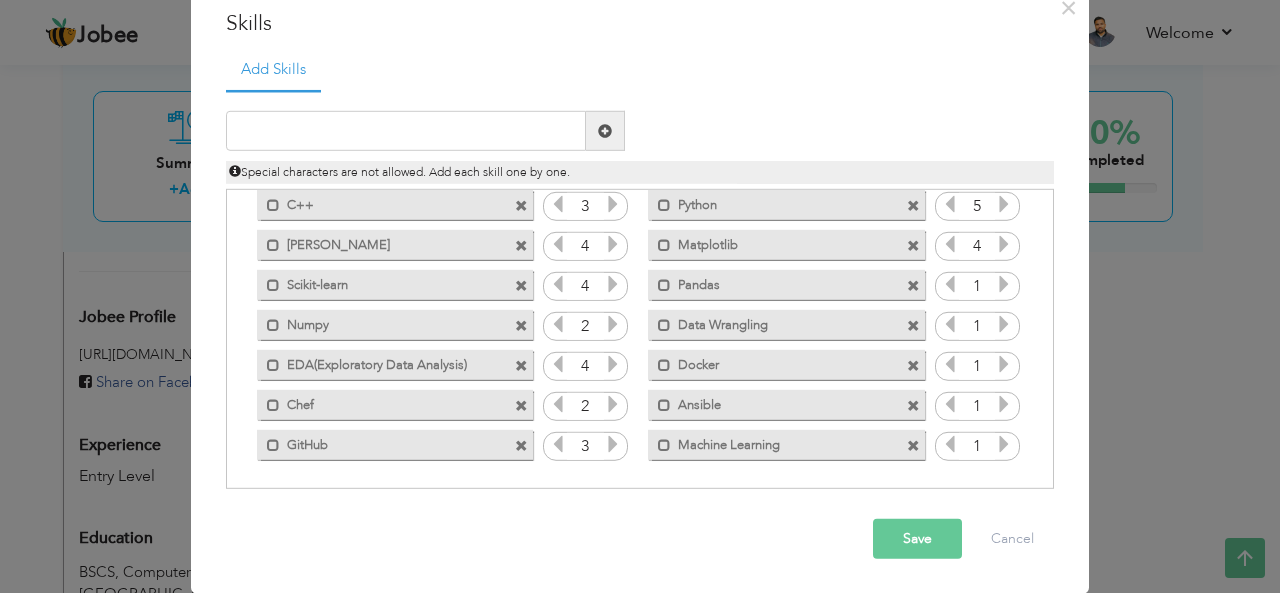 click at bounding box center [1004, 284] 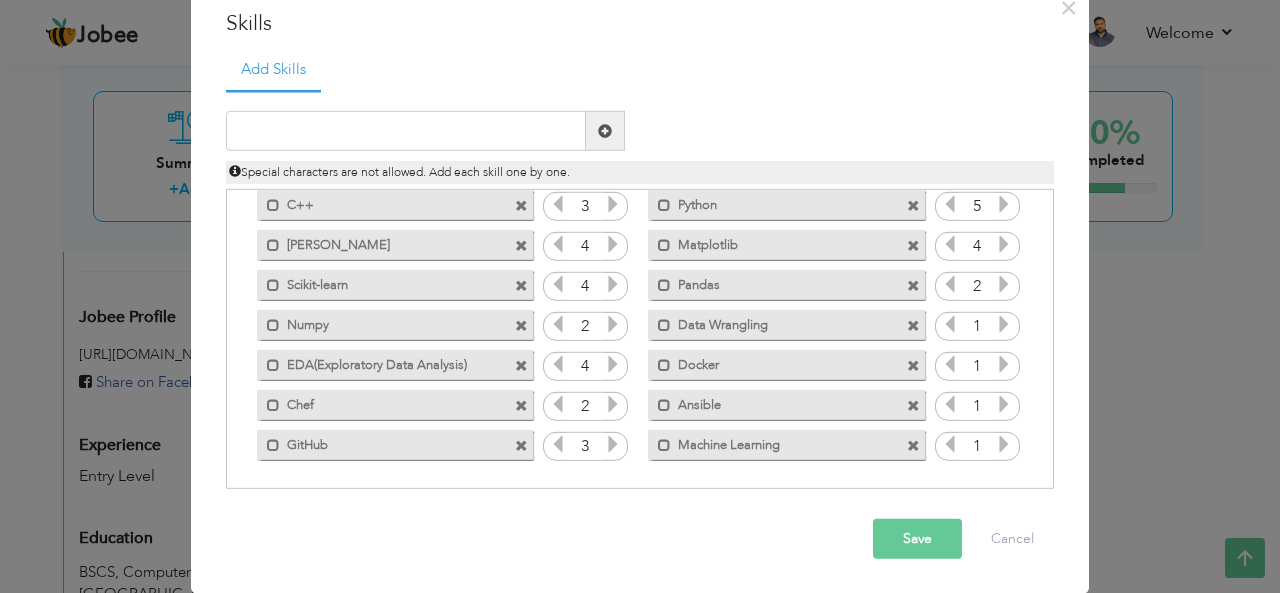 click at bounding box center [1004, 284] 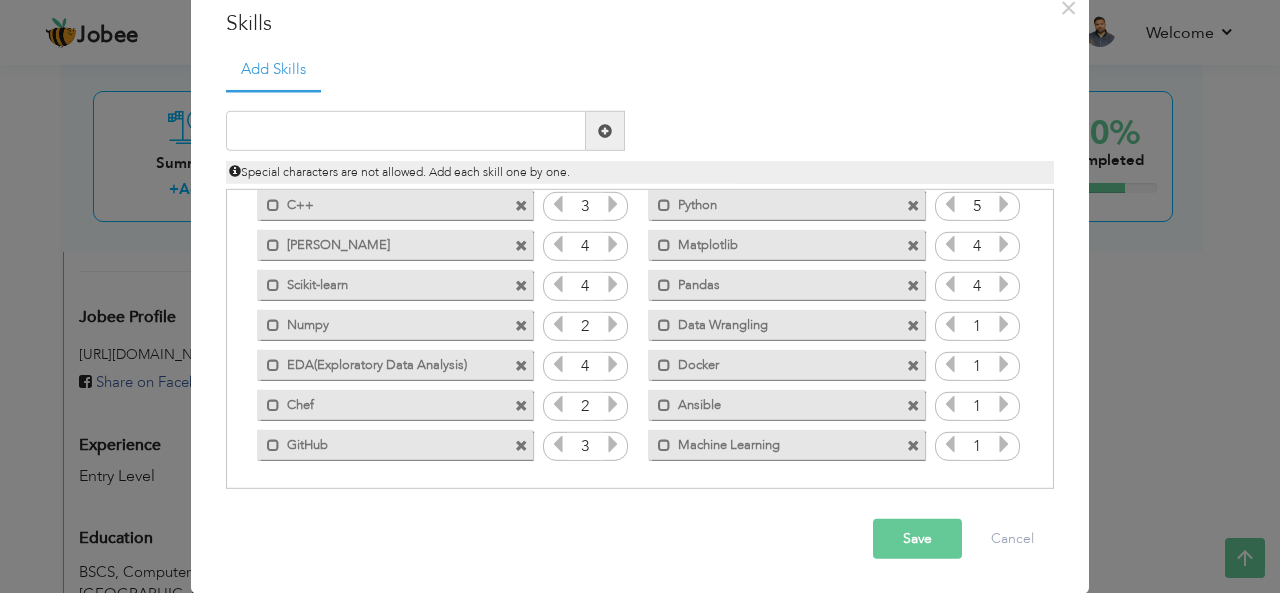 click at bounding box center (1004, 284) 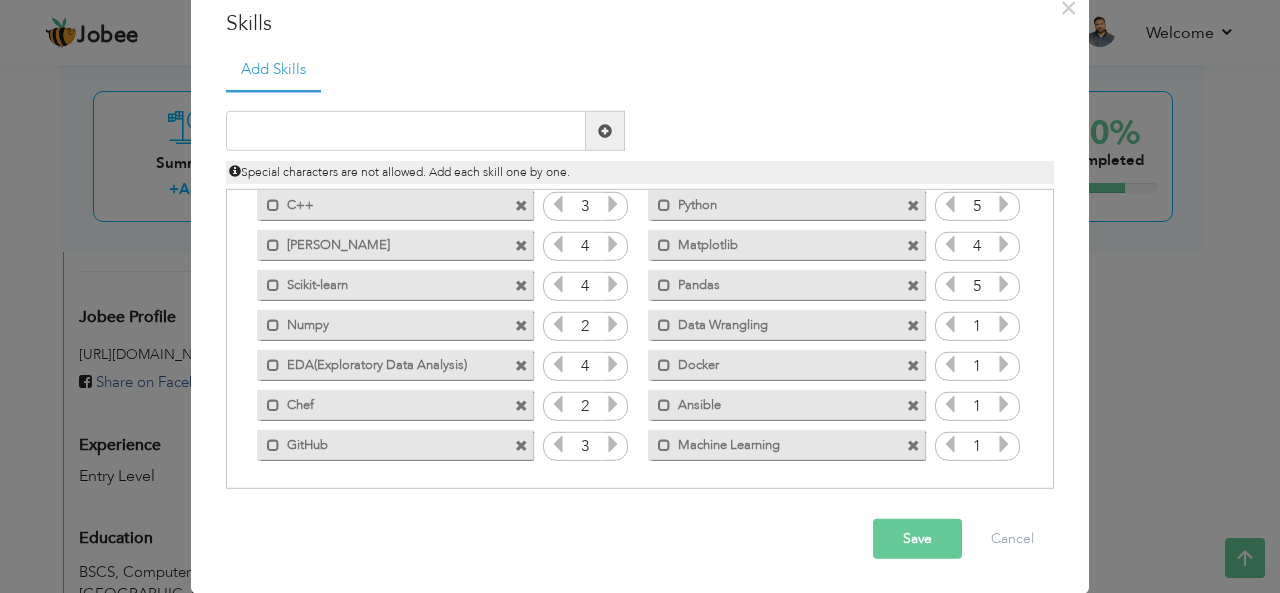 click at bounding box center (1004, 284) 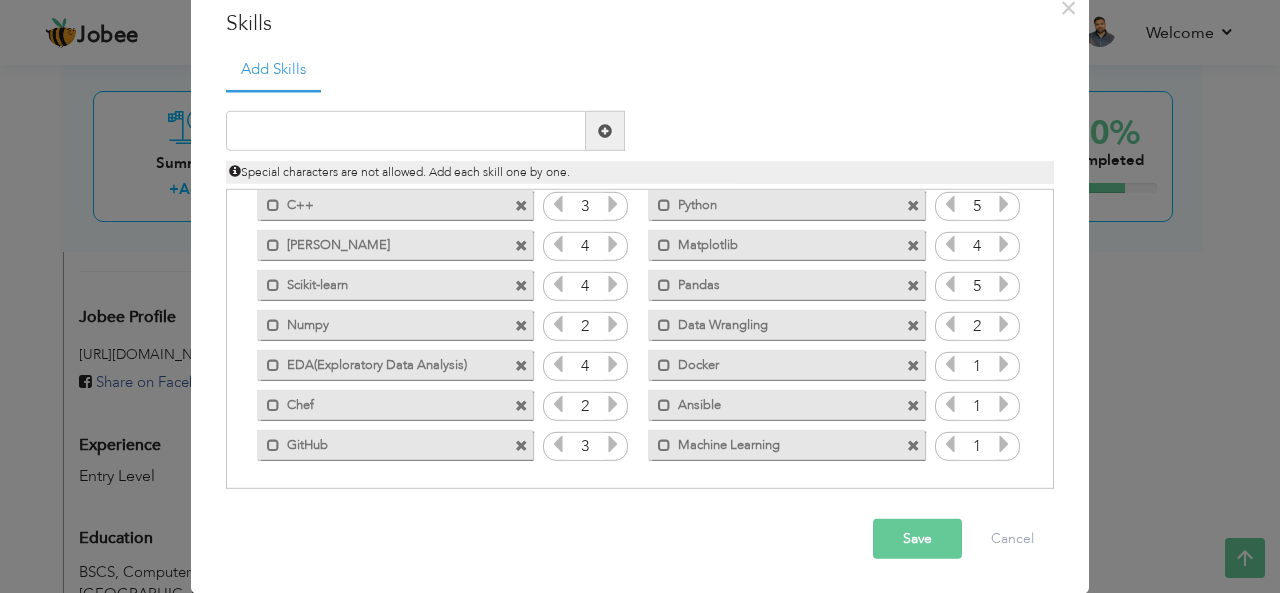 click at bounding box center (1004, 324) 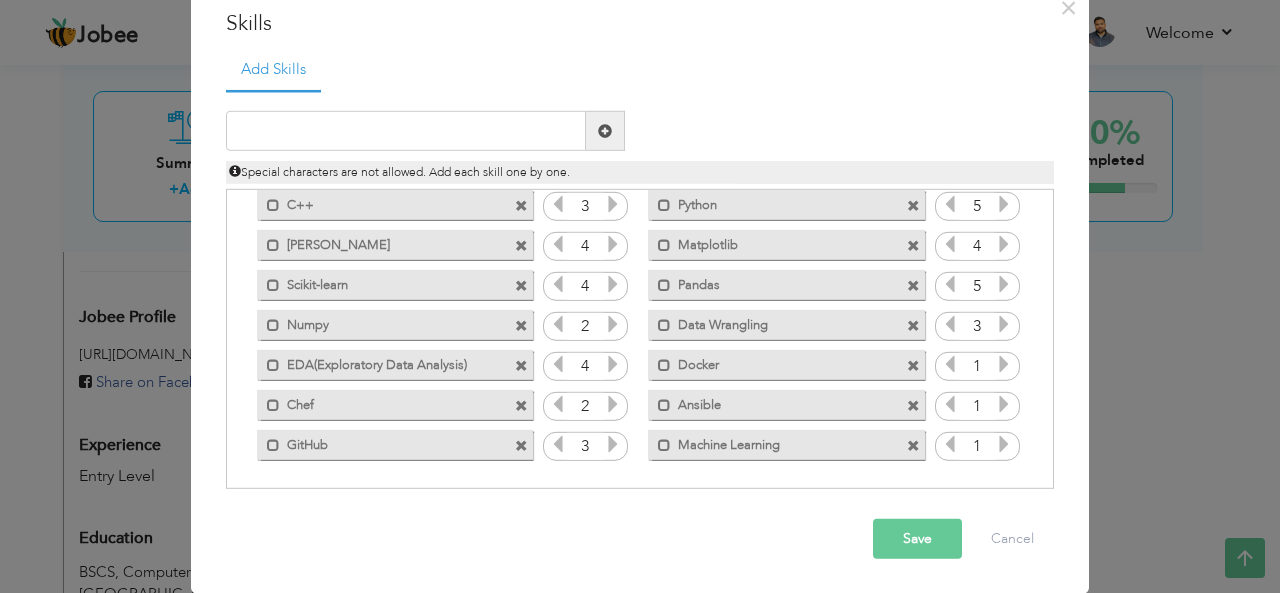 click at bounding box center (1004, 364) 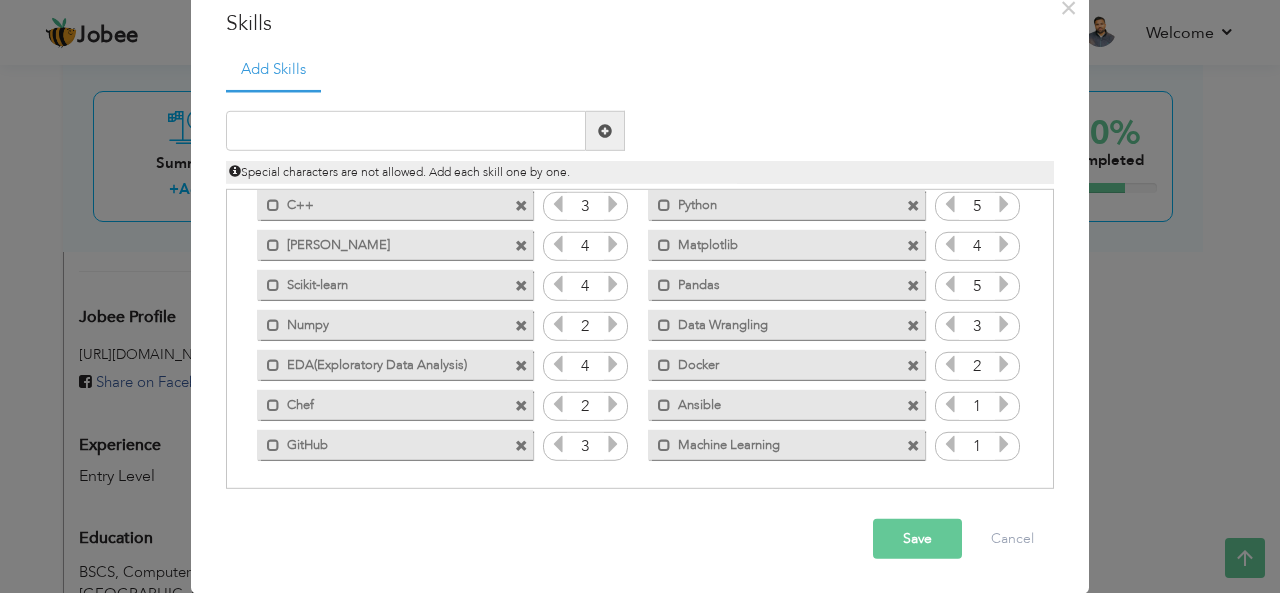 click at bounding box center [1004, 404] 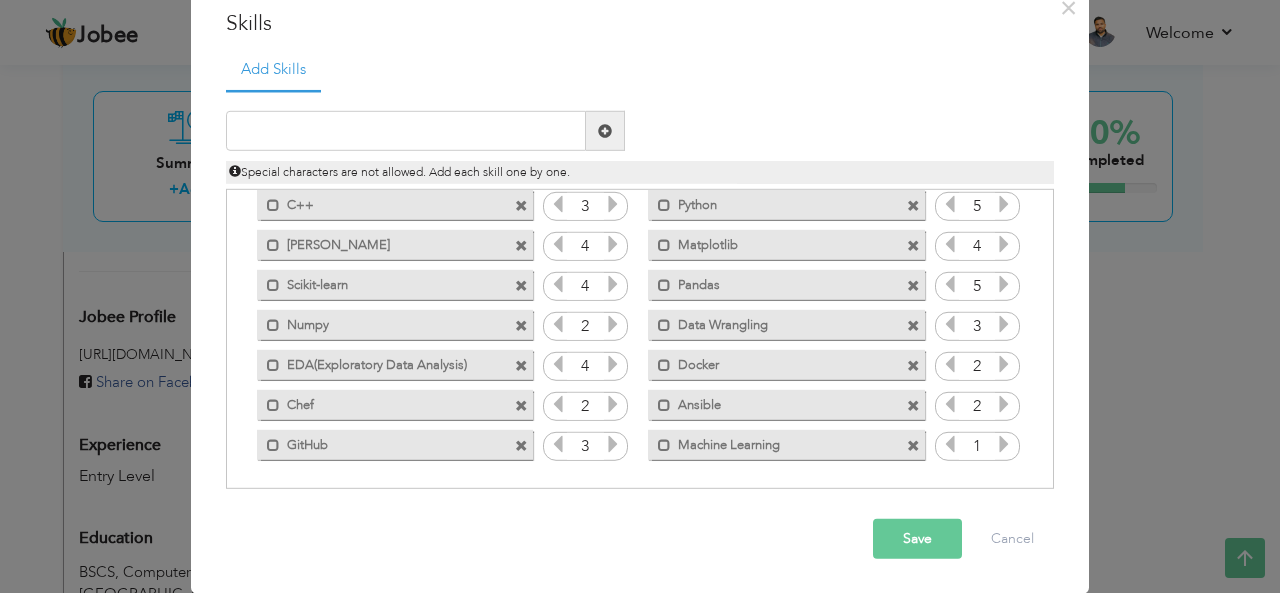 click at bounding box center [1004, 444] 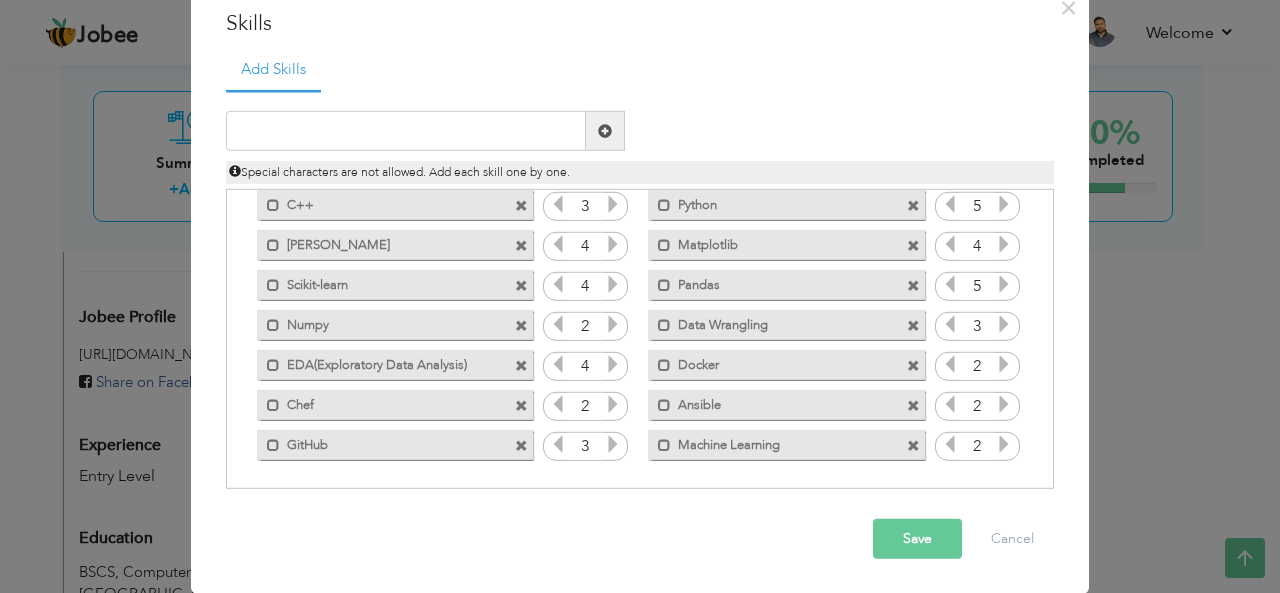 click at bounding box center [1004, 444] 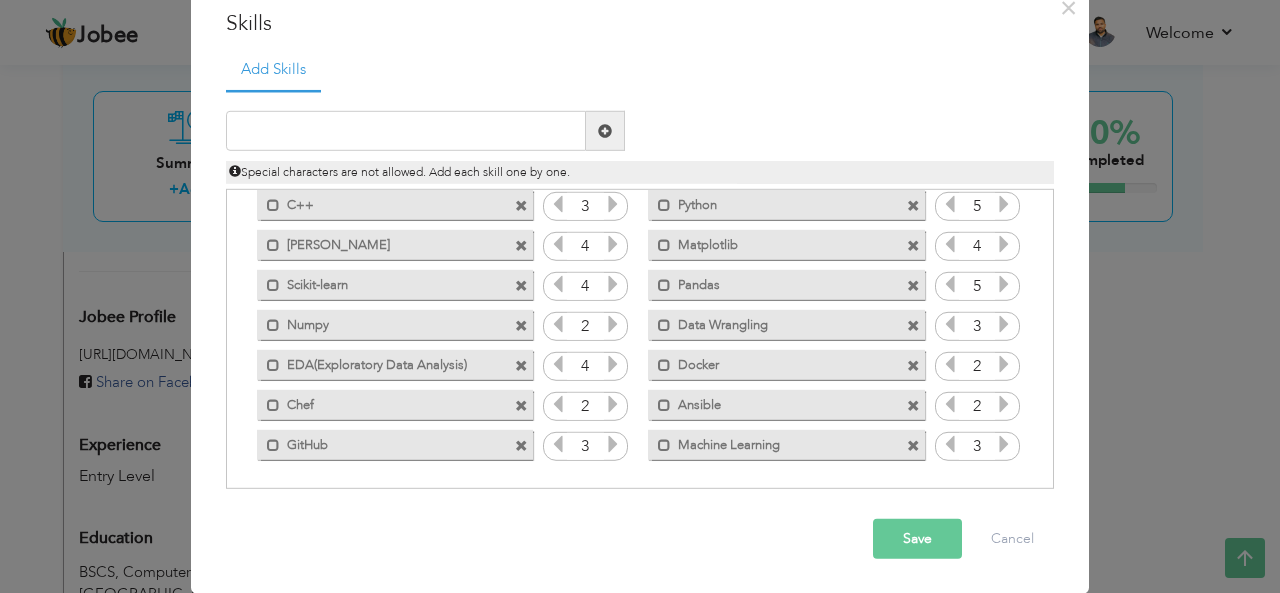 click at bounding box center [1004, 444] 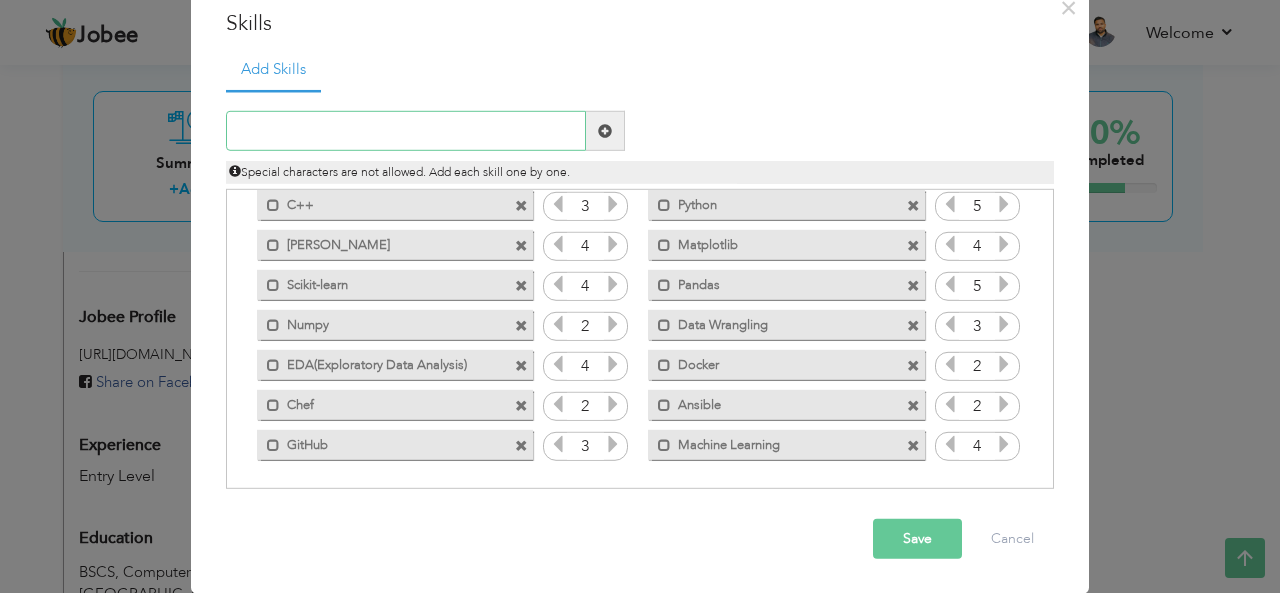 click at bounding box center (406, 131) 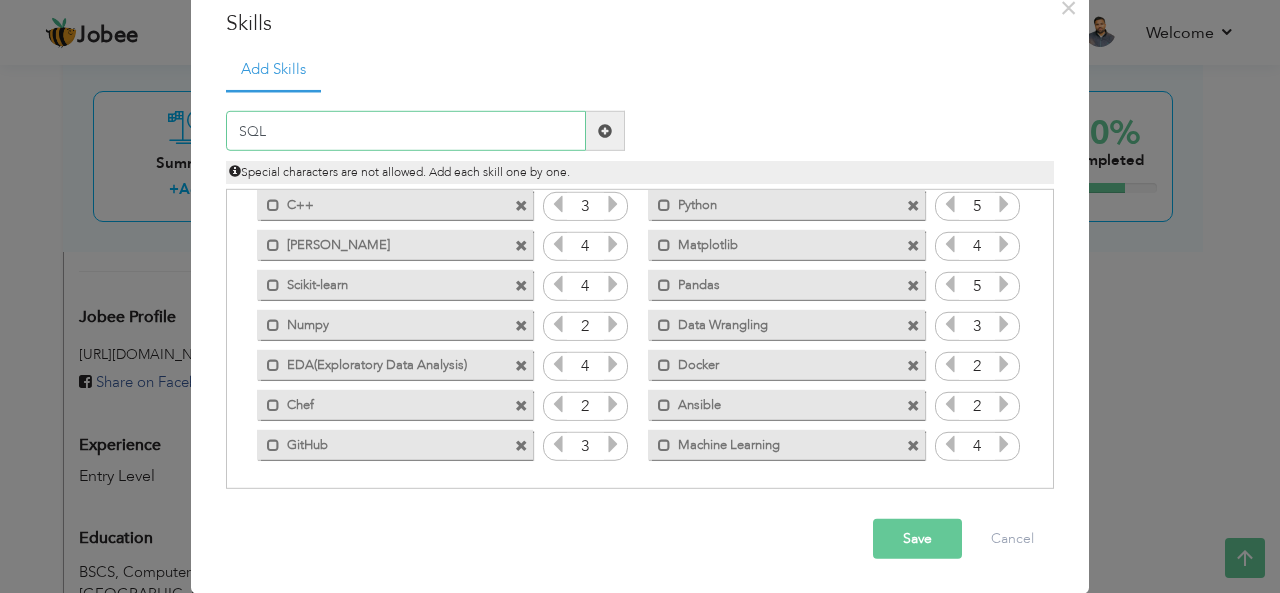 type on "SQL" 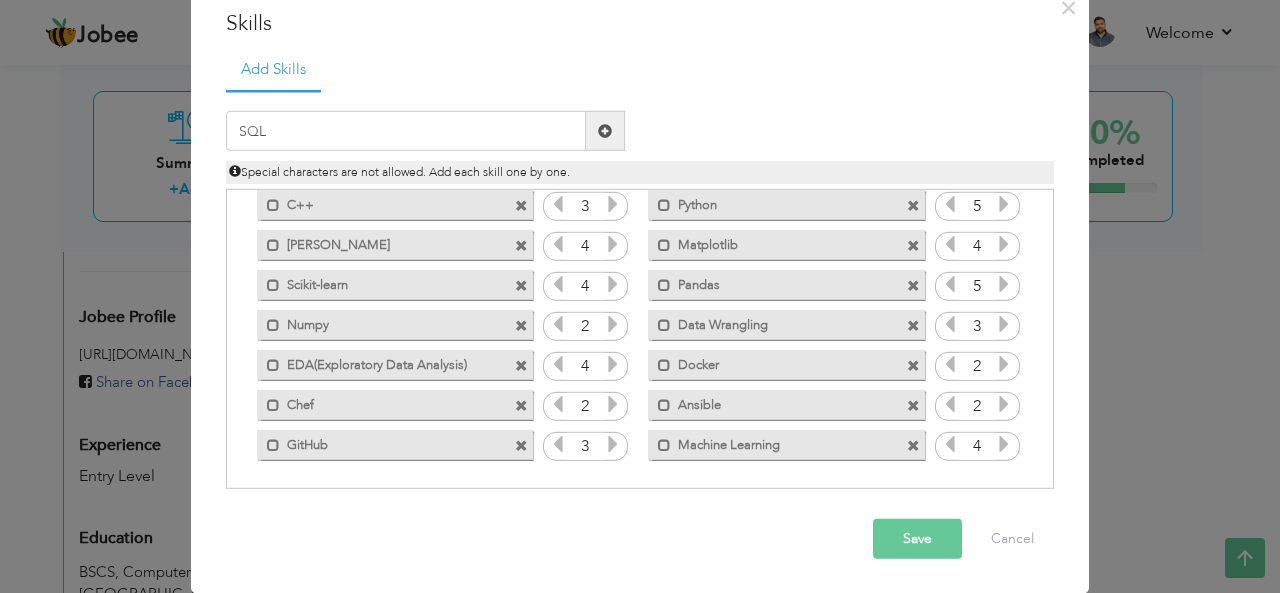 click at bounding box center (605, 131) 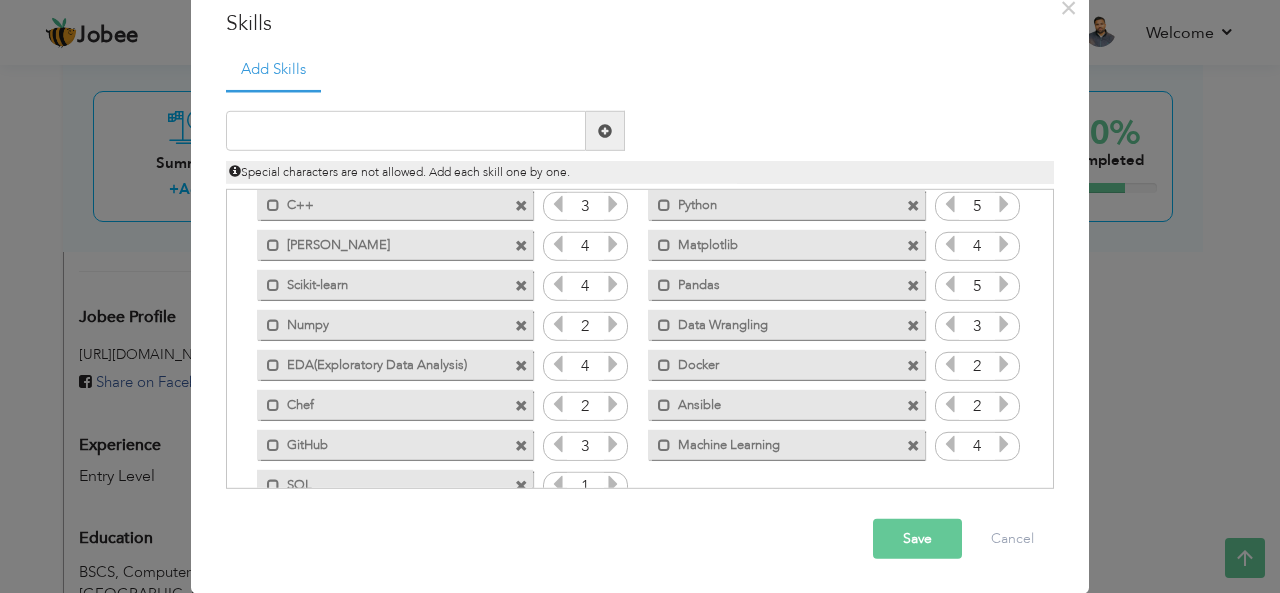scroll, scrollTop: 84, scrollLeft: 0, axis: vertical 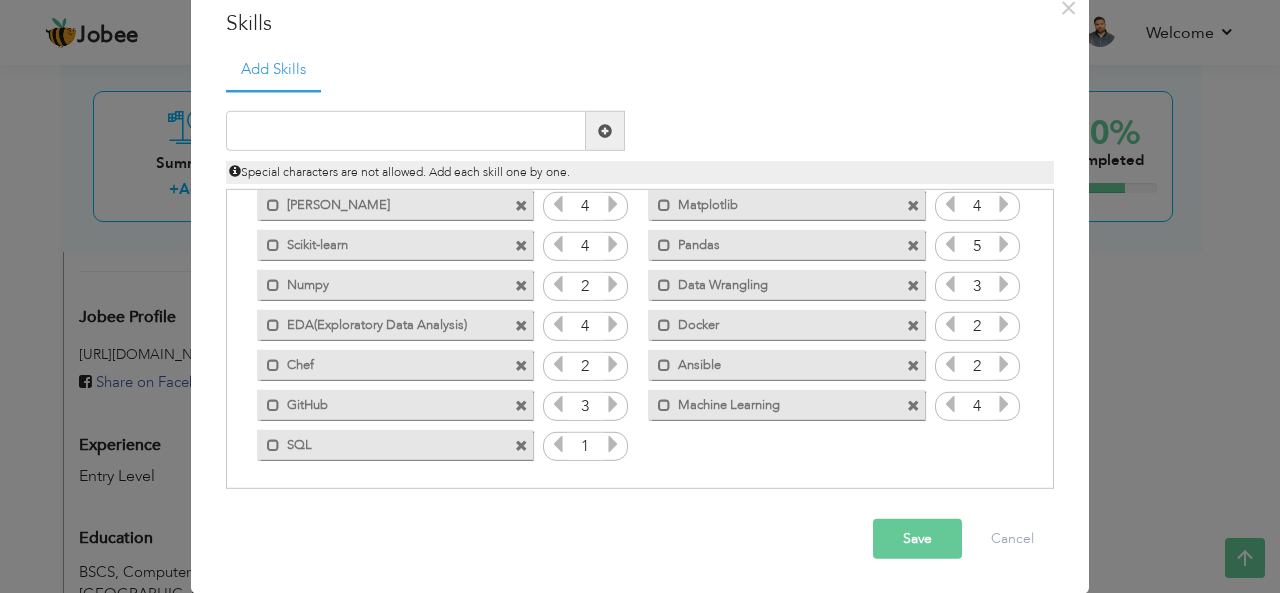 click at bounding box center [613, 444] 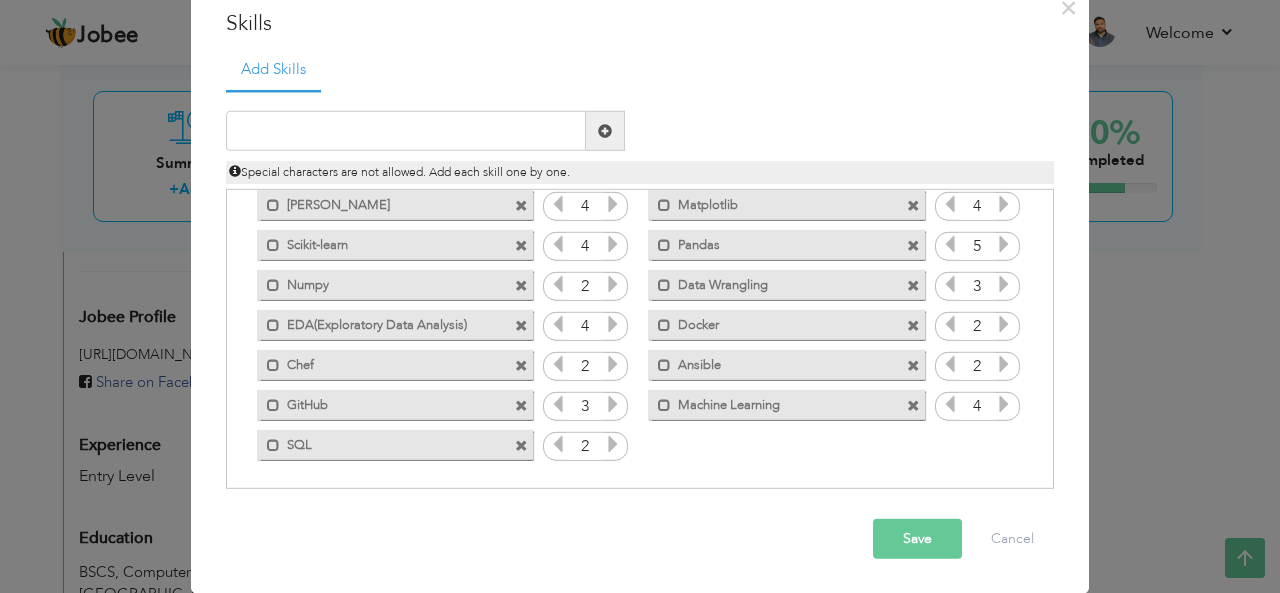 click on "Duplicate entry" at bounding box center (640, 290) 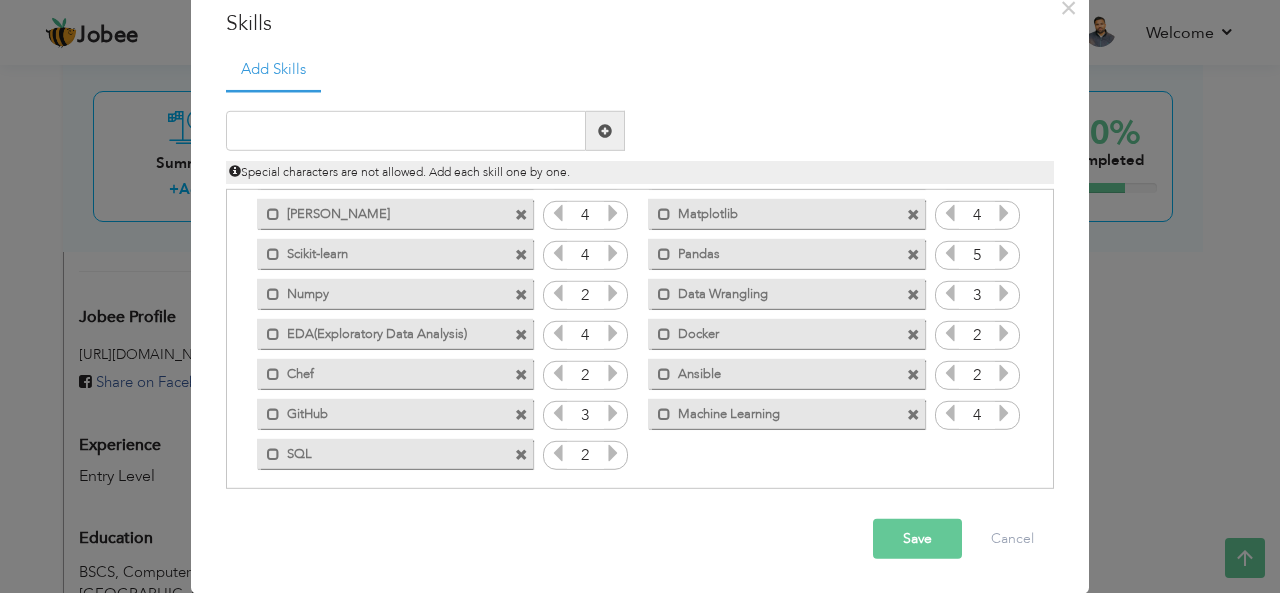 scroll, scrollTop: 74, scrollLeft: 0, axis: vertical 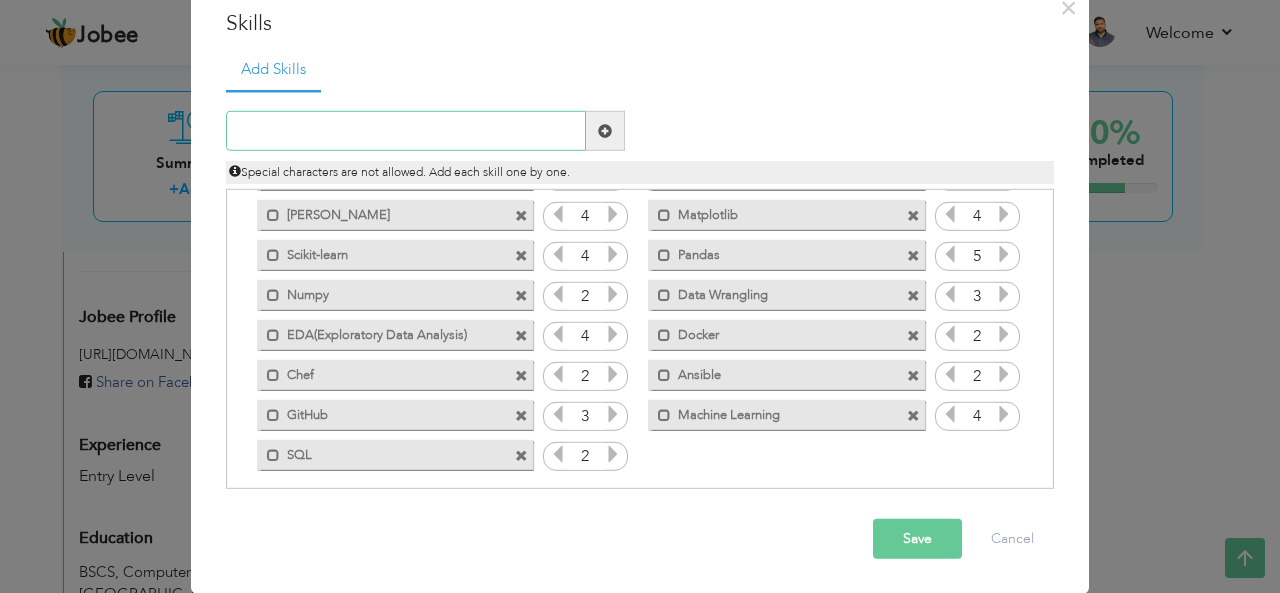 click at bounding box center (406, 131) 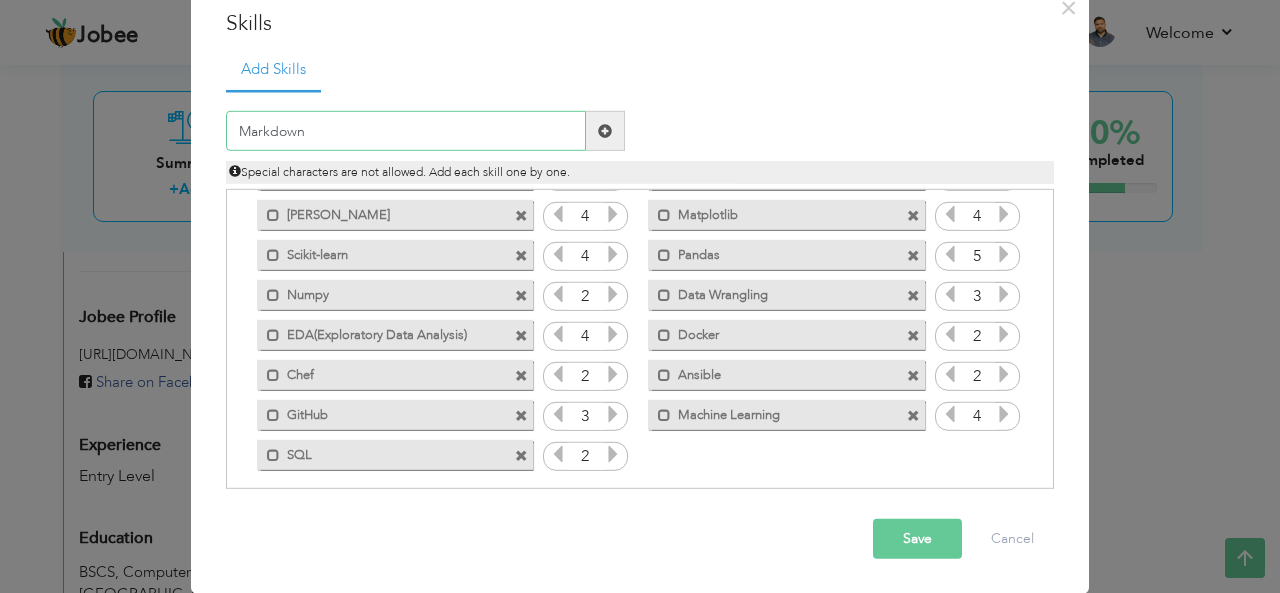 type on "Markdown" 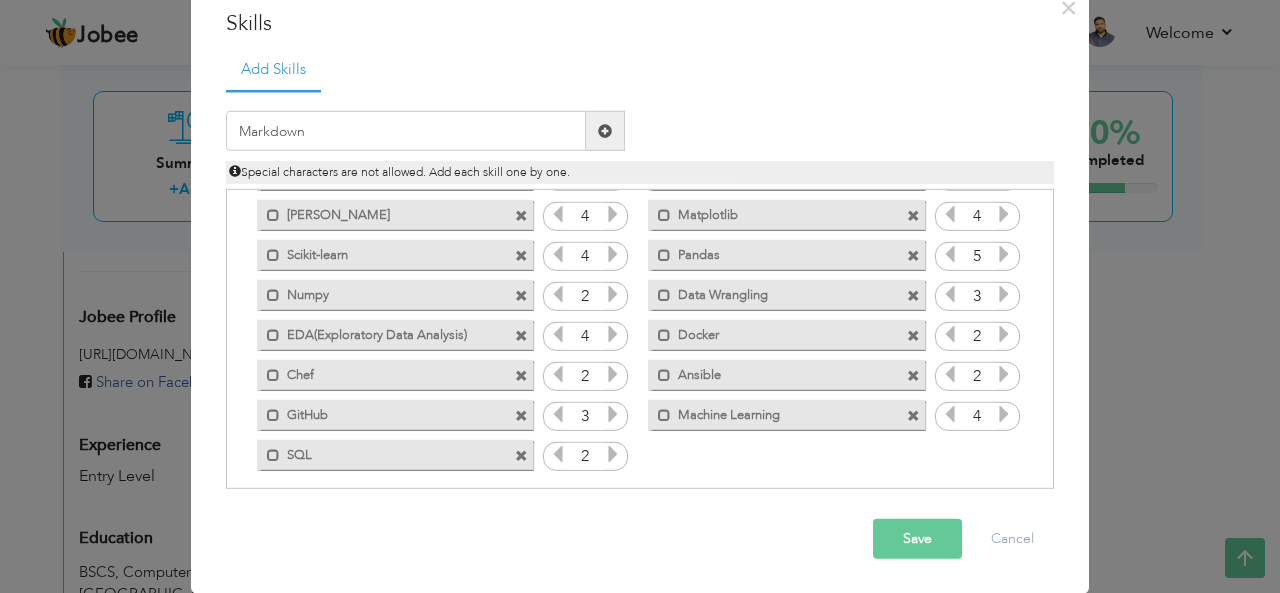 click at bounding box center (605, 131) 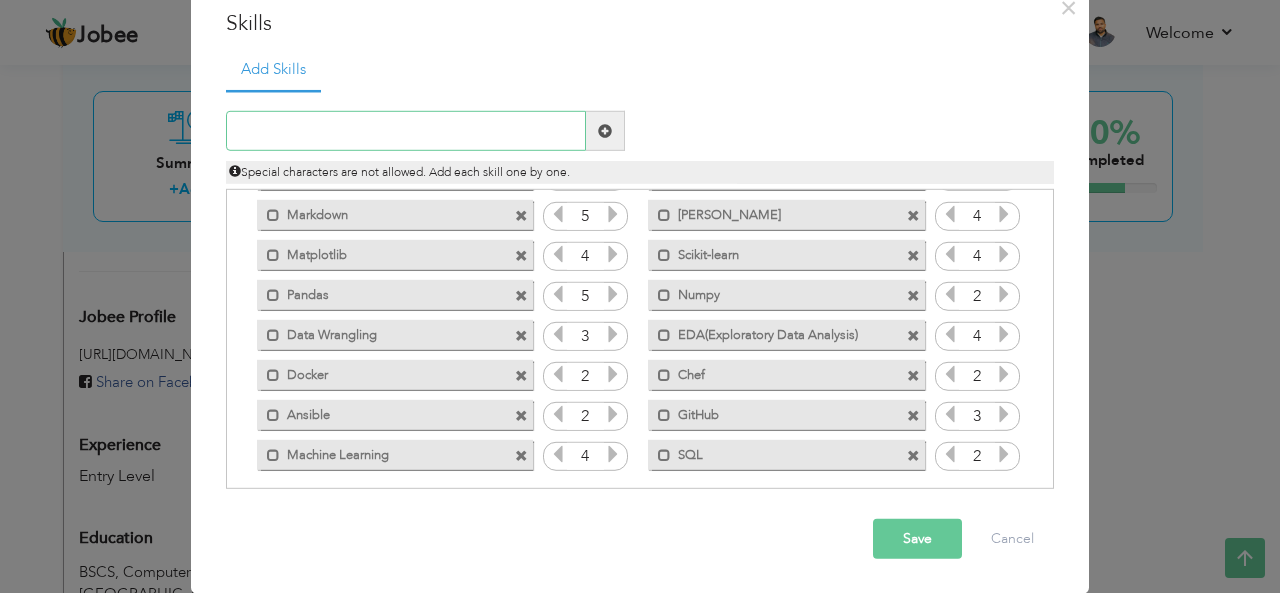click at bounding box center (406, 131) 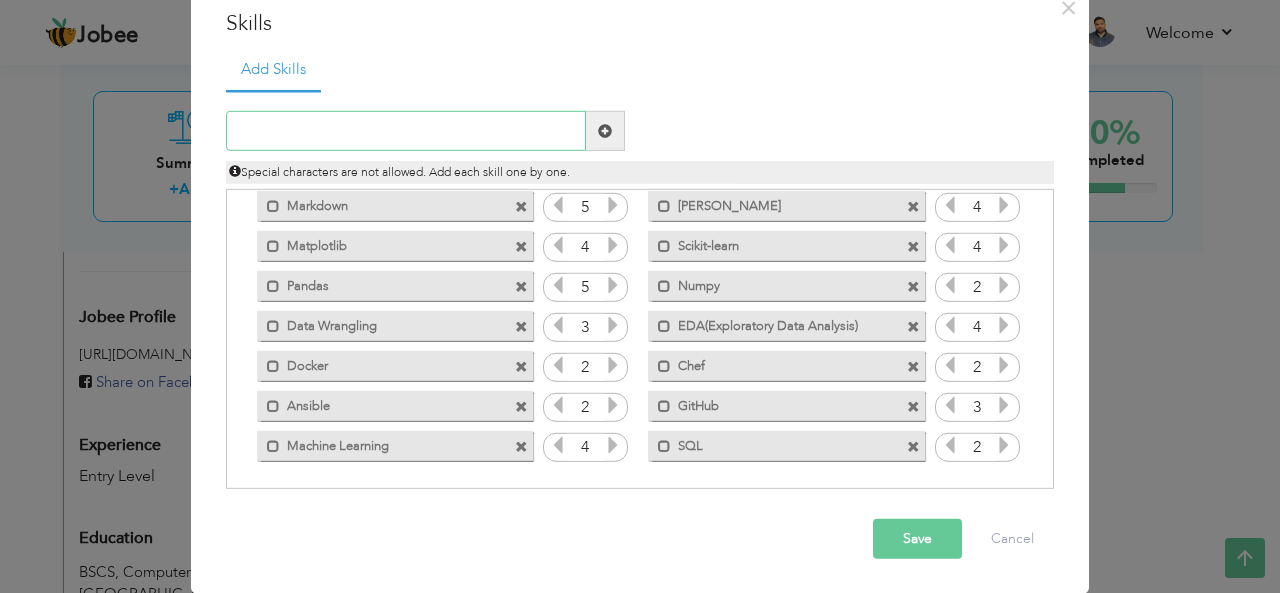 scroll, scrollTop: 84, scrollLeft: 0, axis: vertical 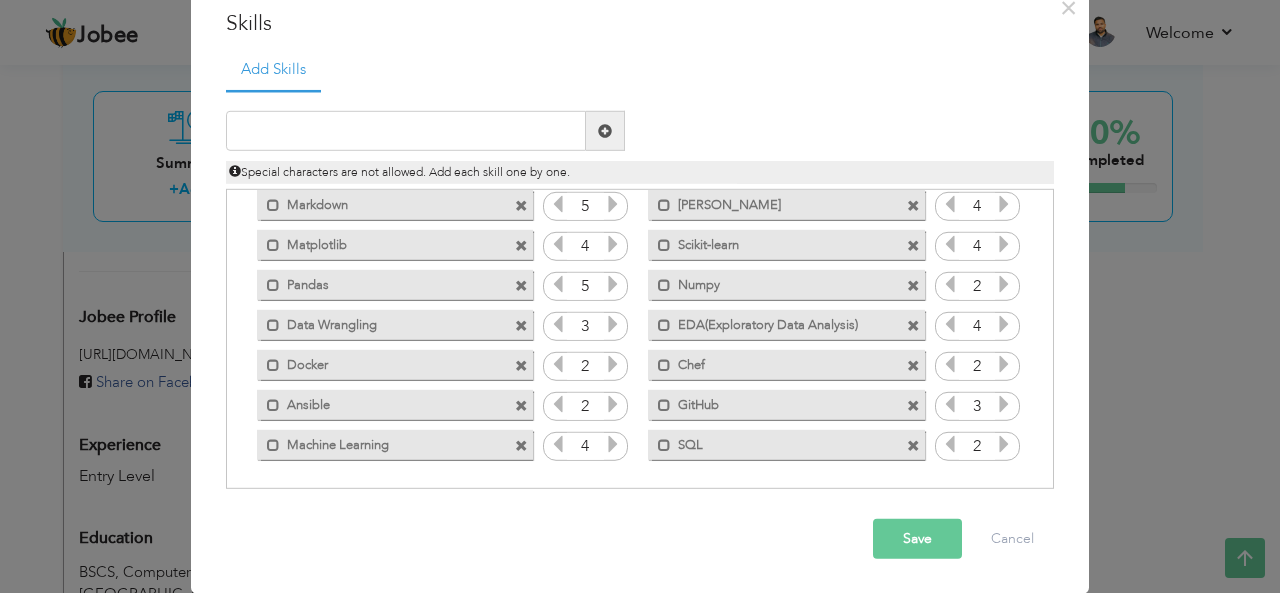 click on "Save" at bounding box center (917, 539) 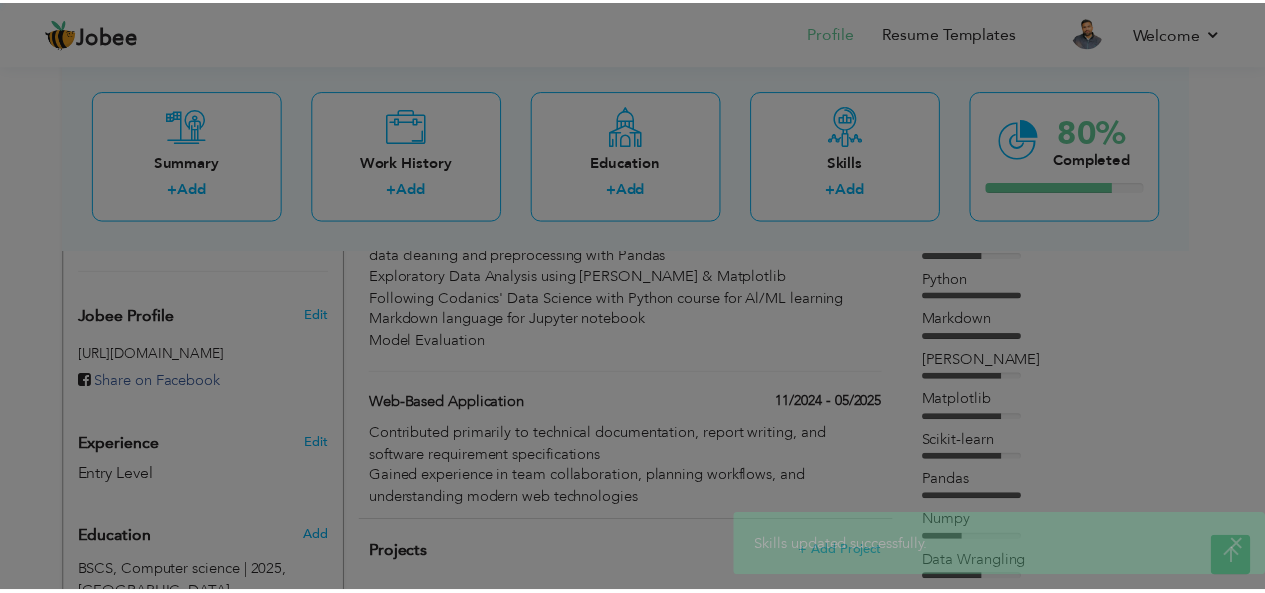 scroll, scrollTop: 0, scrollLeft: 0, axis: both 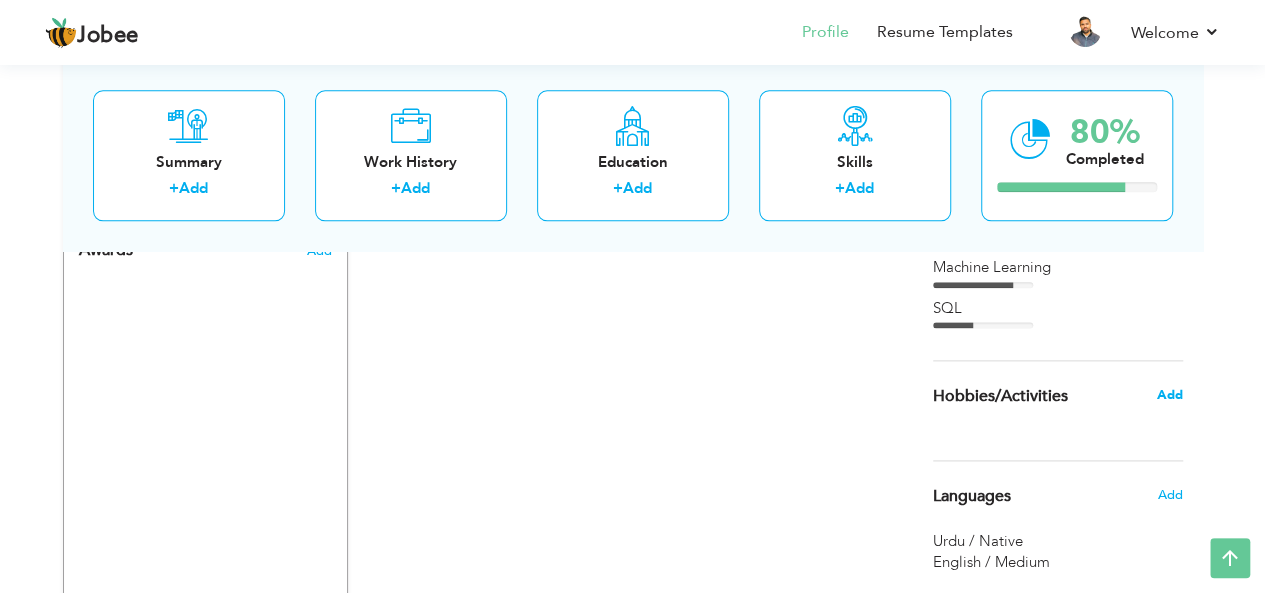 click on "Add" at bounding box center (1169, 395) 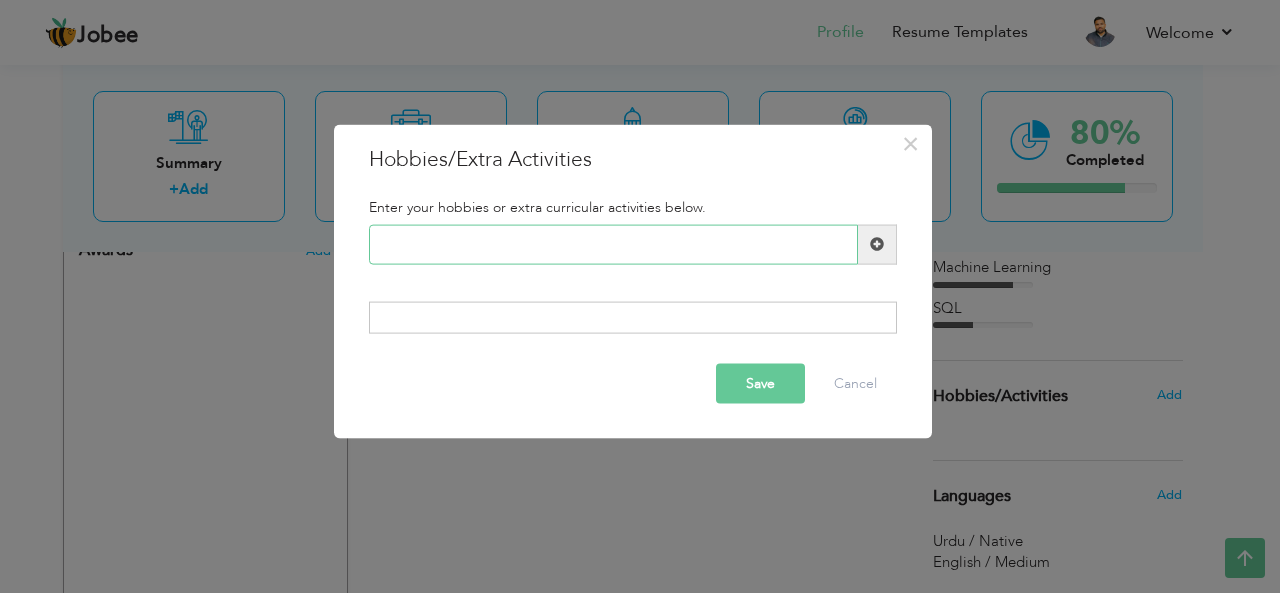 click at bounding box center (613, 244) 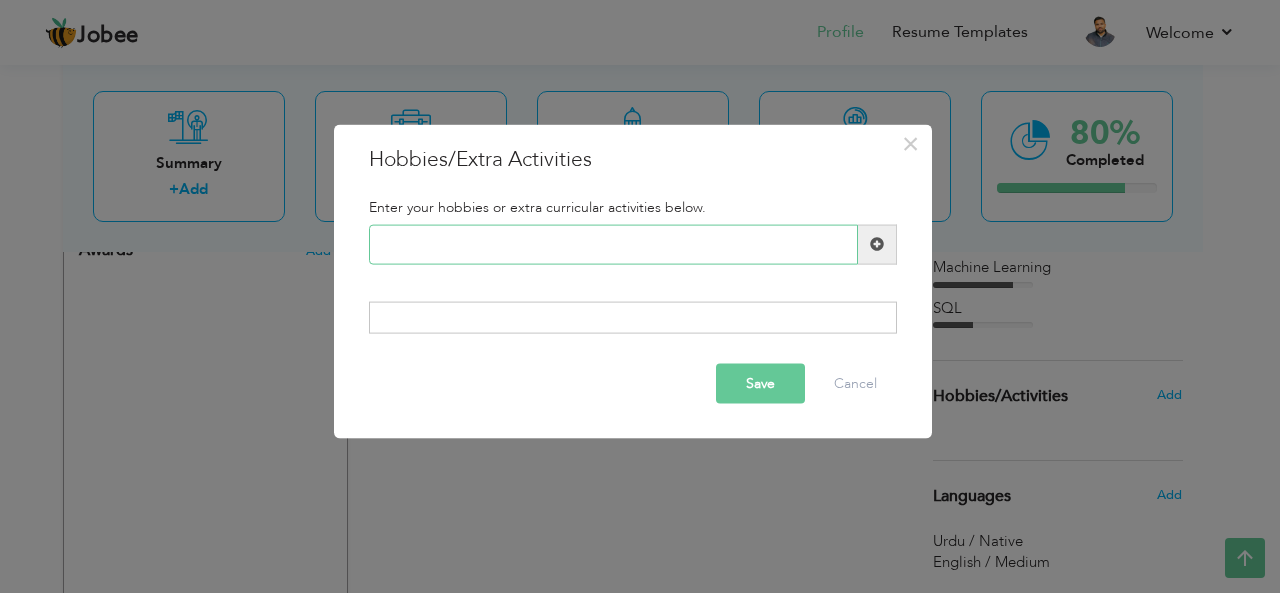 click at bounding box center [613, 244] 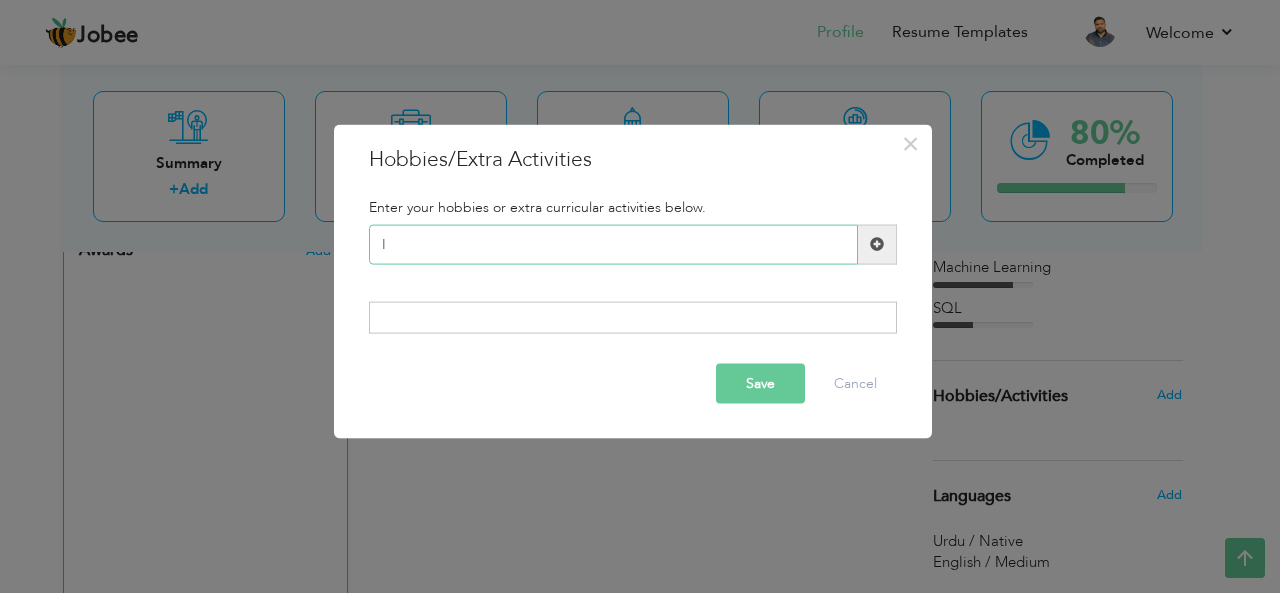 type 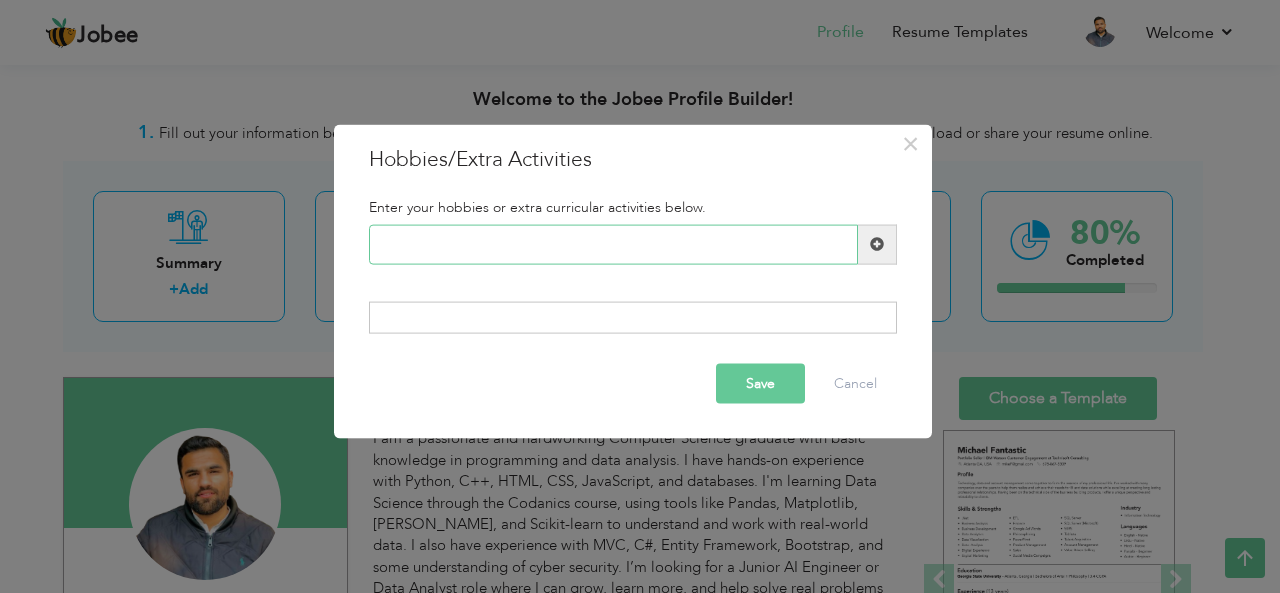 scroll, scrollTop: 1122, scrollLeft: 0, axis: vertical 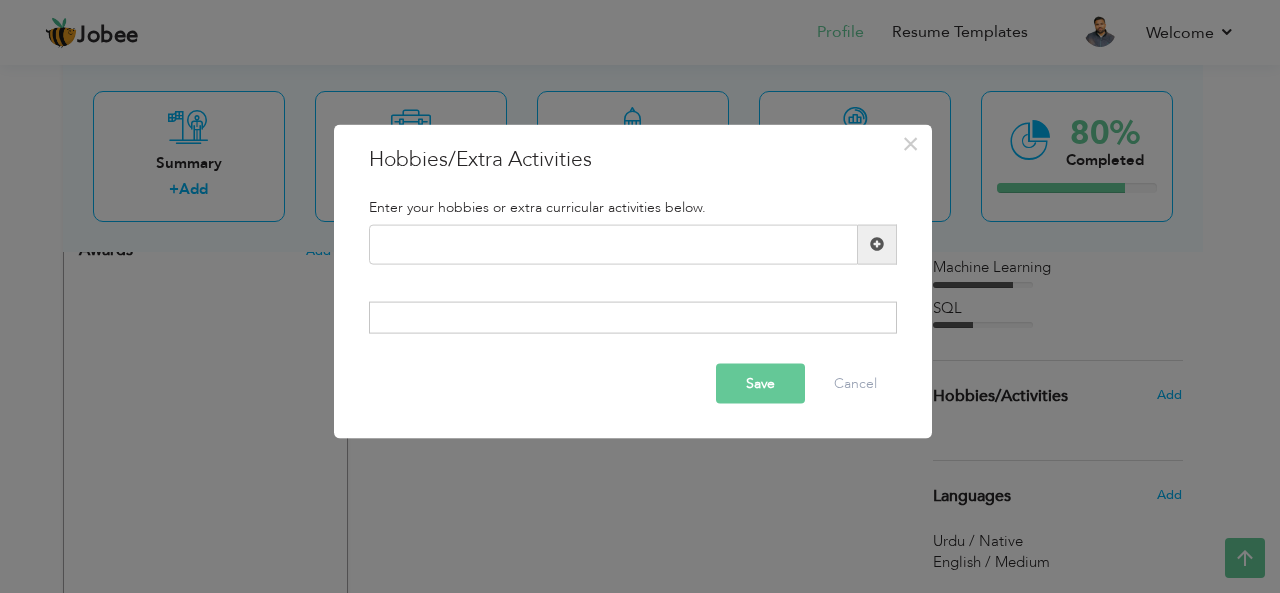 drag, startPoint x: 361, startPoint y: 160, endPoint x: 593, endPoint y: 158, distance: 232.00862 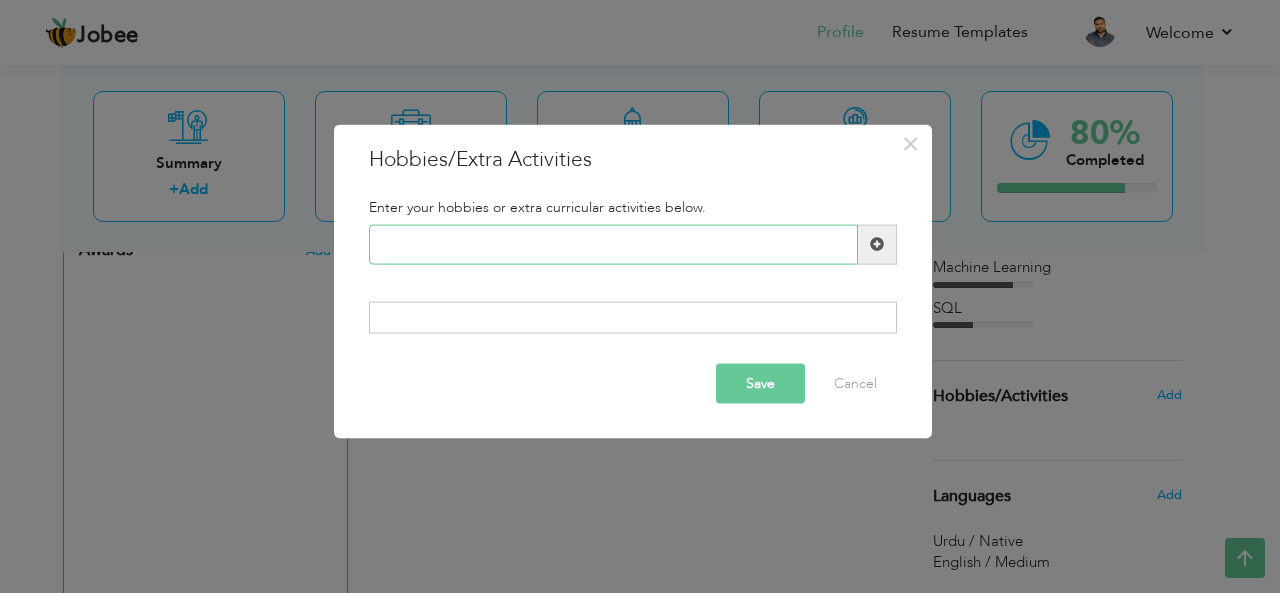 click at bounding box center [613, 244] 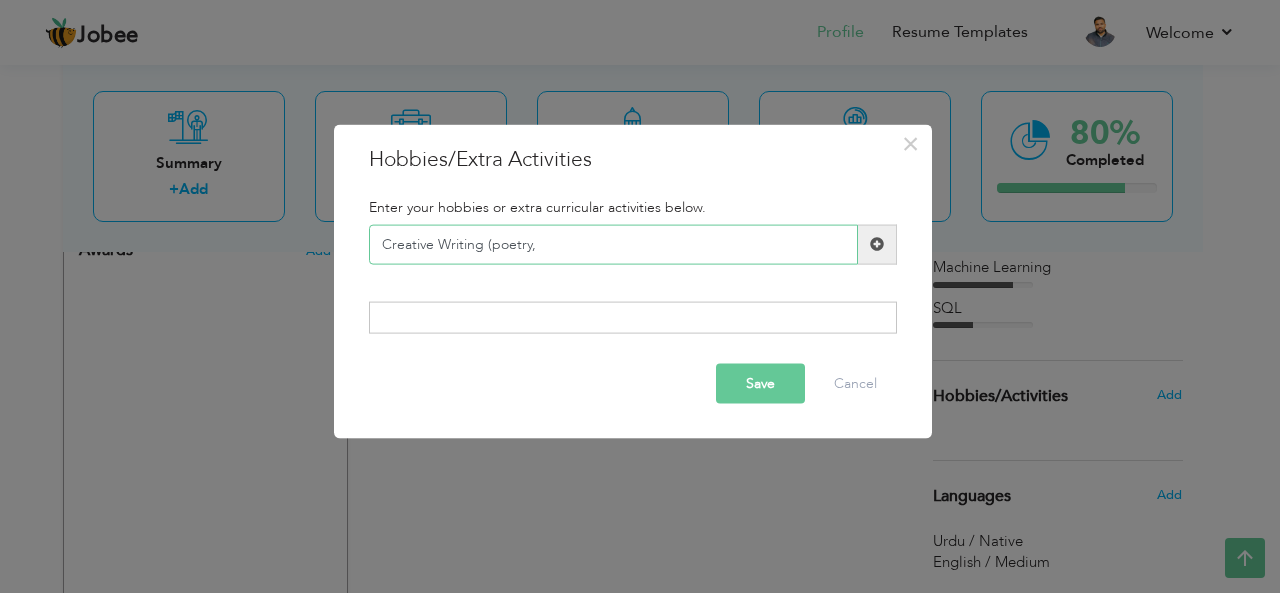 click on "Creative Writing (poetry," at bounding box center (613, 244) 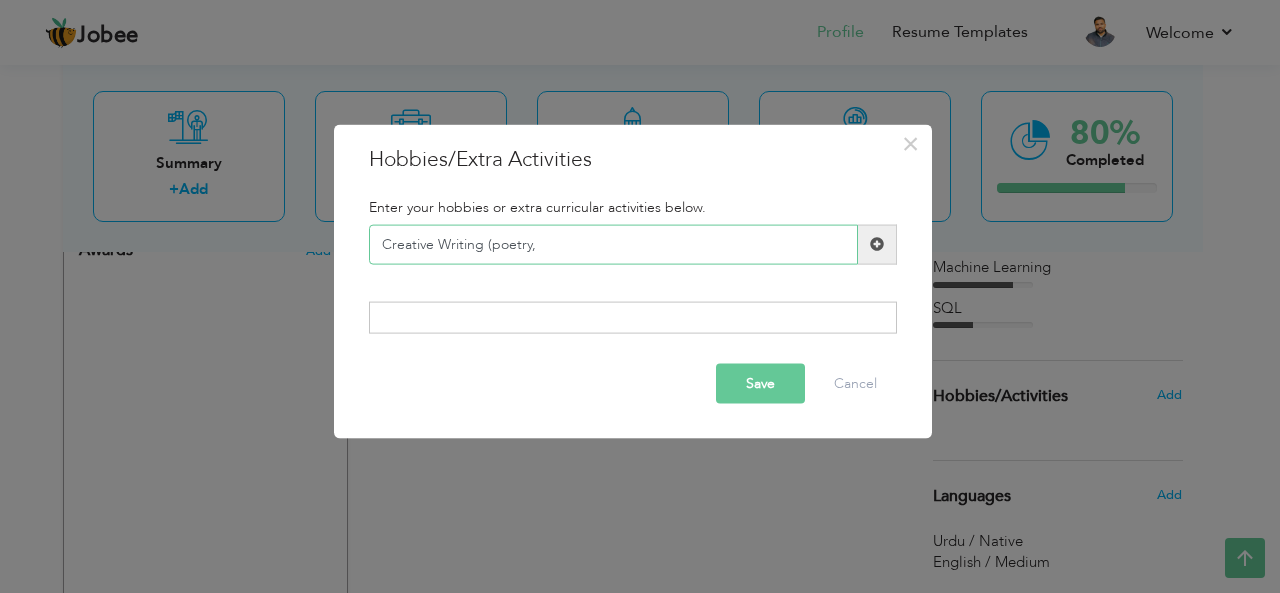 paste on "Experimenting with AI Too" 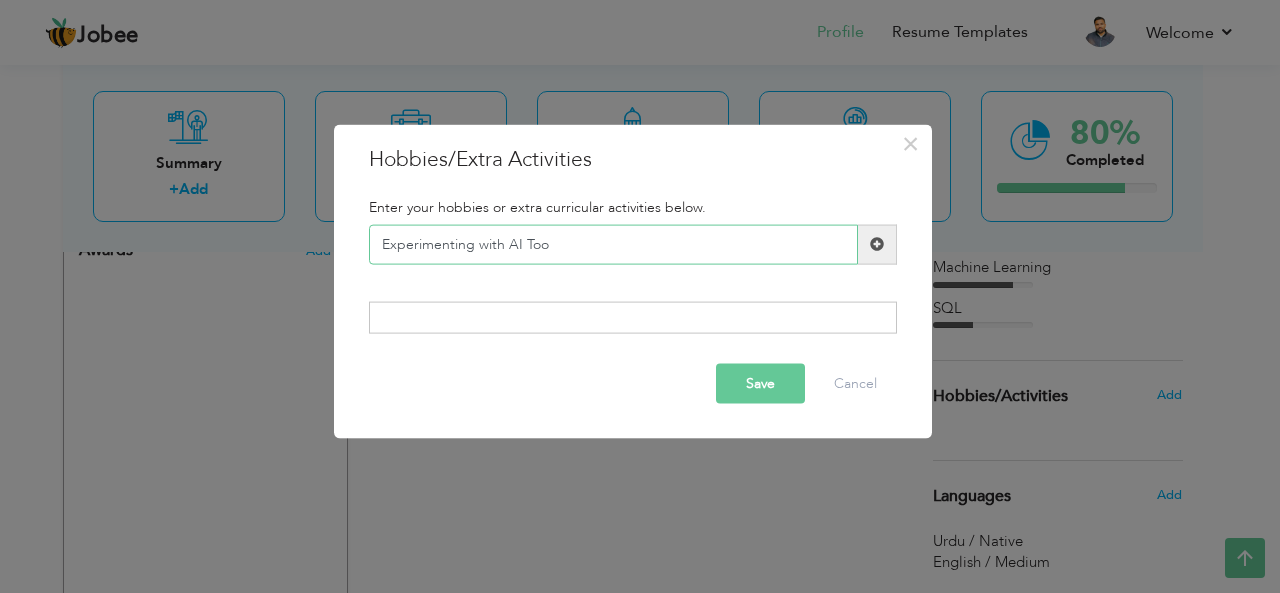 type on "Experimenting with AI Too" 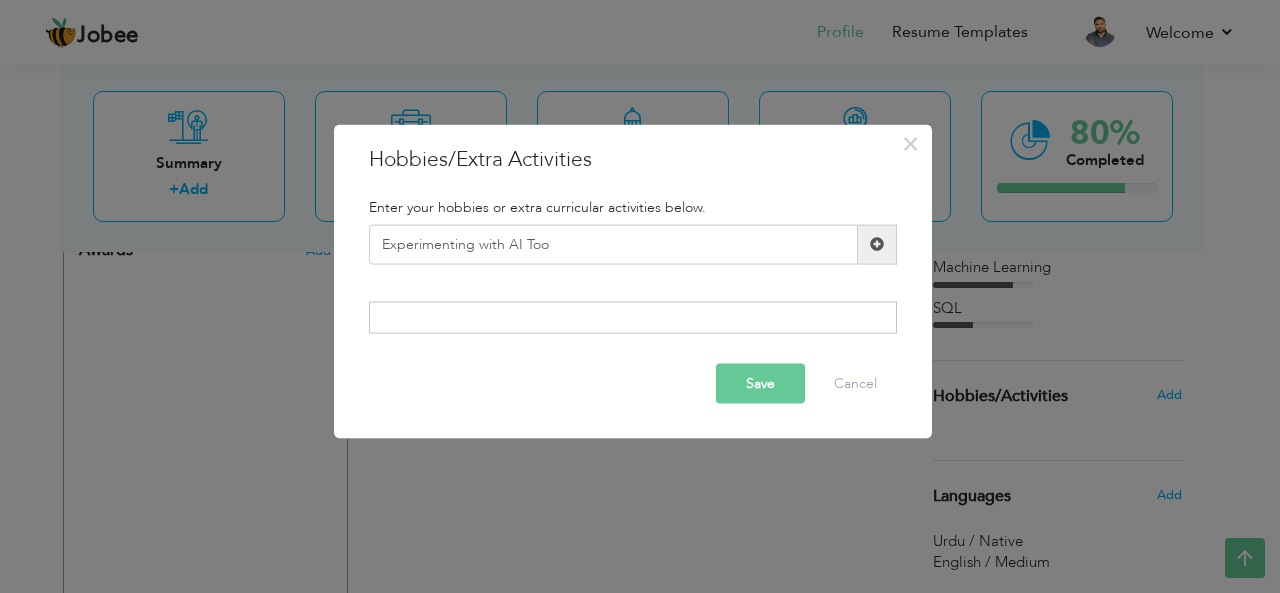 click at bounding box center (877, 244) 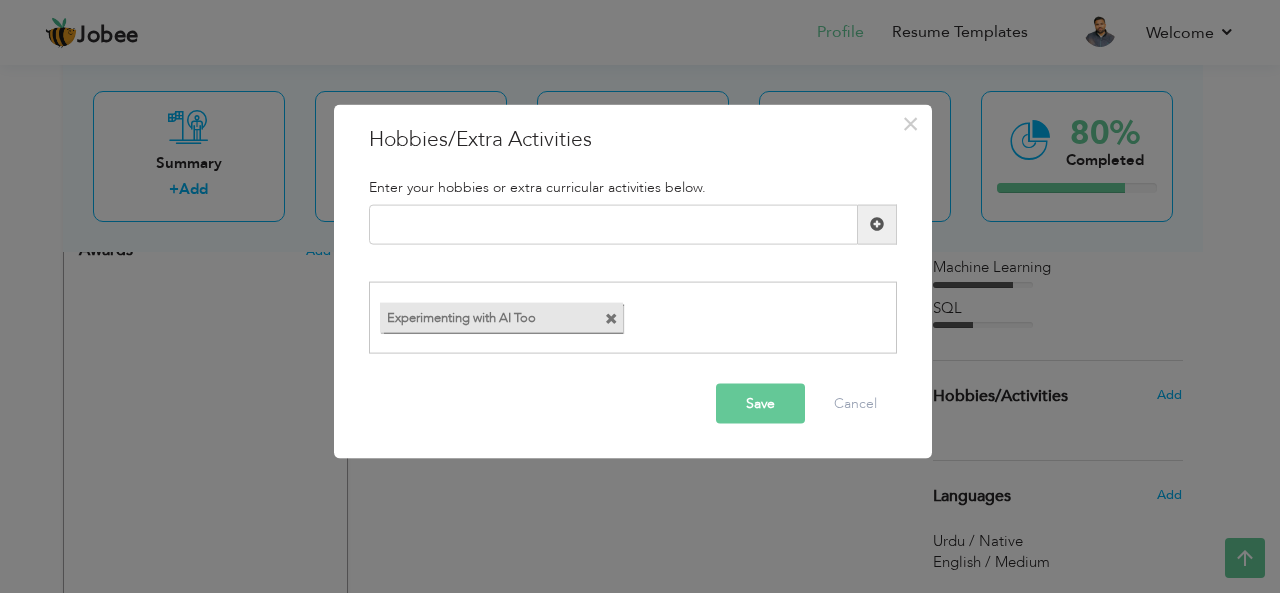 click on "Experimenting with AI Too" at bounding box center (483, 315) 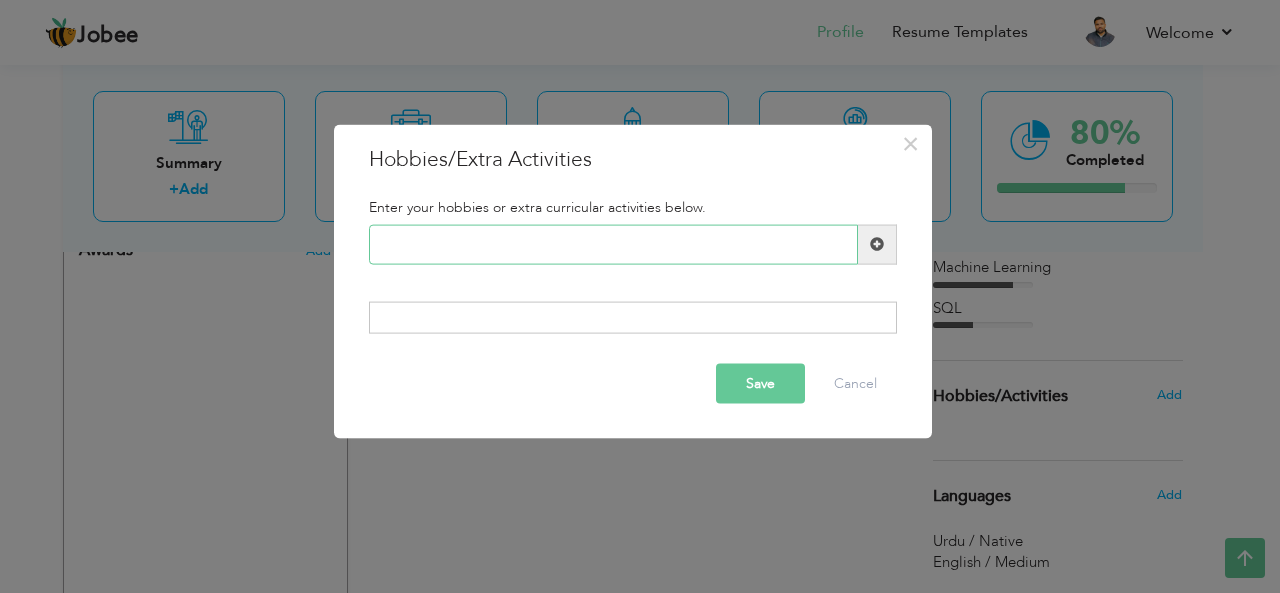click at bounding box center [613, 244] 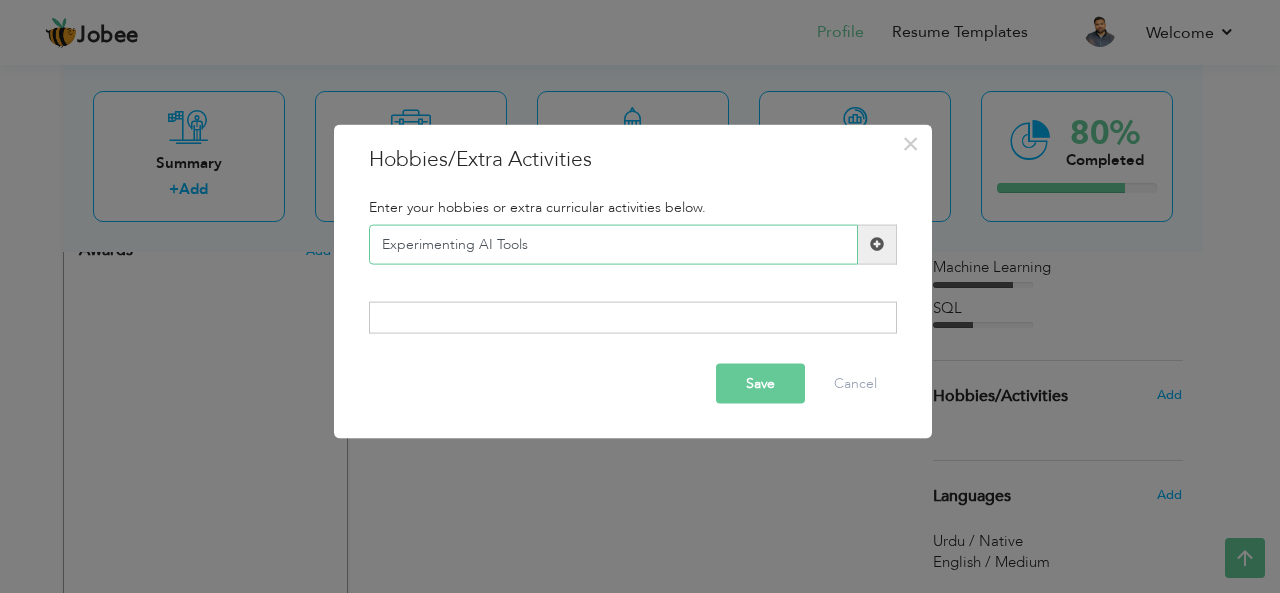 type on "Experimenting AI Tools" 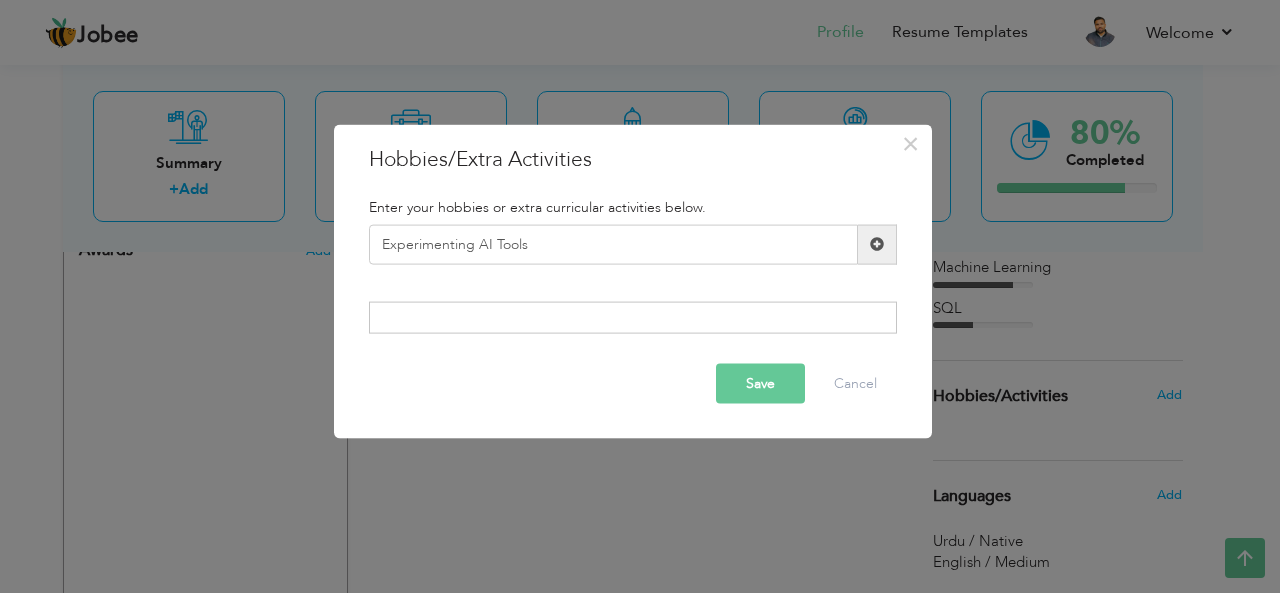 click at bounding box center [877, 244] 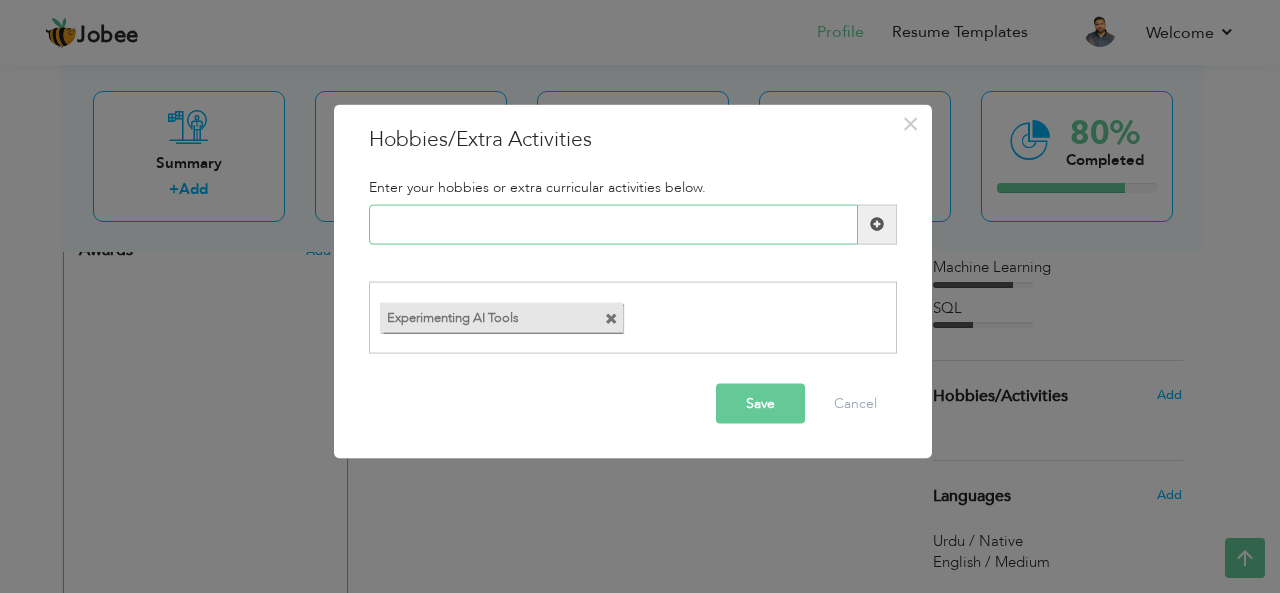 click at bounding box center [613, 224] 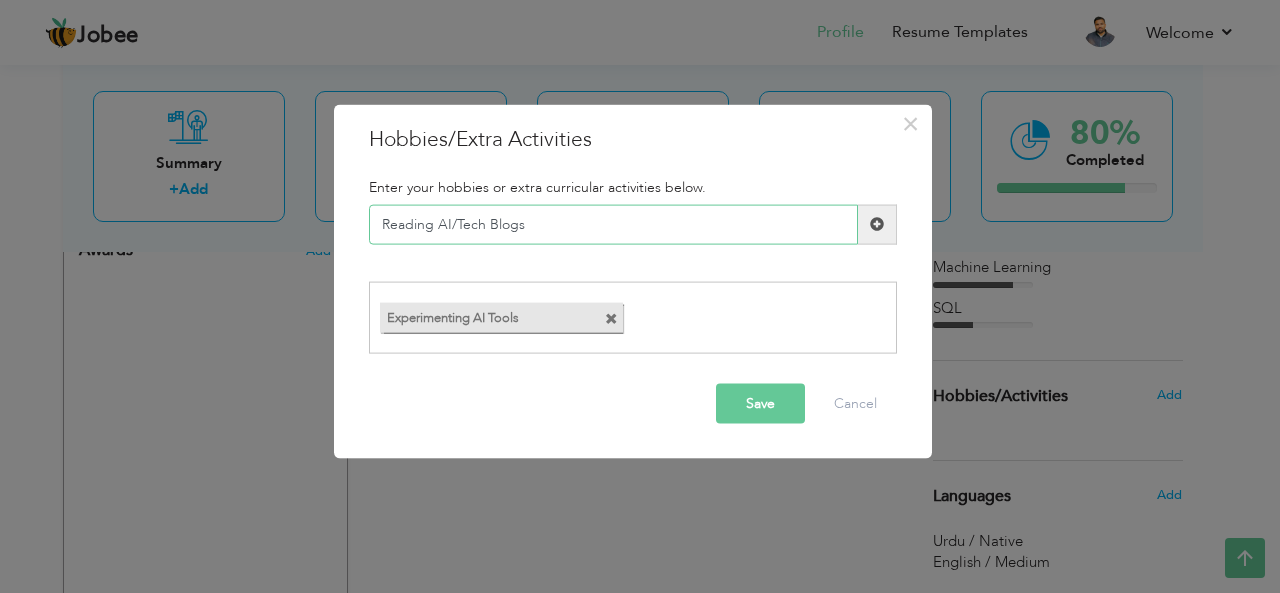 type on "Reading AI/Tech Blogs" 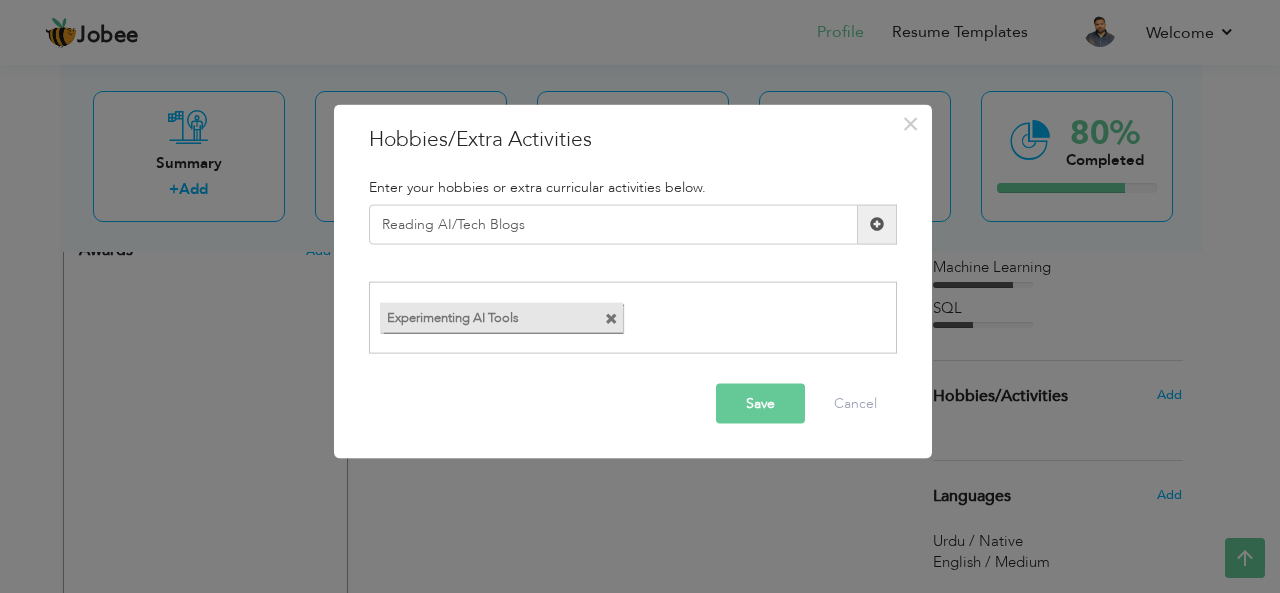 click on "Save" at bounding box center (760, 404) 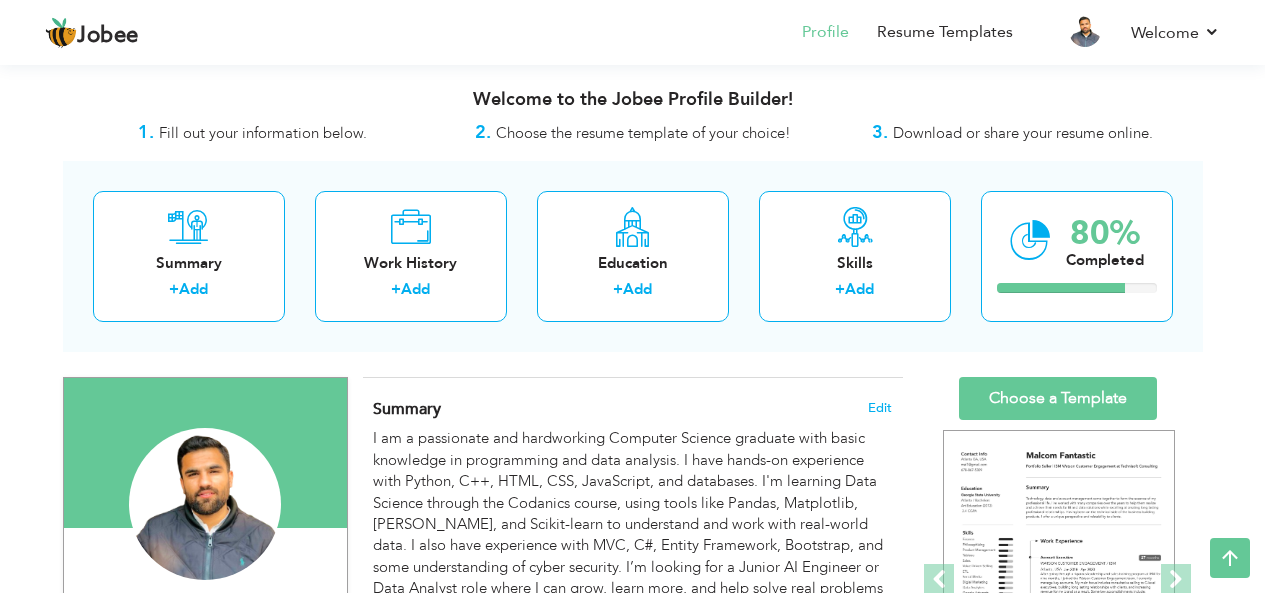 scroll, scrollTop: 1122, scrollLeft: 0, axis: vertical 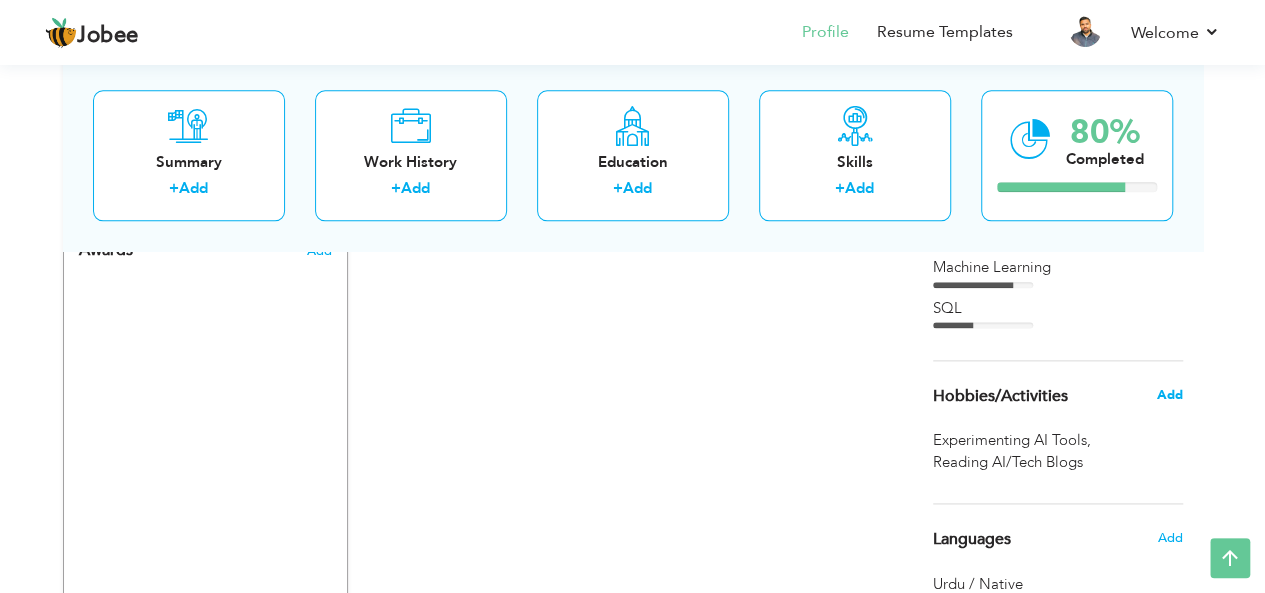 click on "Add" at bounding box center (1169, 395) 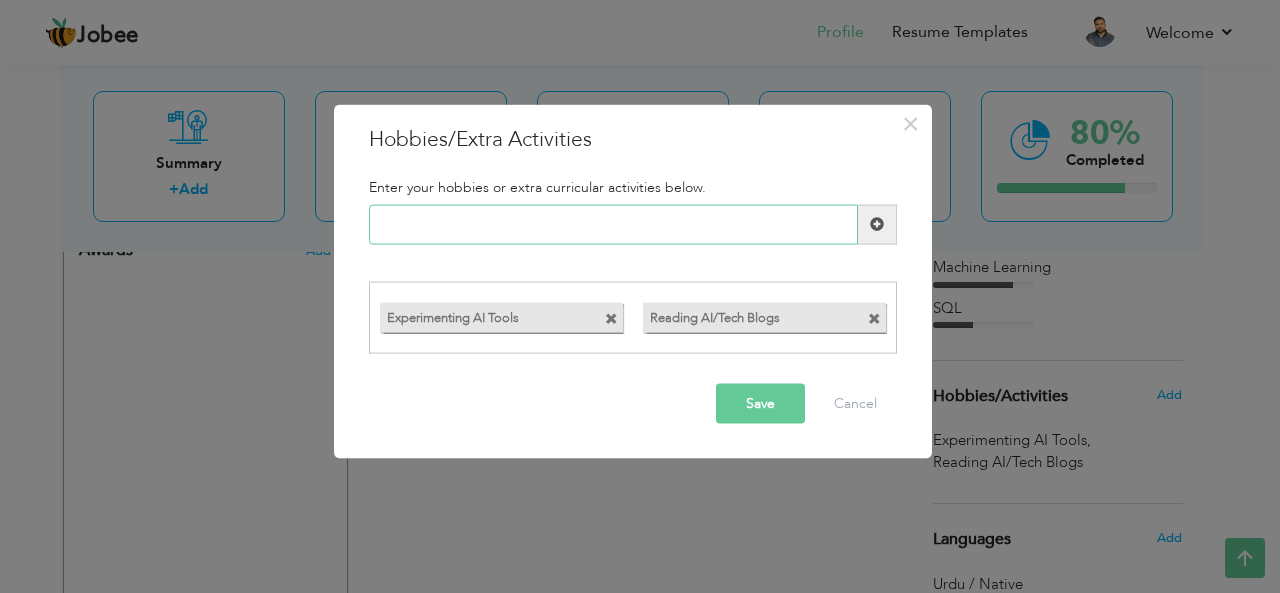 paste on "Building AI/ML Projects" 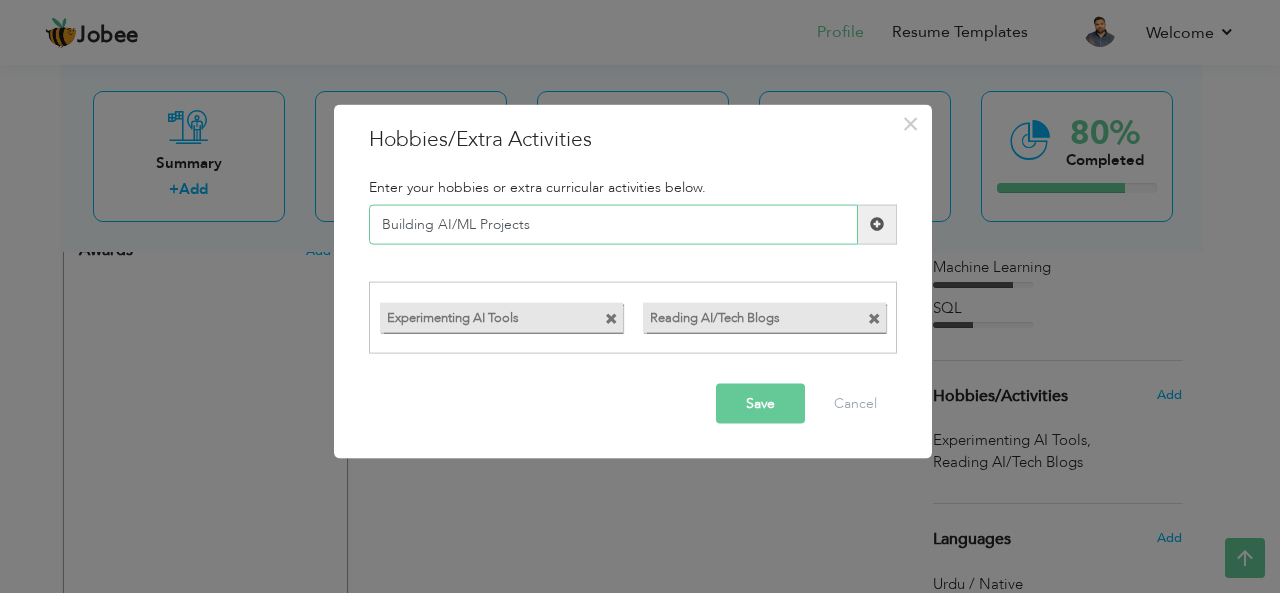 type on "Building AI/ML Projects" 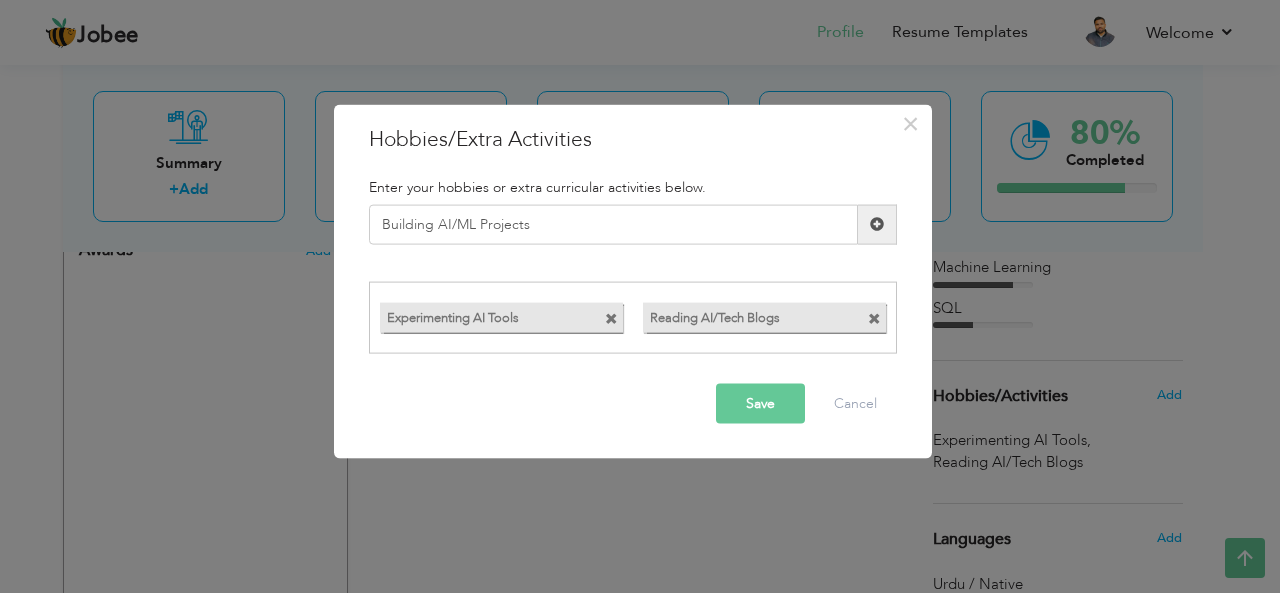 click at bounding box center (877, 224) 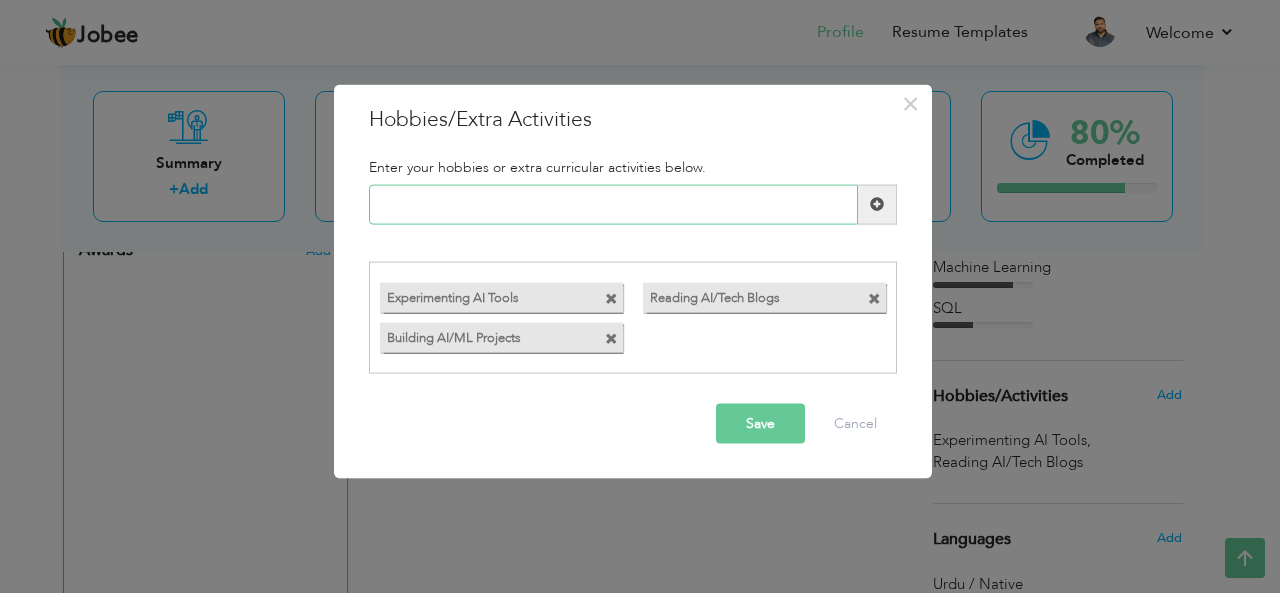 click at bounding box center [613, 204] 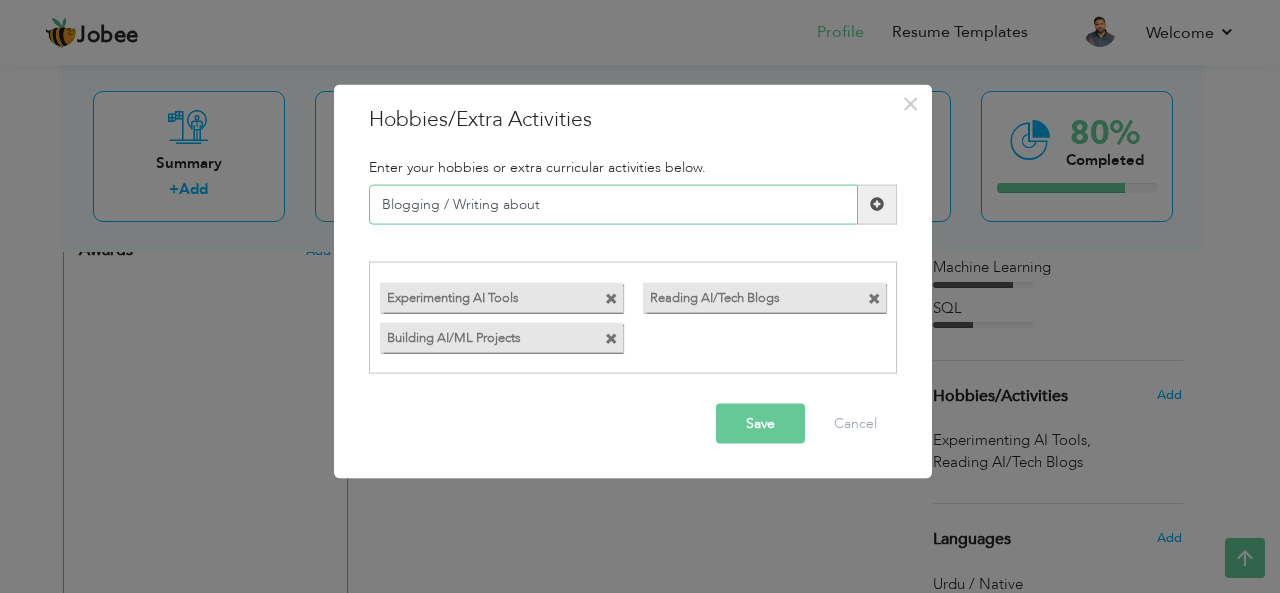 click on "Blogging / Writing about" at bounding box center (613, 204) 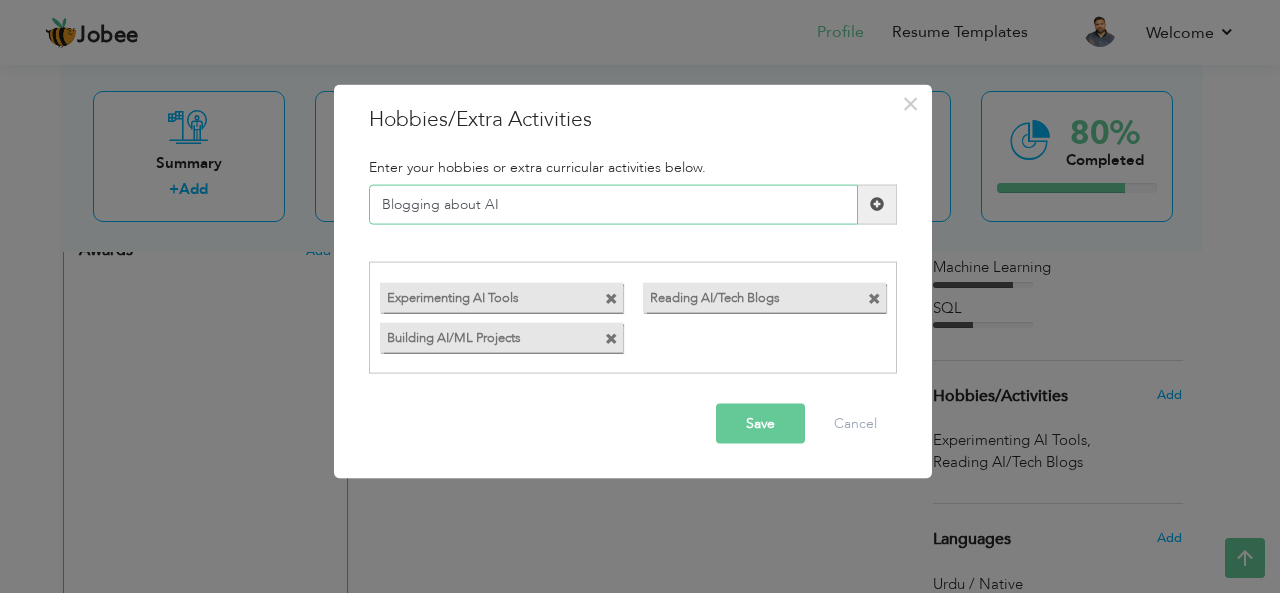 type on "Blogging about AI" 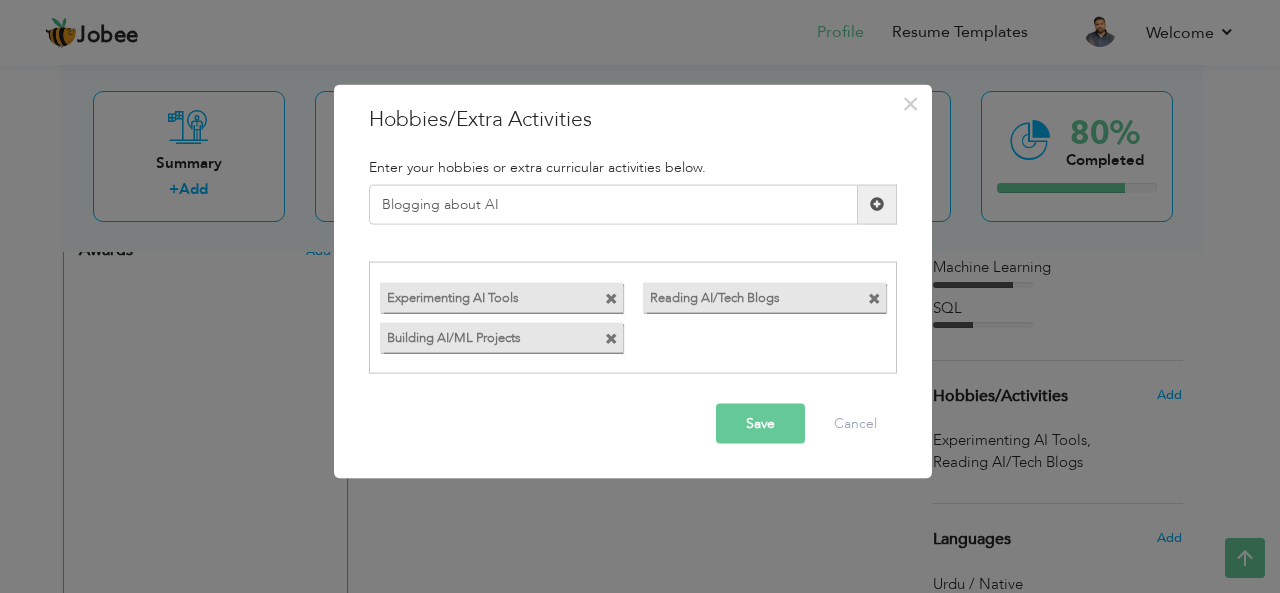 click at bounding box center (877, 204) 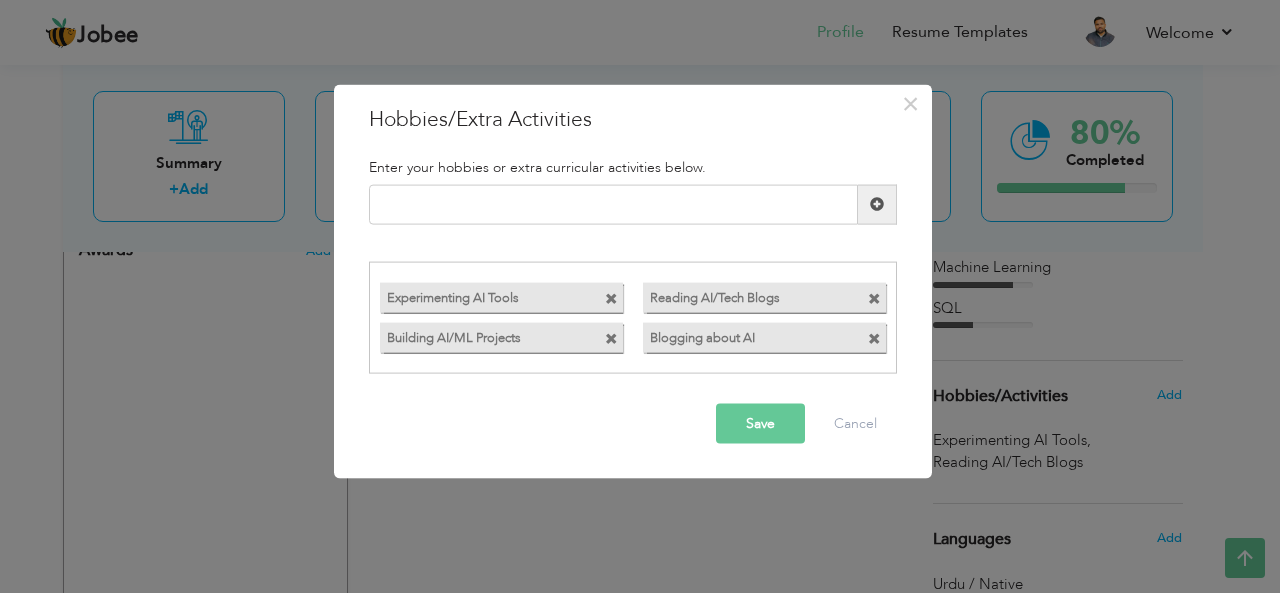 click on "Save" at bounding box center [760, 424] 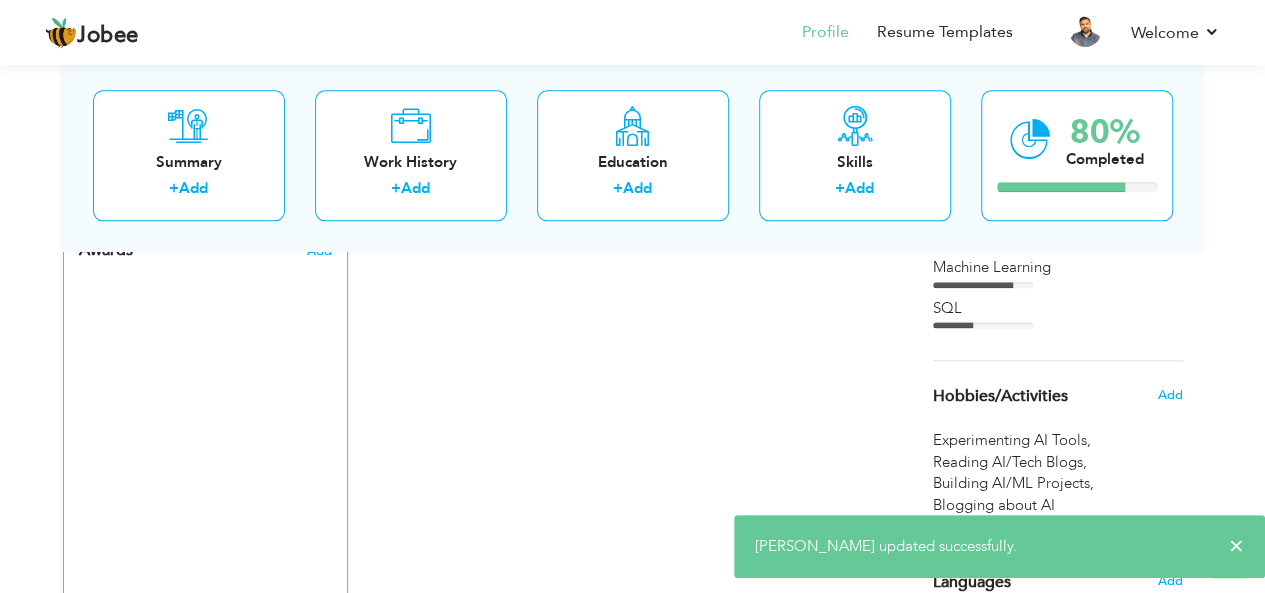 click on "CV Import
Profile Strength
0%
Select an Item from right menu
Work History
* Job Title Tools" at bounding box center [633, 8] 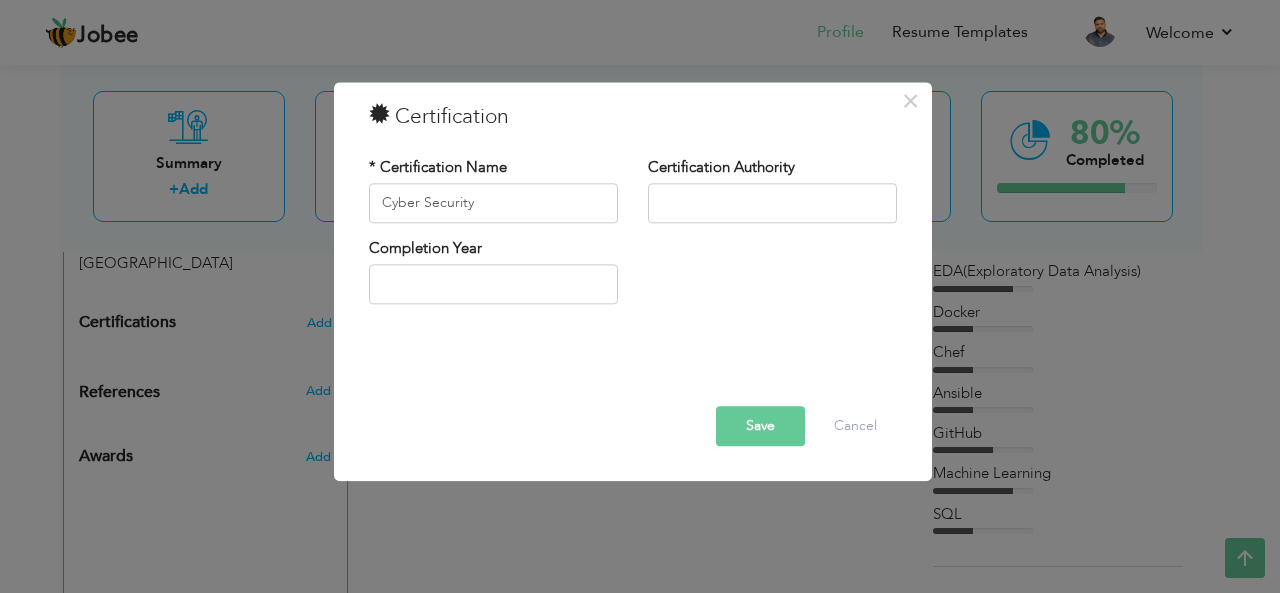 scroll, scrollTop: 916, scrollLeft: 0, axis: vertical 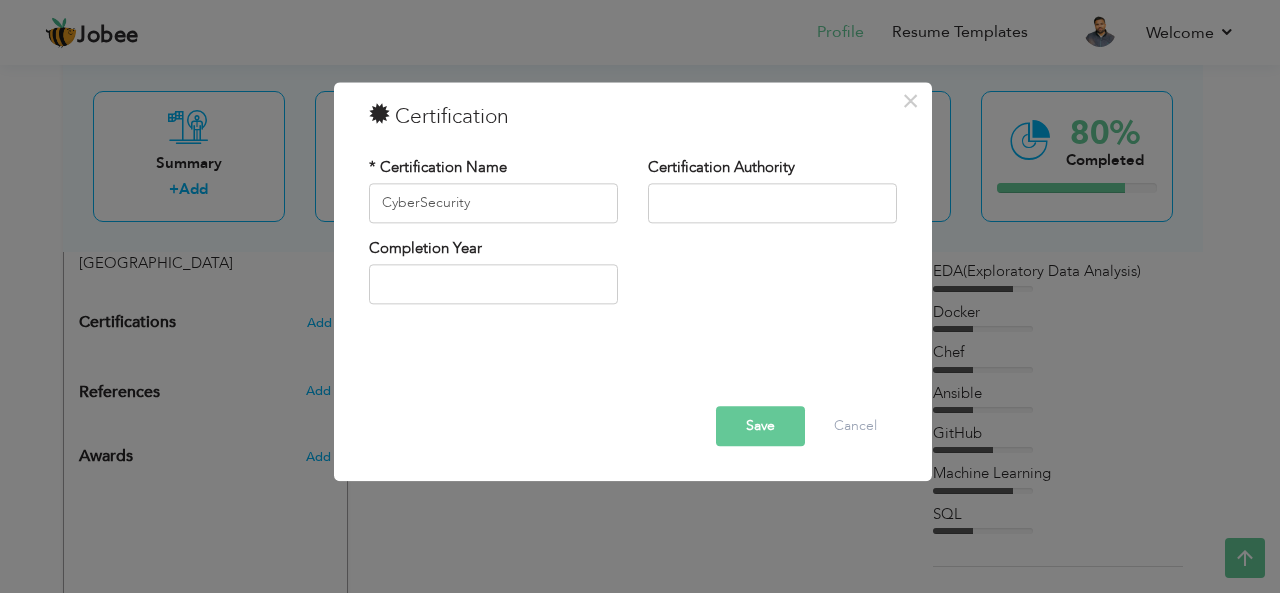 click on "CyberSecurity" at bounding box center [493, 203] 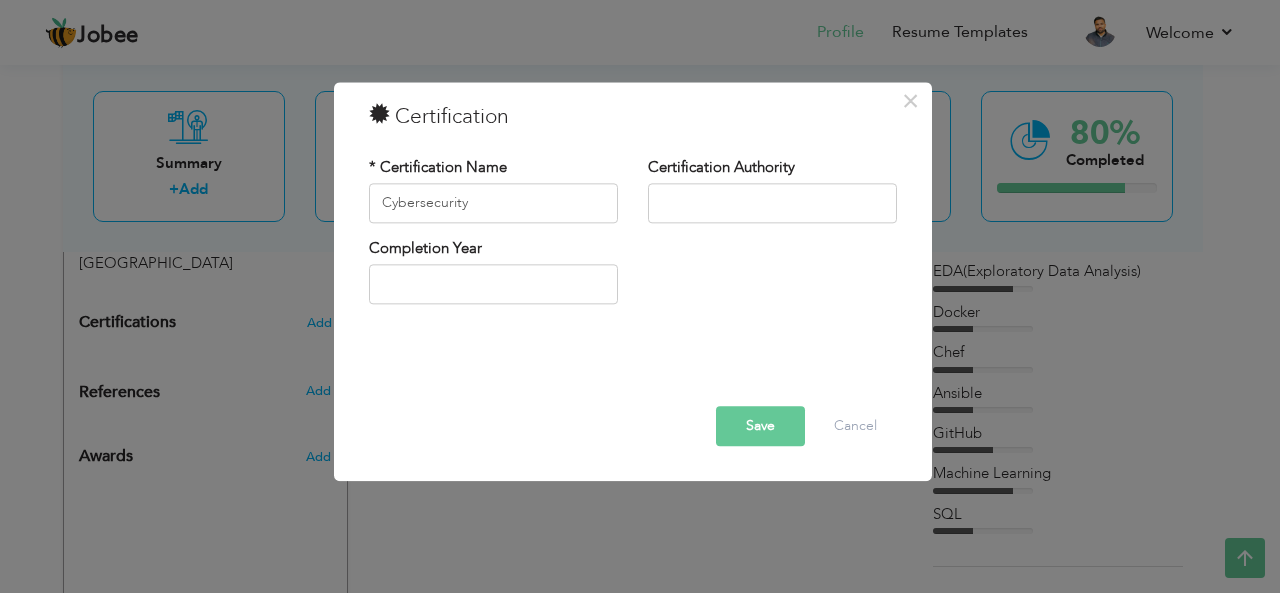 click on "Cybersecurity" at bounding box center [493, 203] 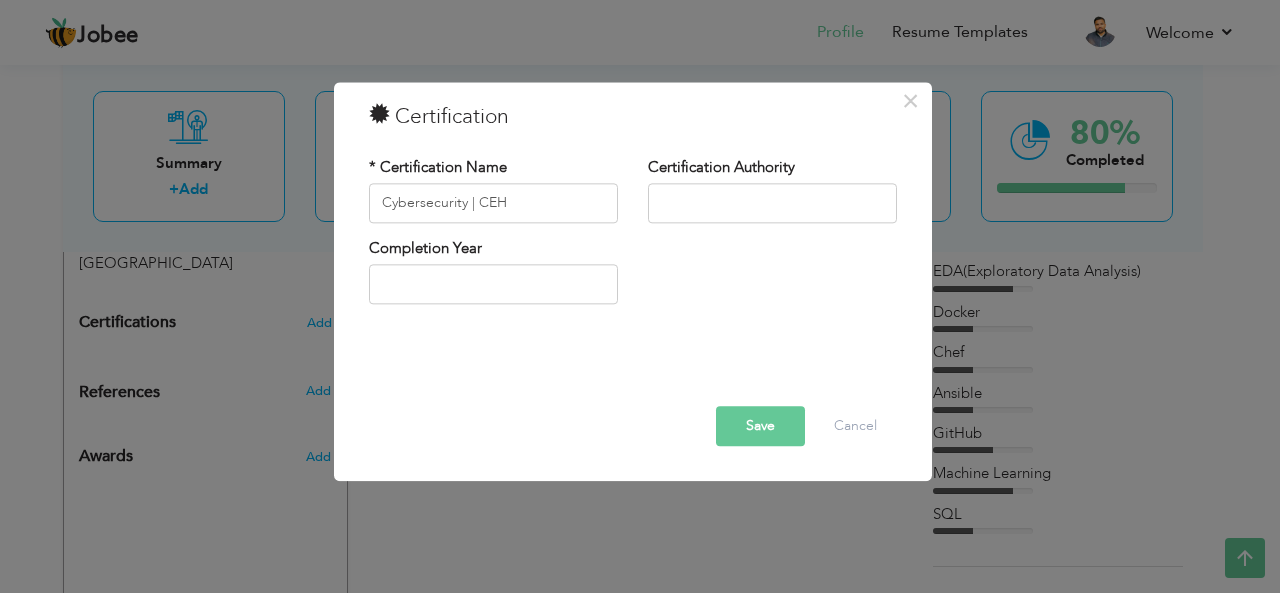 type on "Cybersecurity | CEH" 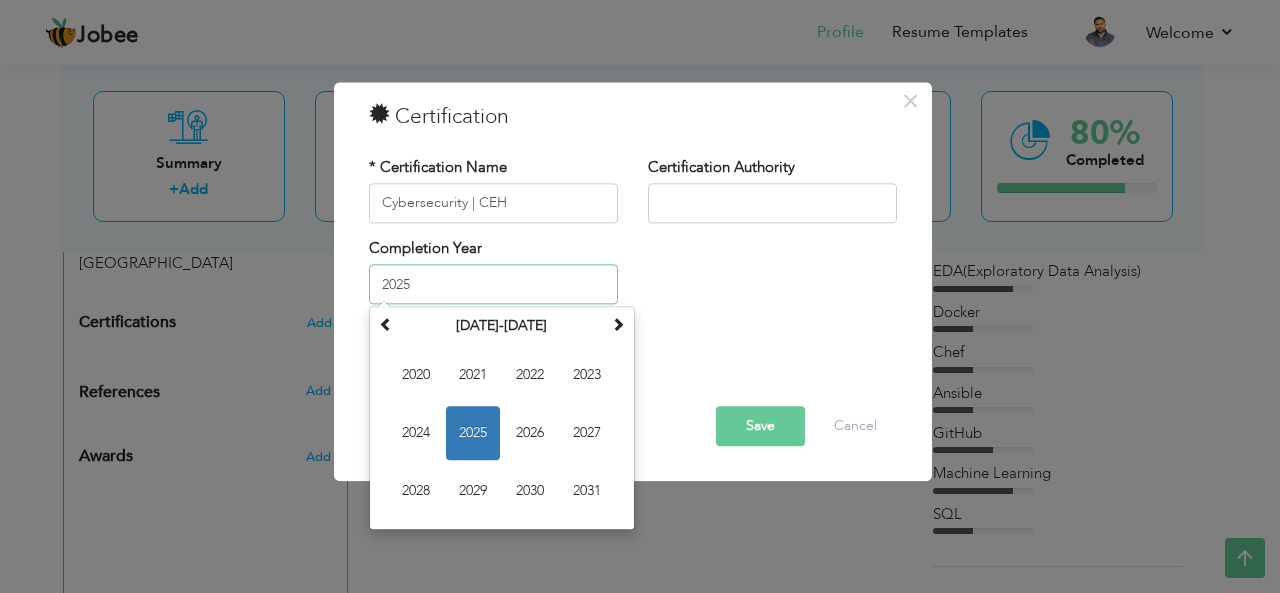 click on "2025" at bounding box center (493, 285) 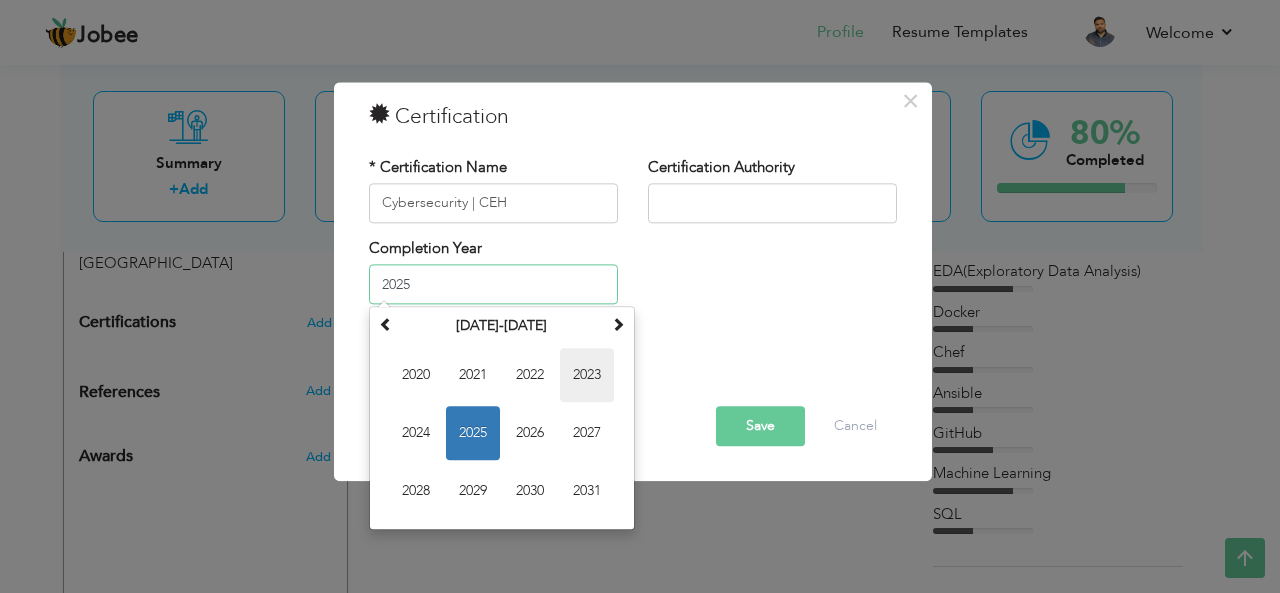 click on "2023" at bounding box center [587, 376] 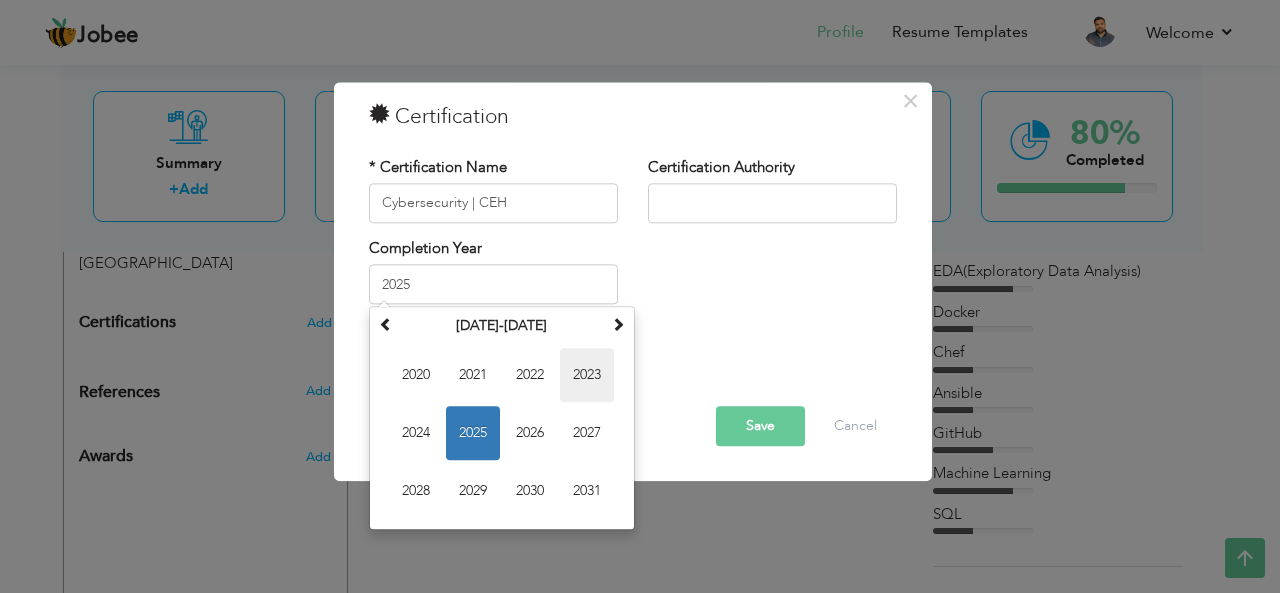 type on "2023" 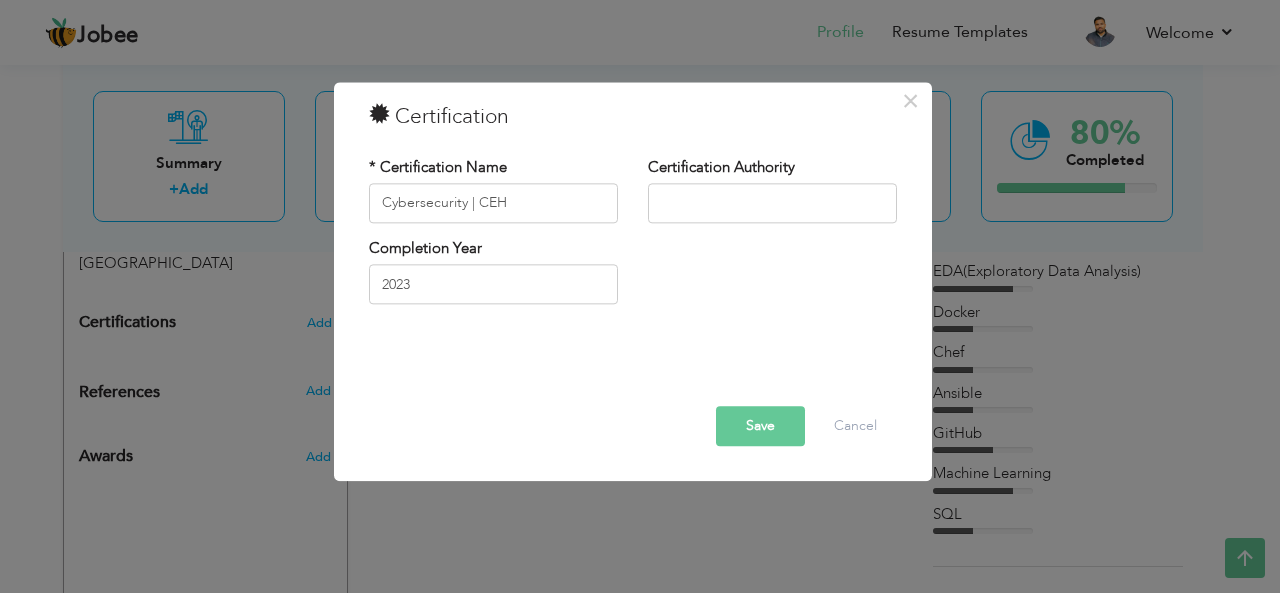 click on "Save" at bounding box center (760, 426) 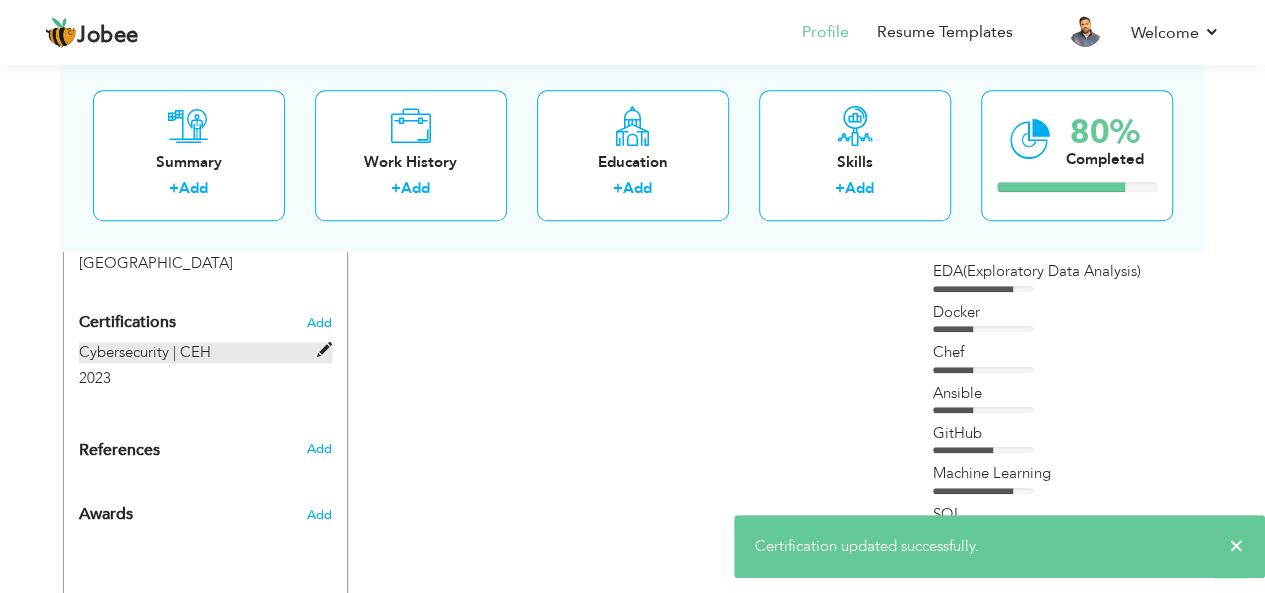 click at bounding box center [324, 350] 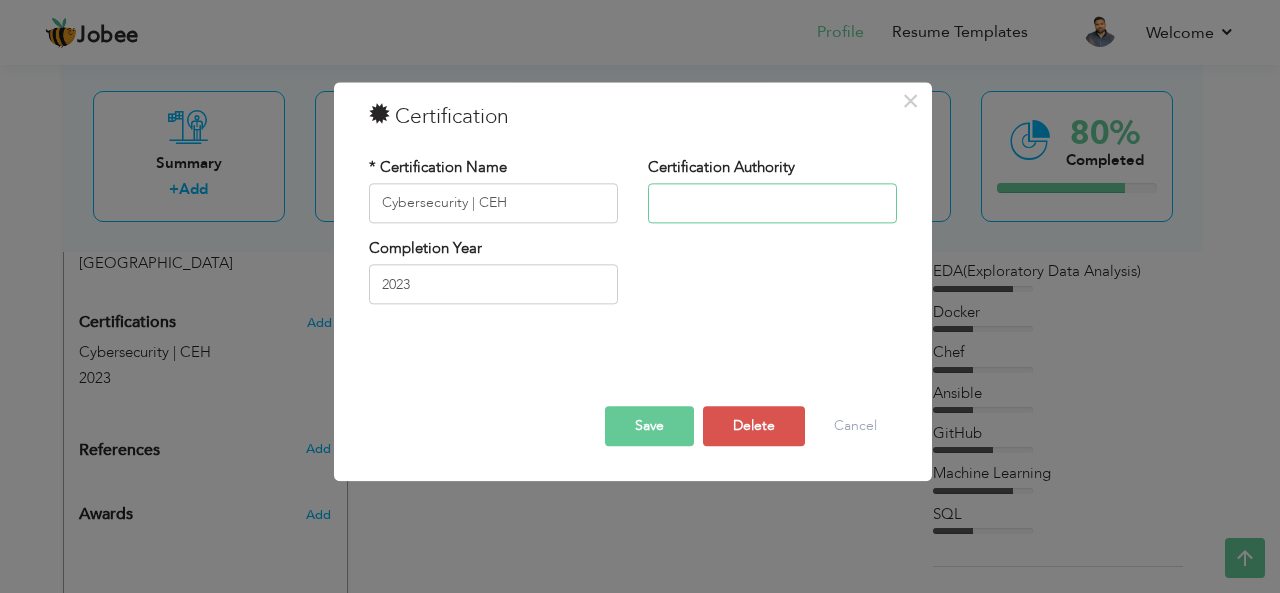 click at bounding box center (772, 203) 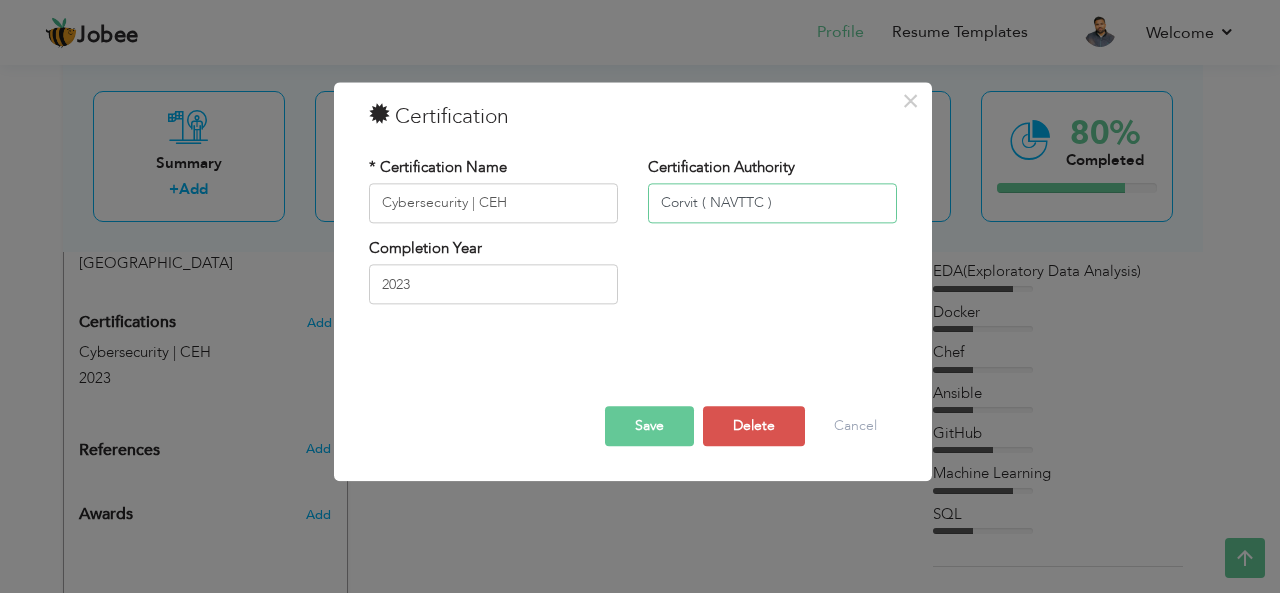 type on "Corvit ( NAVTTC )" 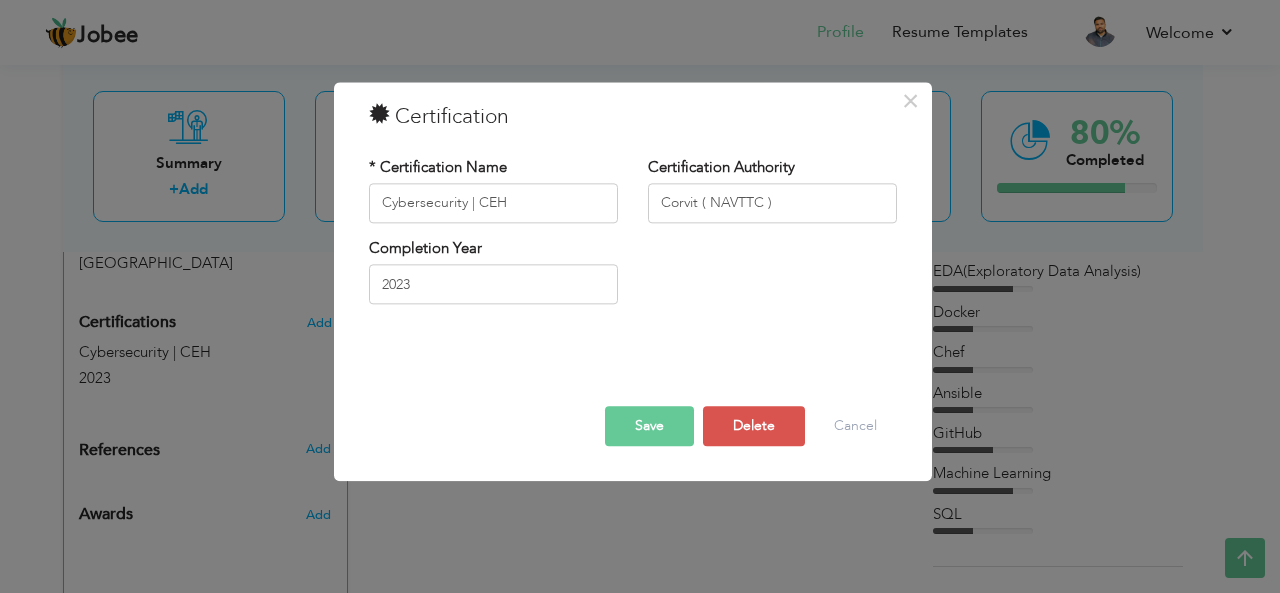 click on "Save" at bounding box center (649, 426) 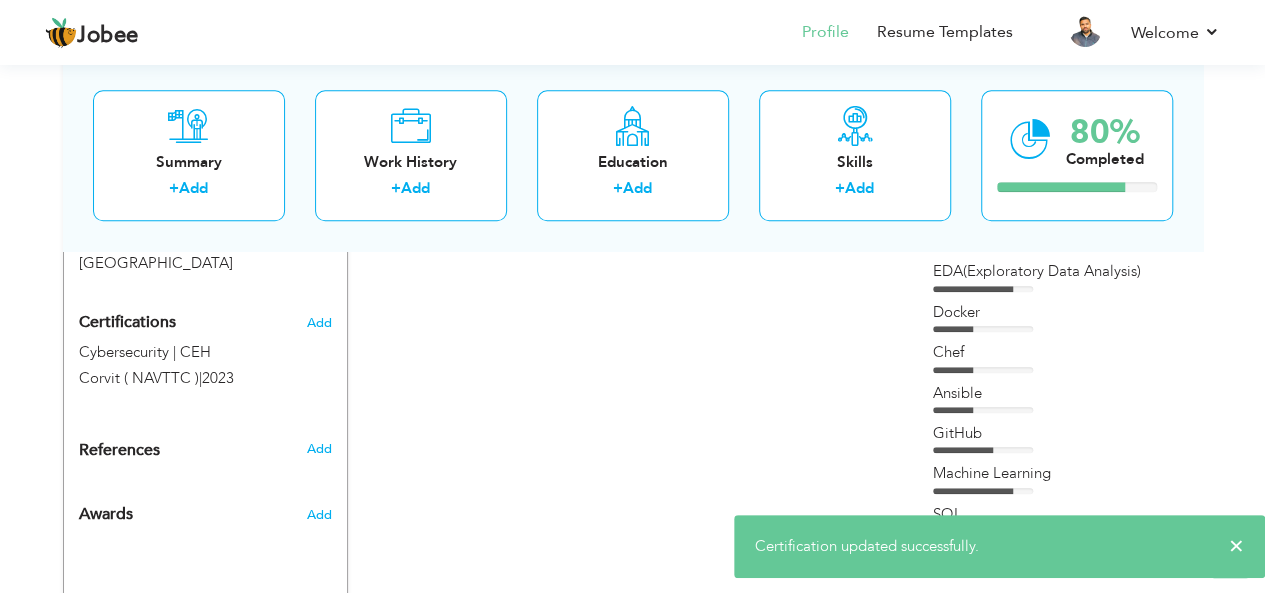 click on "CV Import
Profile Strength
0%
Select an Item from right menu
Work History
* Job Title Tools" at bounding box center [633, 214] 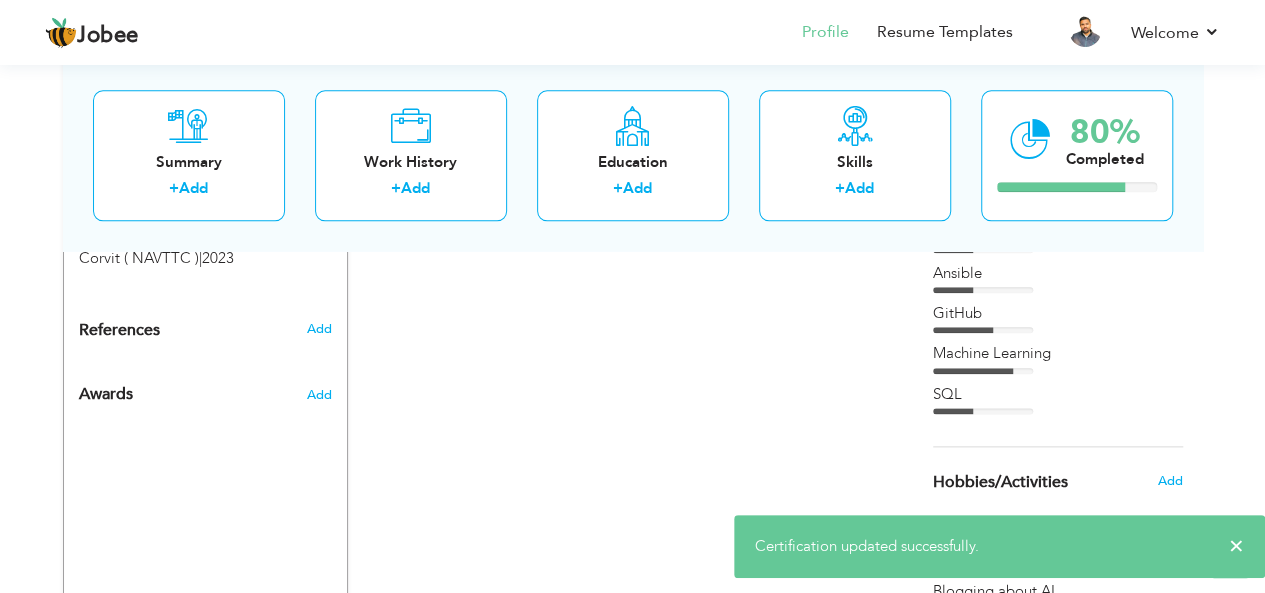 scroll, scrollTop: 1036, scrollLeft: 0, axis: vertical 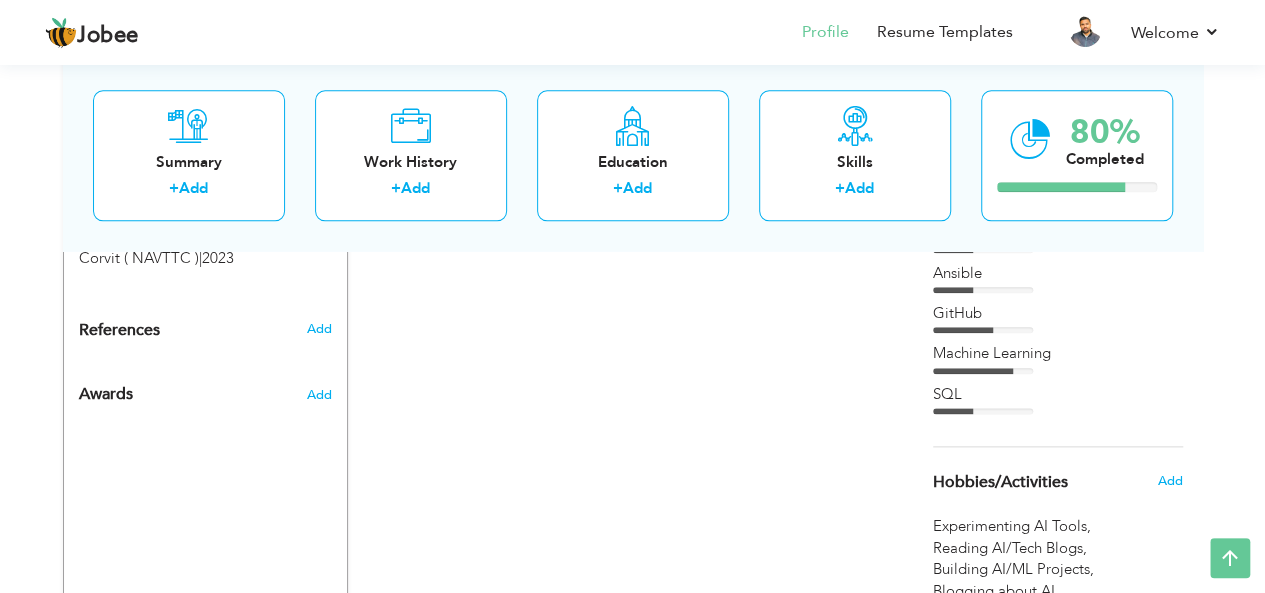 click on "Add" at bounding box center [322, 329] 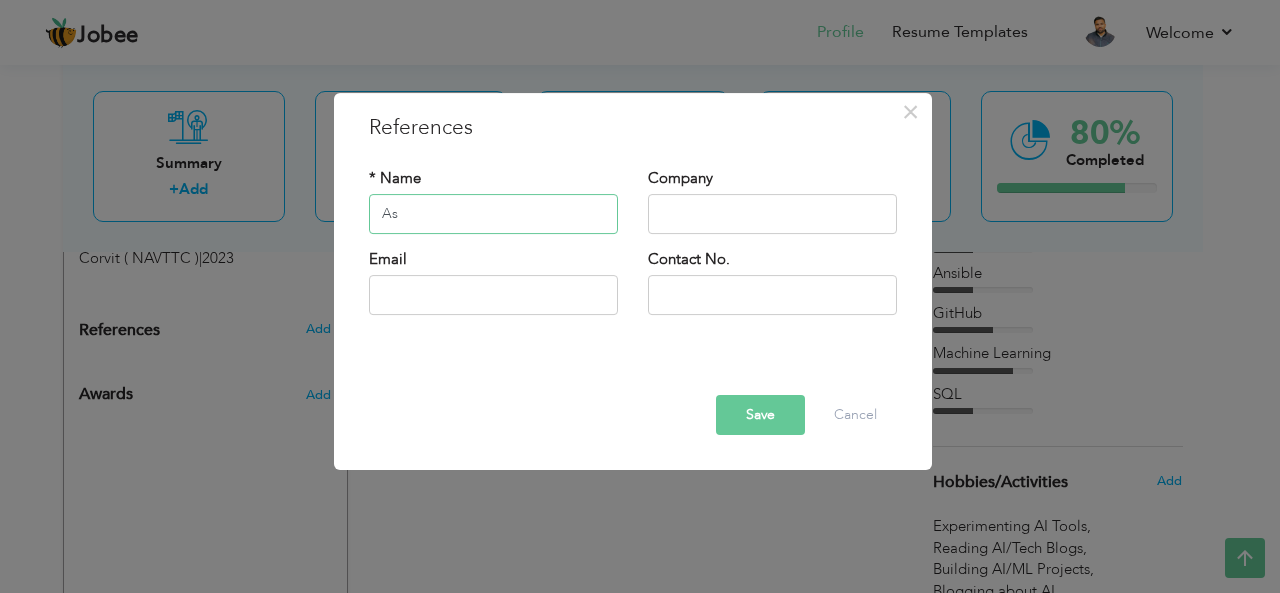 type on "A" 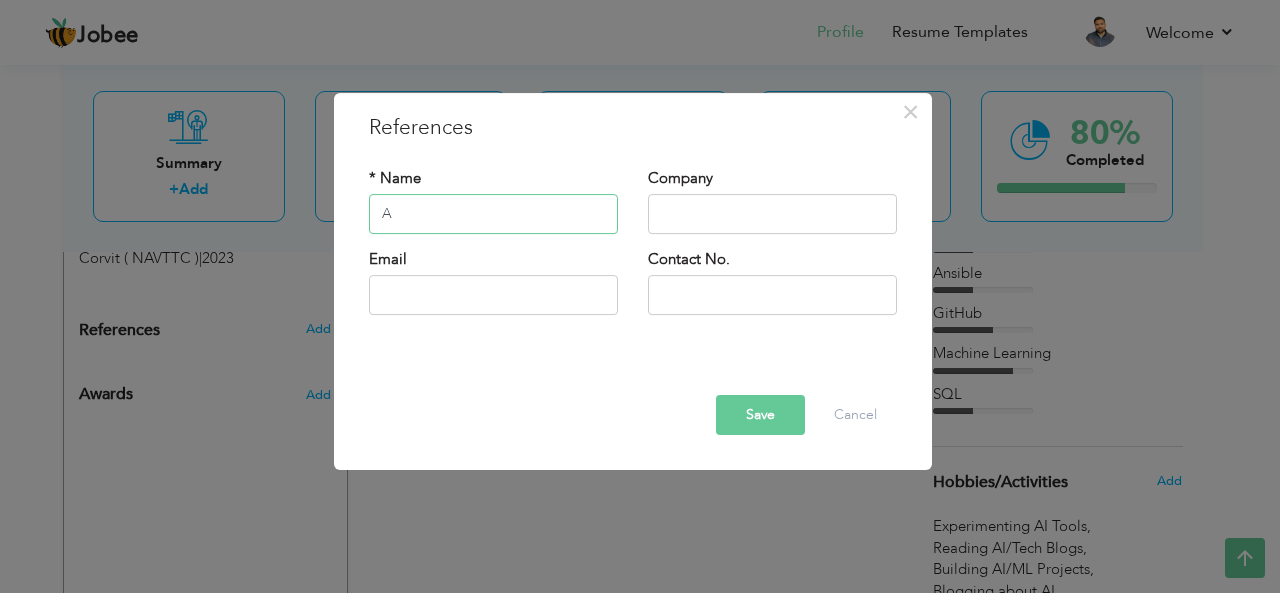type 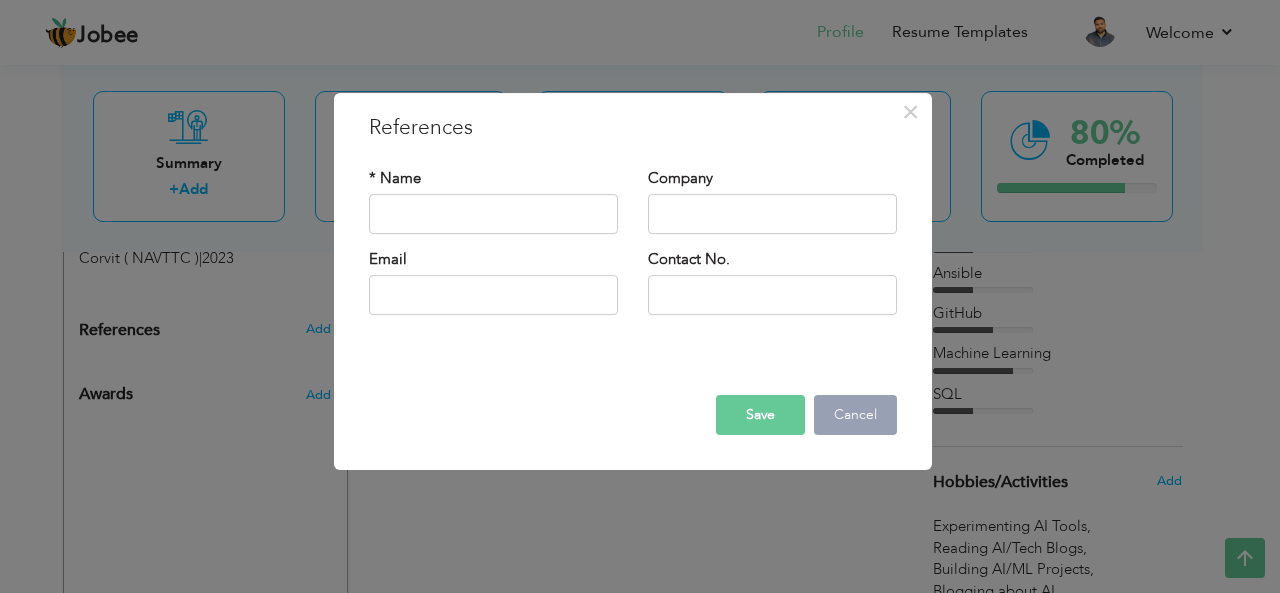 click on "Cancel" at bounding box center [855, 415] 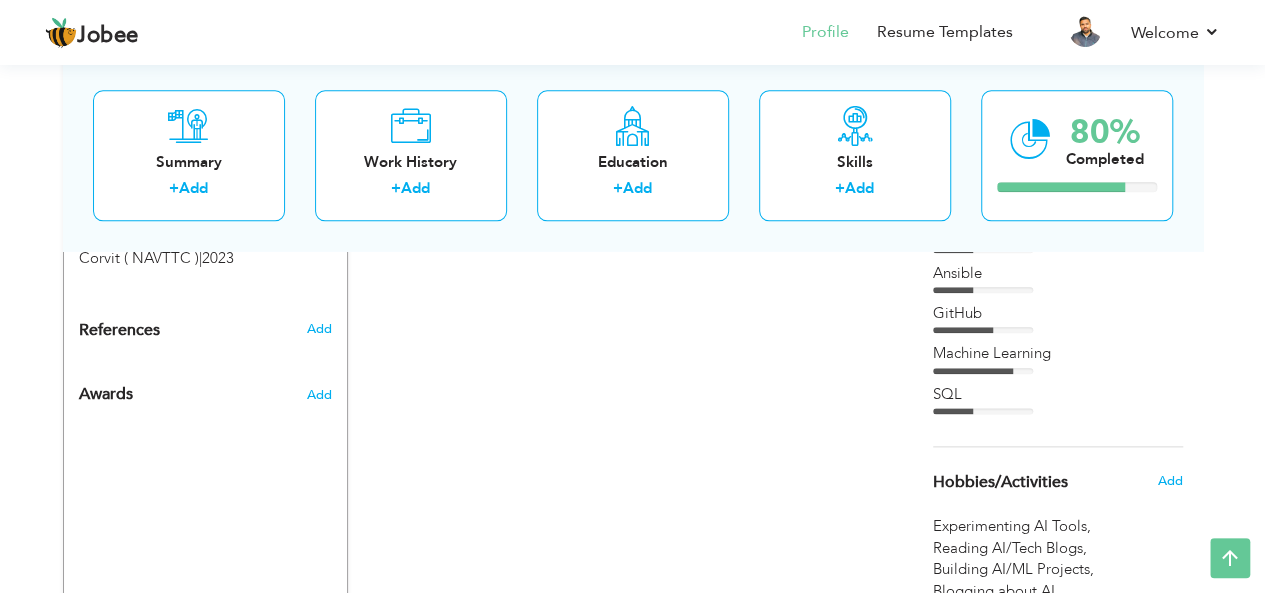 click on "CV Import
Profile Strength
0%
Select an Item from right menu
Work History
* Job Title Tools" at bounding box center [633, 94] 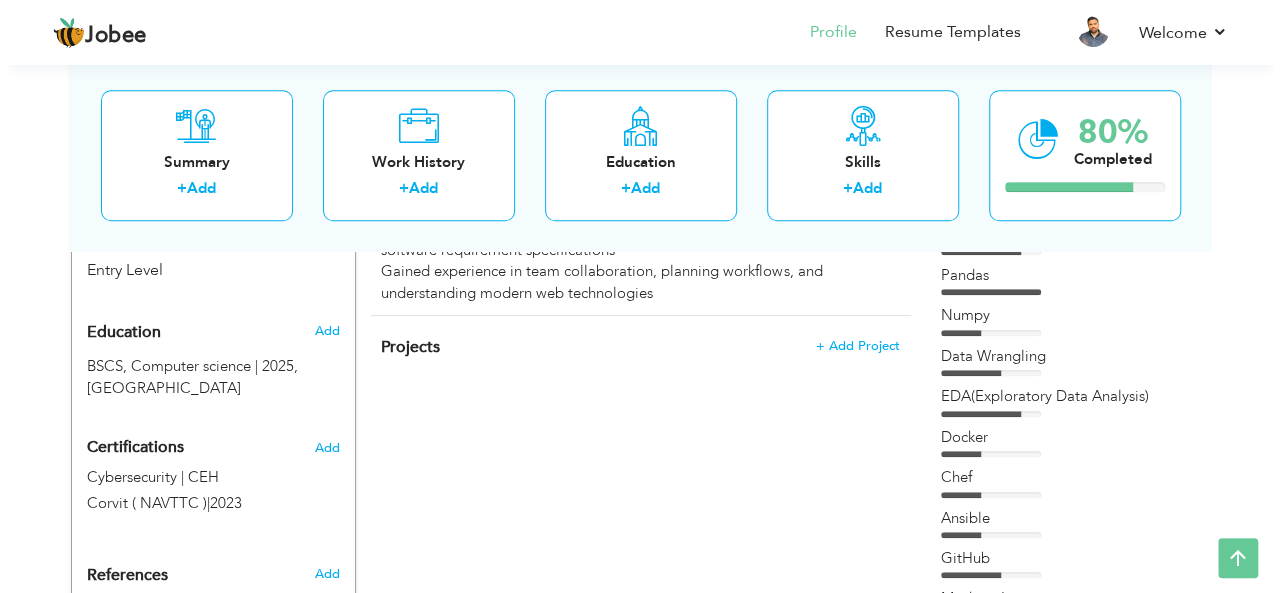 scroll, scrollTop: 840, scrollLeft: 0, axis: vertical 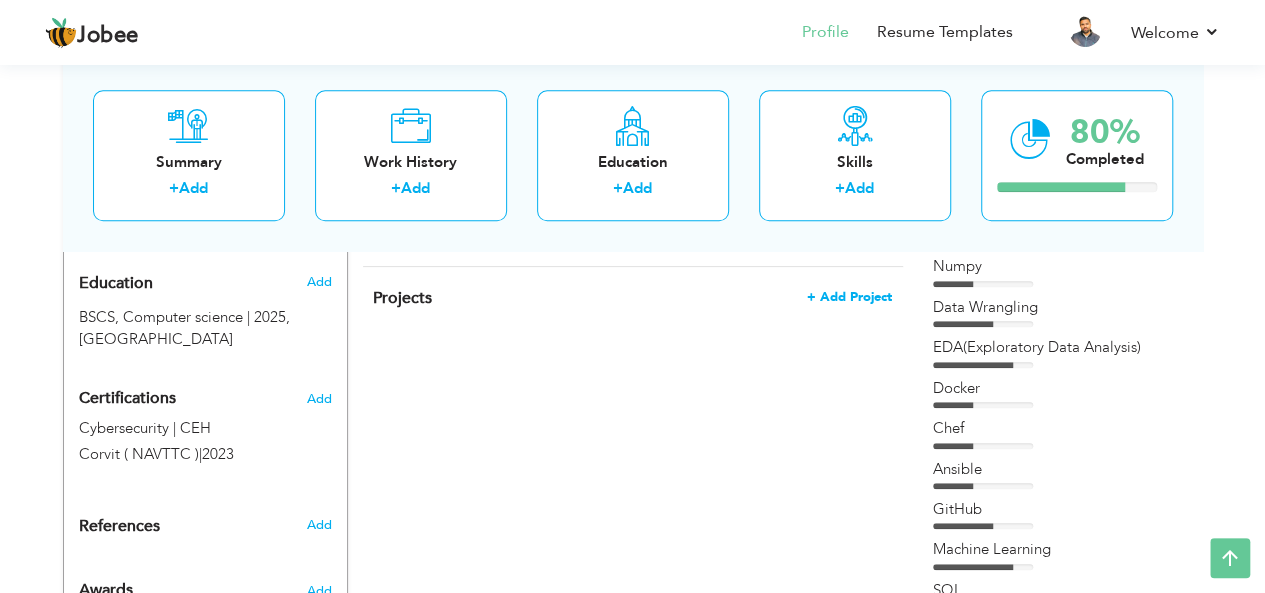 click on "+ Add Project" at bounding box center [849, 297] 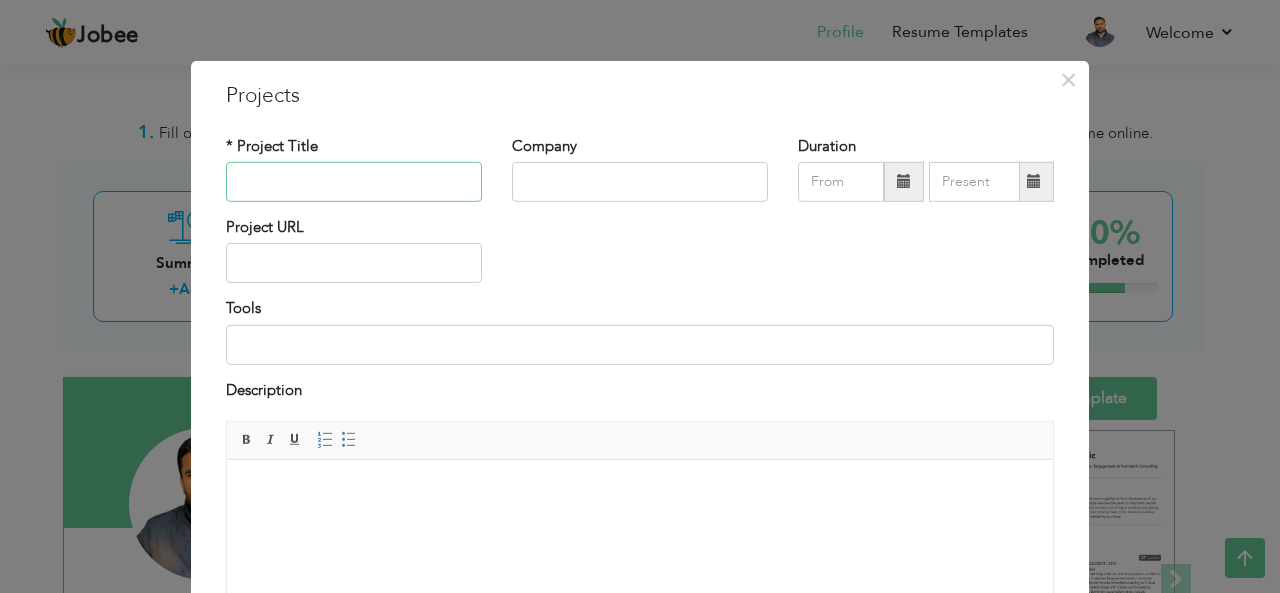 scroll, scrollTop: 840, scrollLeft: 0, axis: vertical 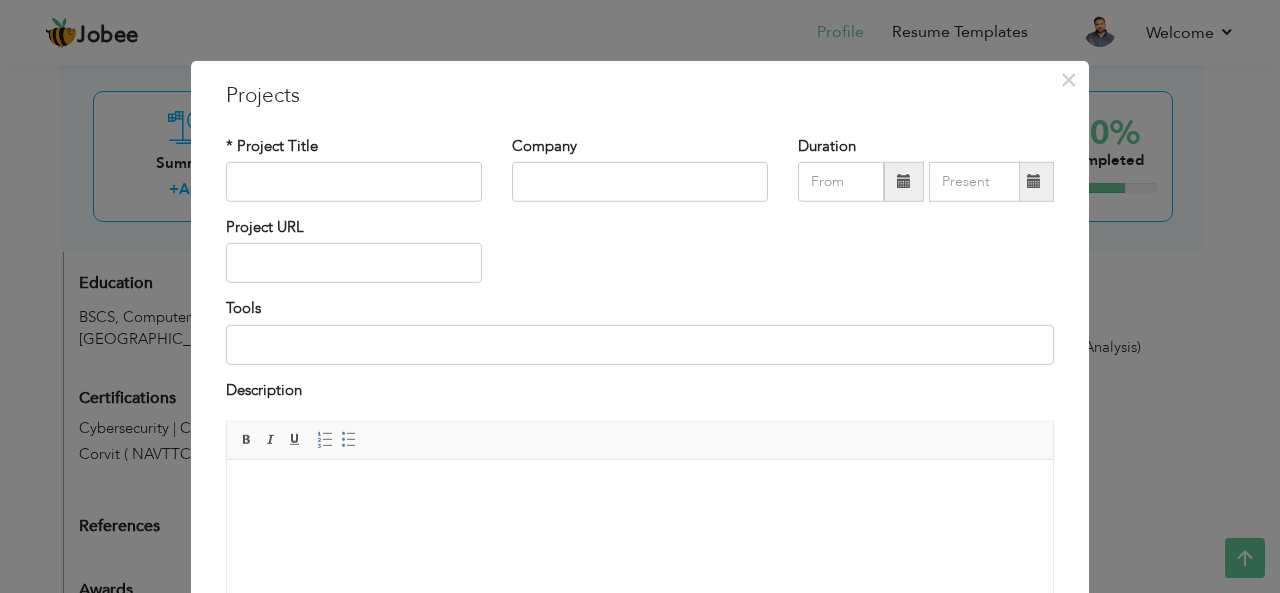 click on "Company" at bounding box center [640, 175] 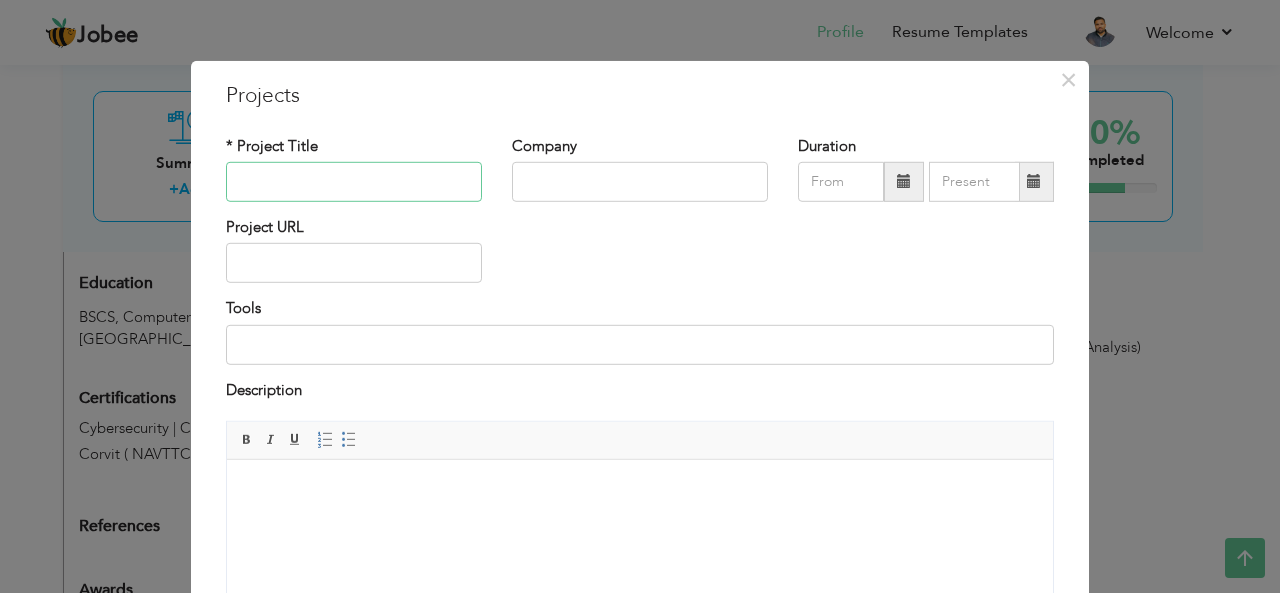 click at bounding box center (354, 182) 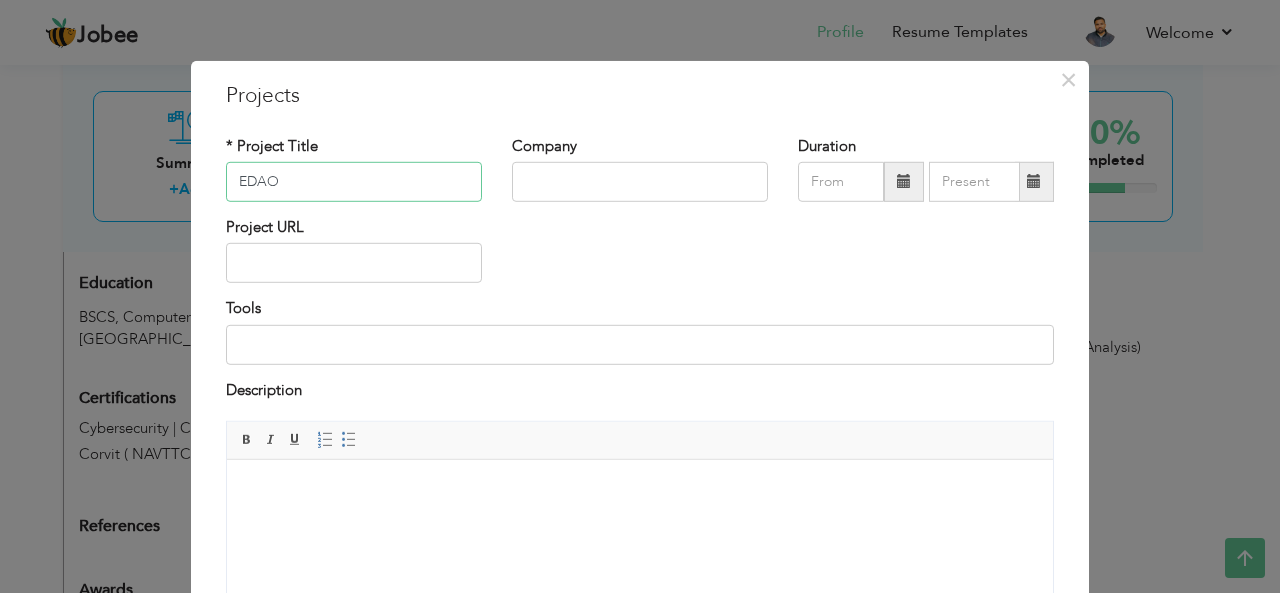 type on "EDAON" 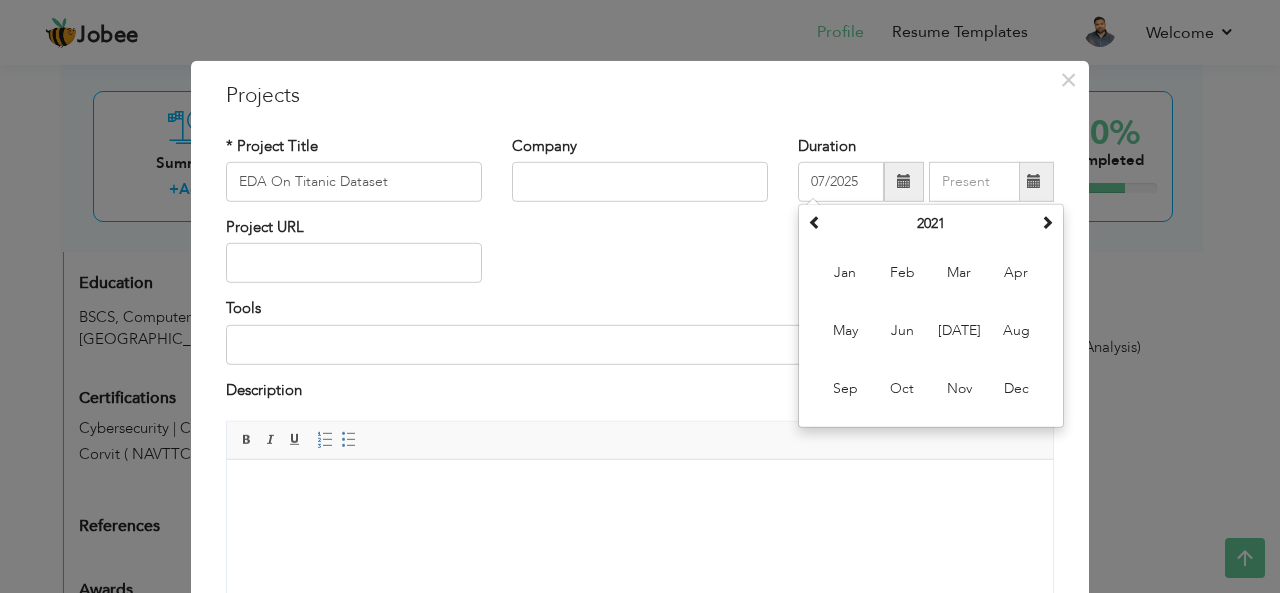 scroll, scrollTop: 840, scrollLeft: 0, axis: vertical 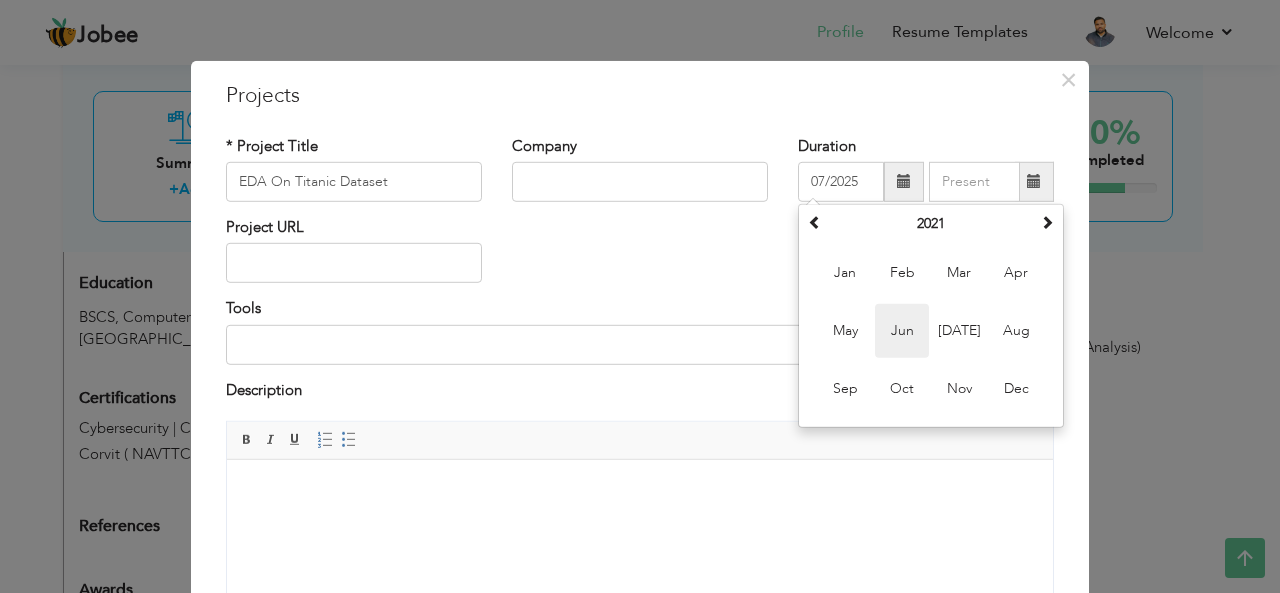 click on "Jun" at bounding box center [902, 331] 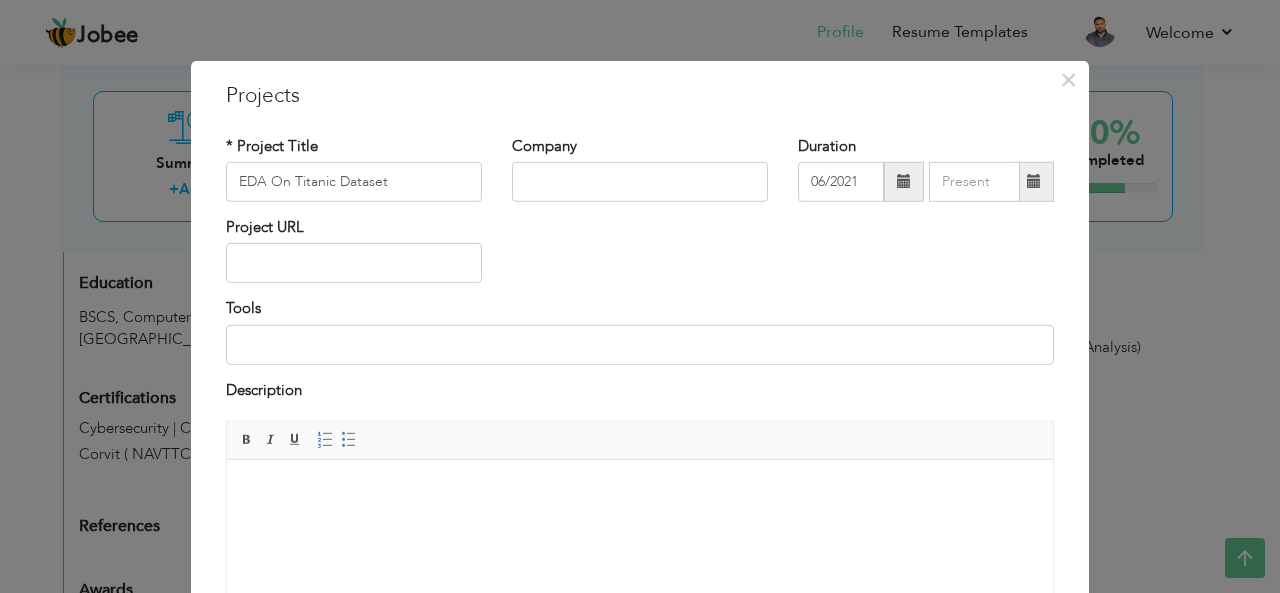click at bounding box center [1034, 181] 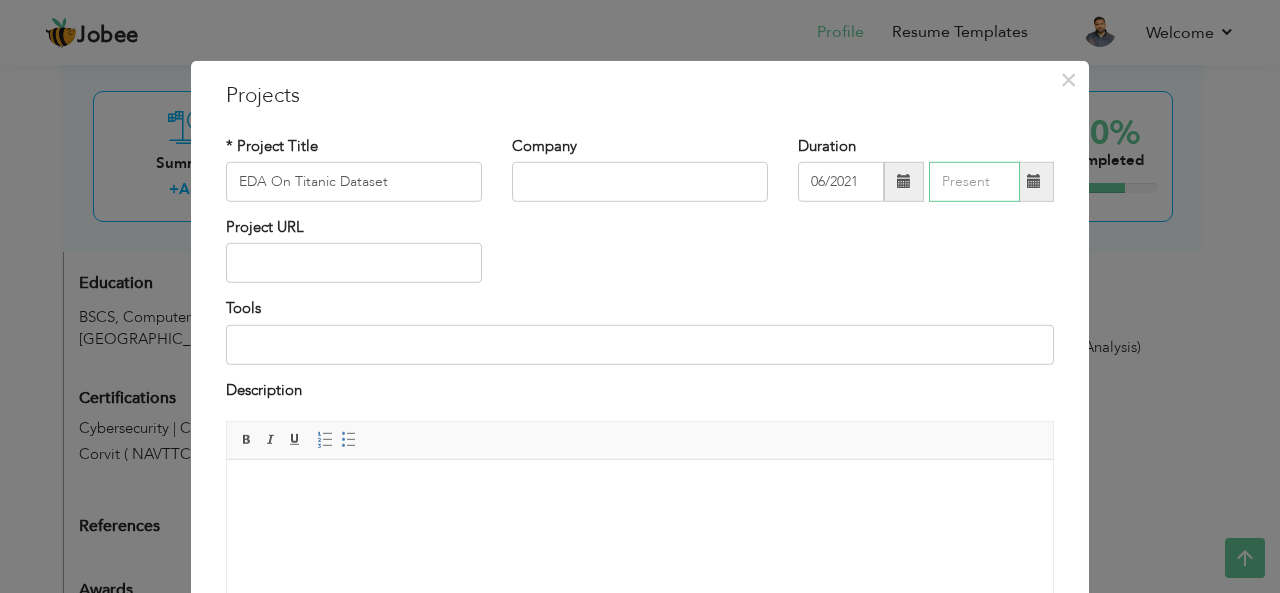 type on "07/2025" 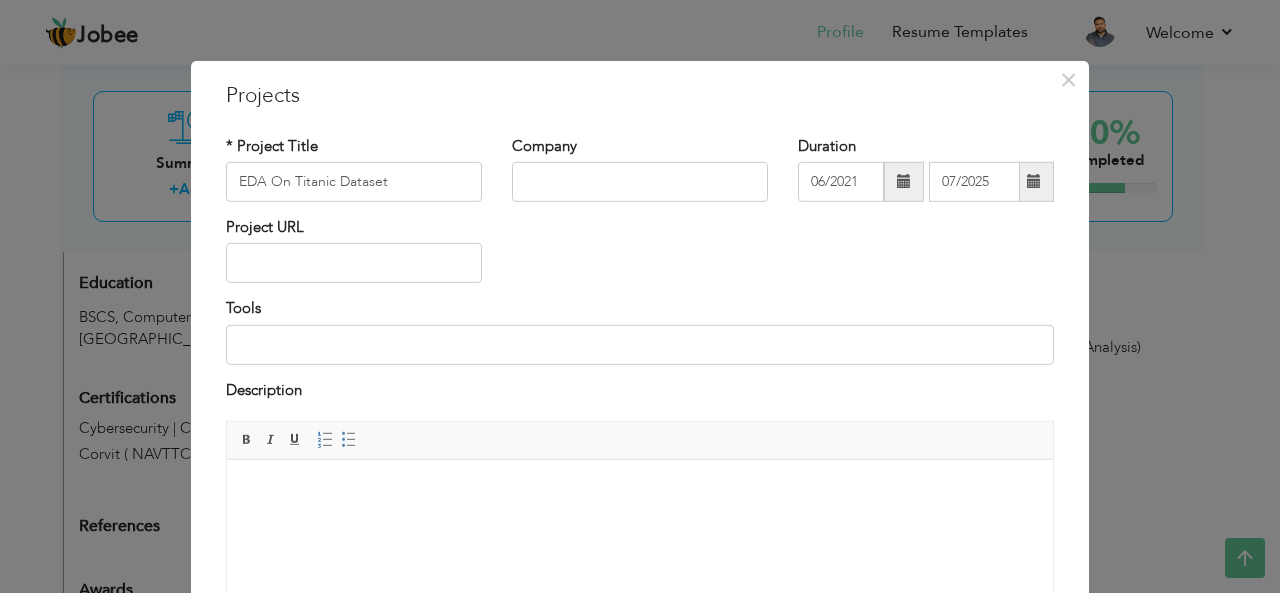 click at bounding box center (904, 182) 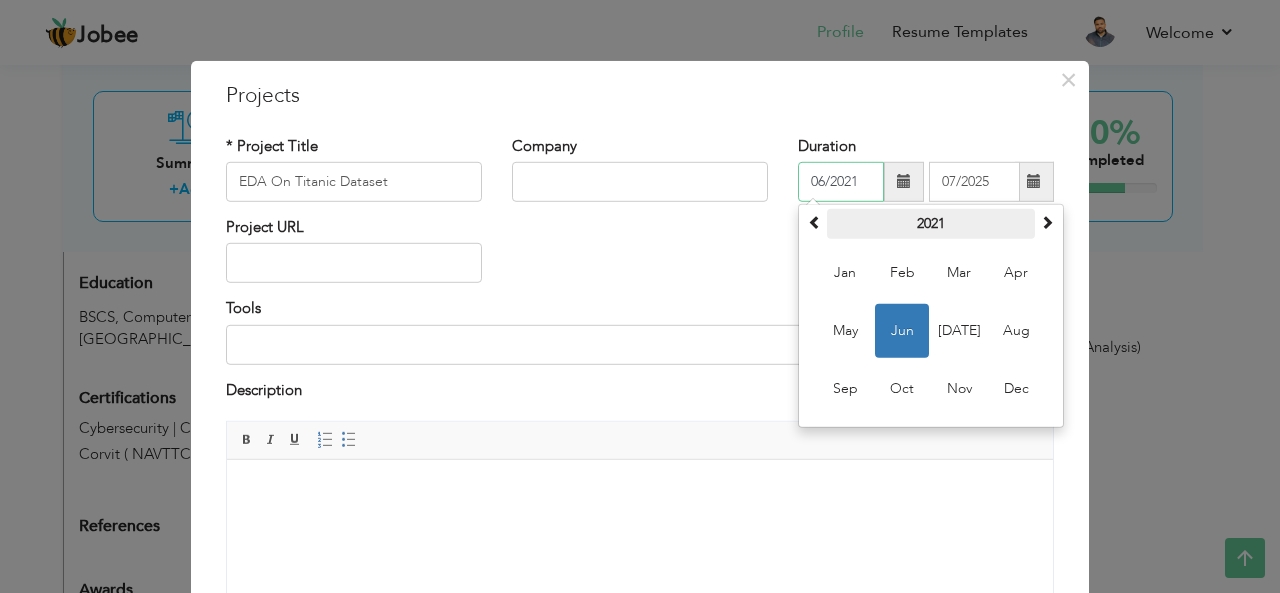 click on "2021" at bounding box center (931, 224) 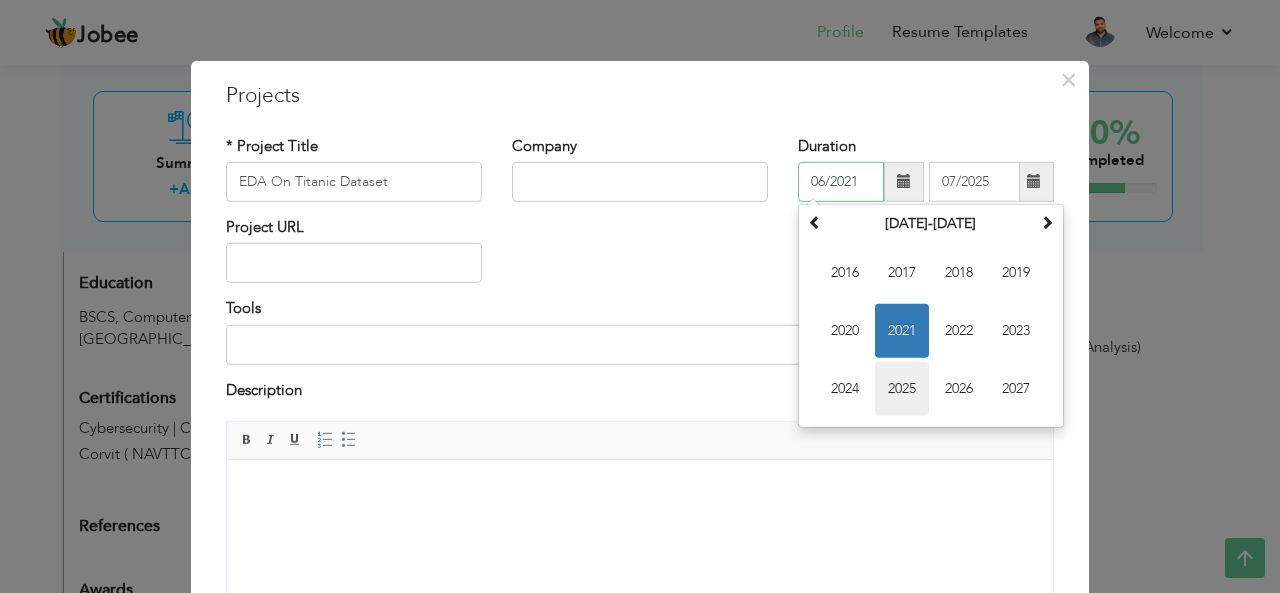 click on "2025" at bounding box center (902, 389) 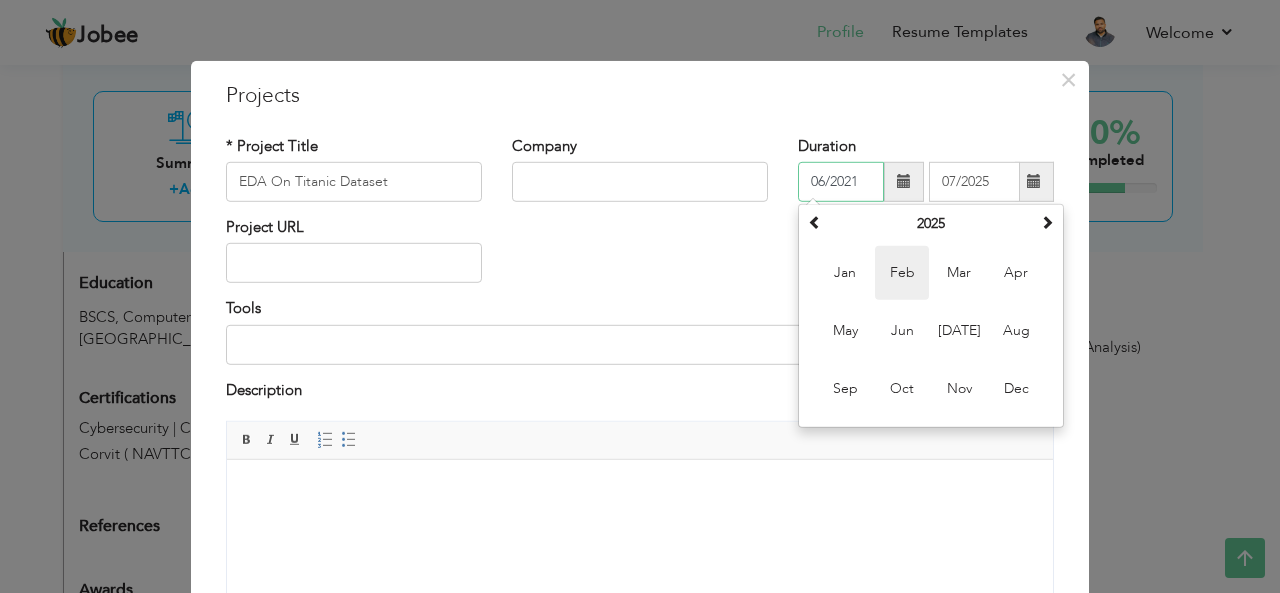 click on "Feb" at bounding box center (902, 273) 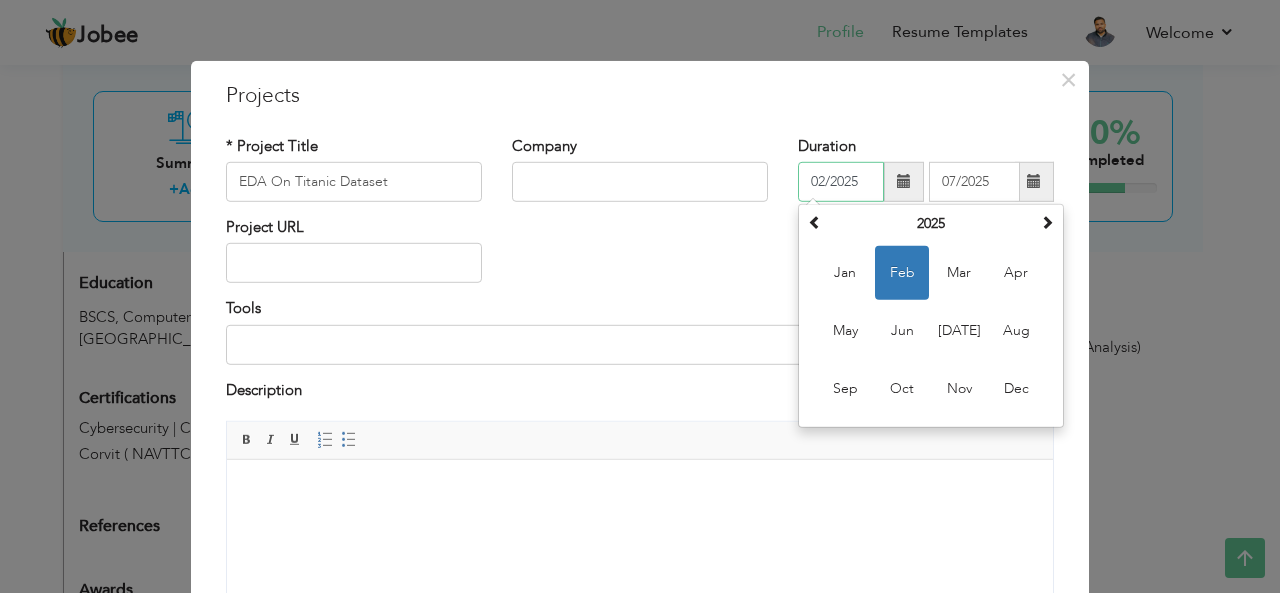 click on "02/2025" at bounding box center [841, 182] 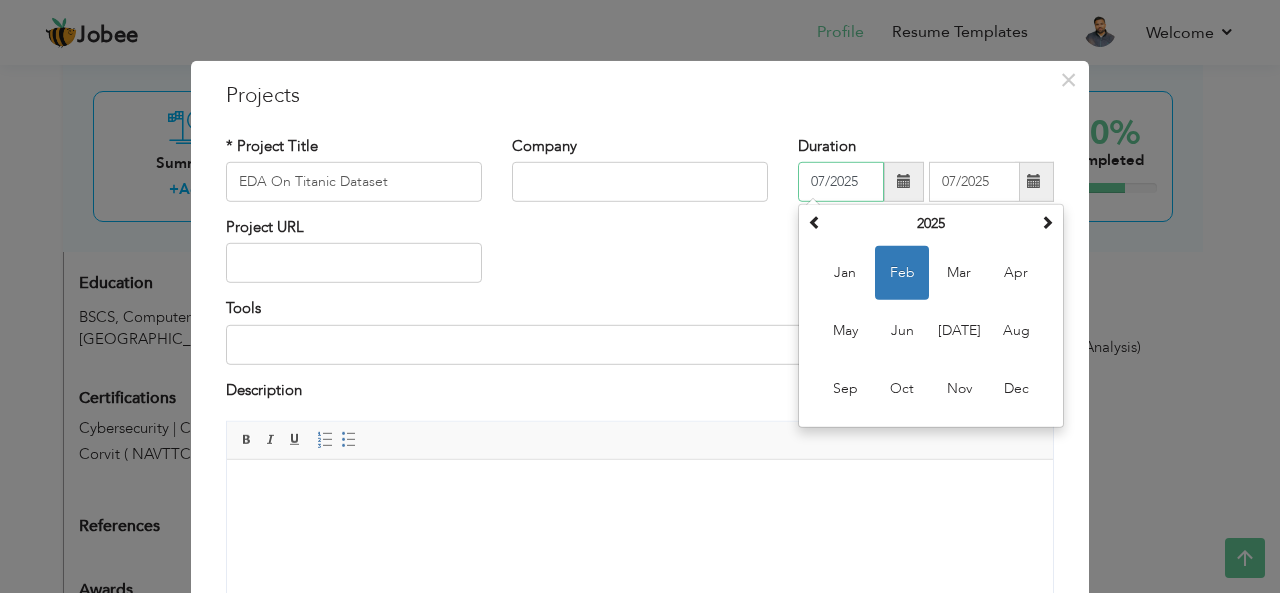 type on "07/2025" 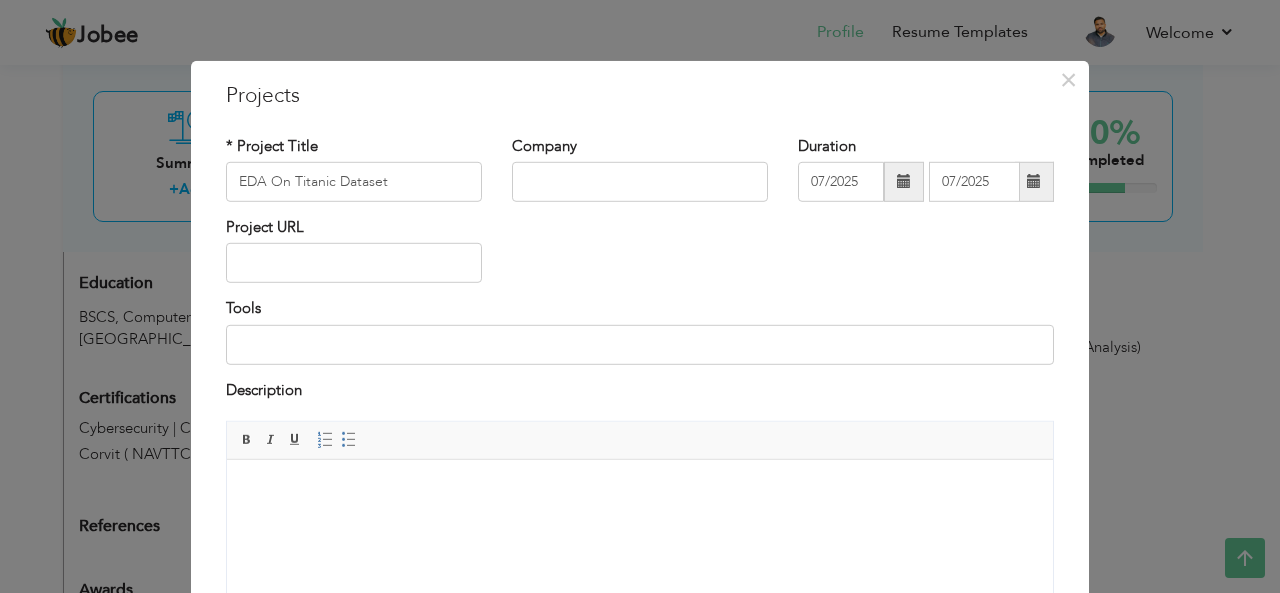 click on "Project URL" at bounding box center [640, 257] 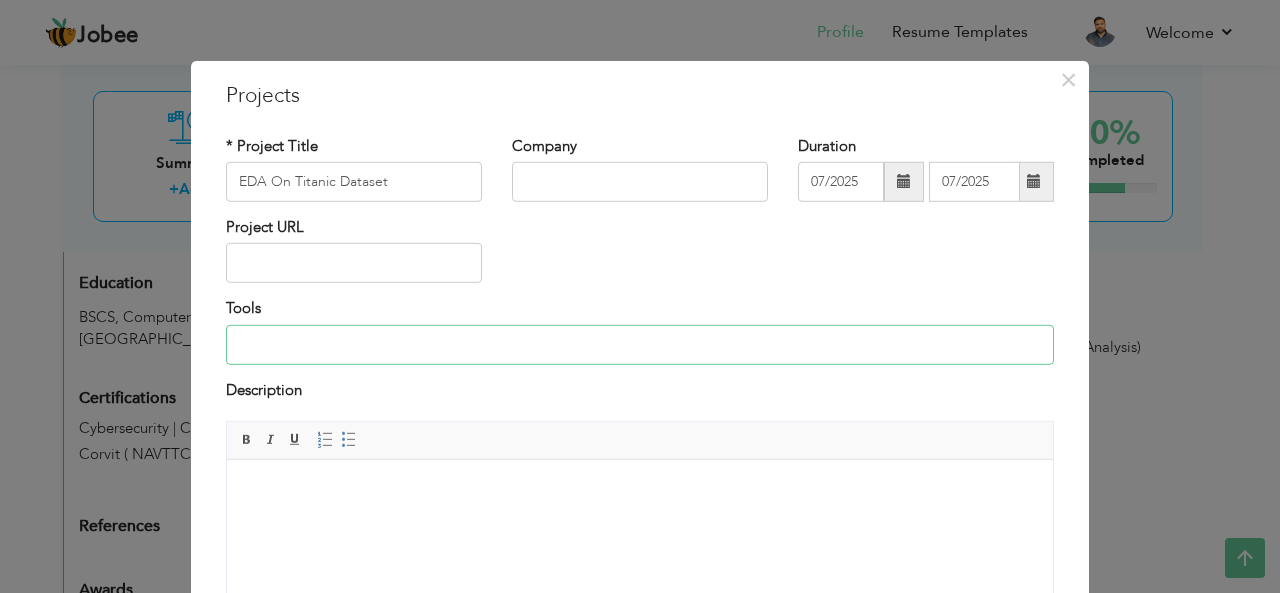 click at bounding box center (640, 345) 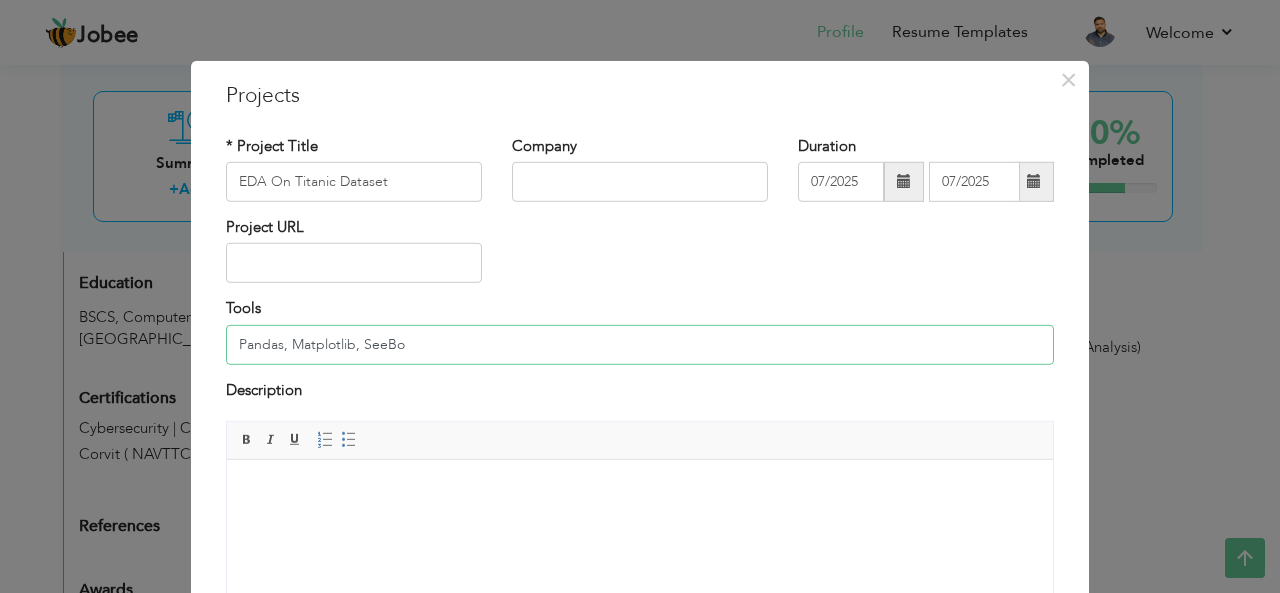 click on "Pandas, Matplotlib, SeeBo" at bounding box center [640, 345] 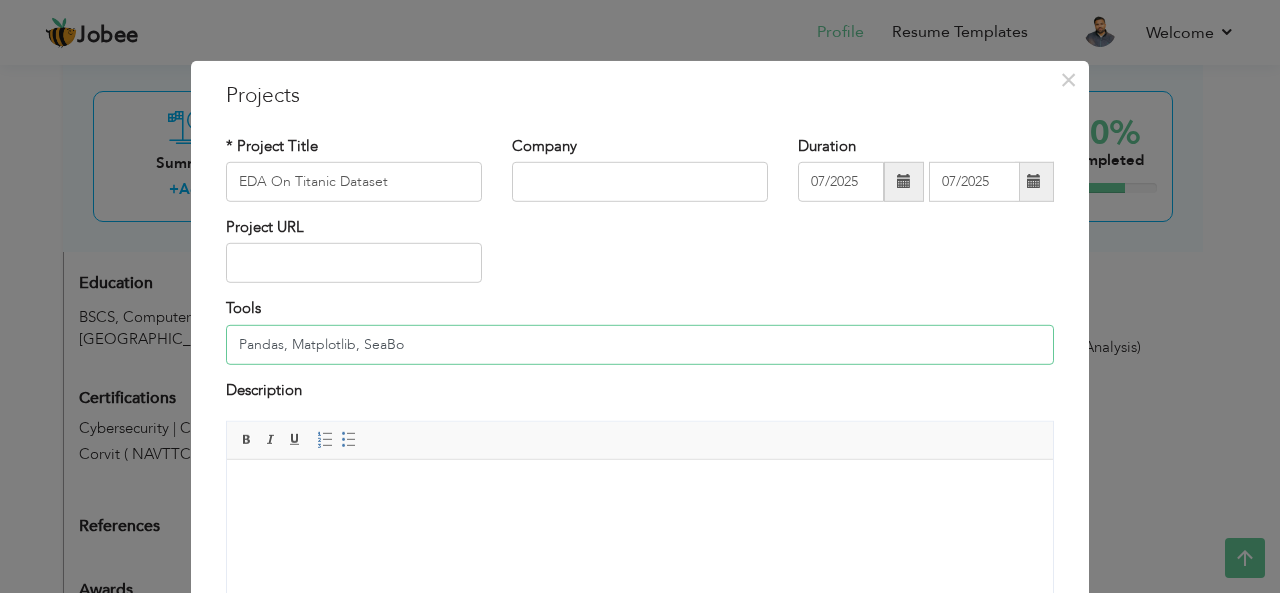 click on "Pandas, Matplotlib, SeaBo" at bounding box center (640, 345) 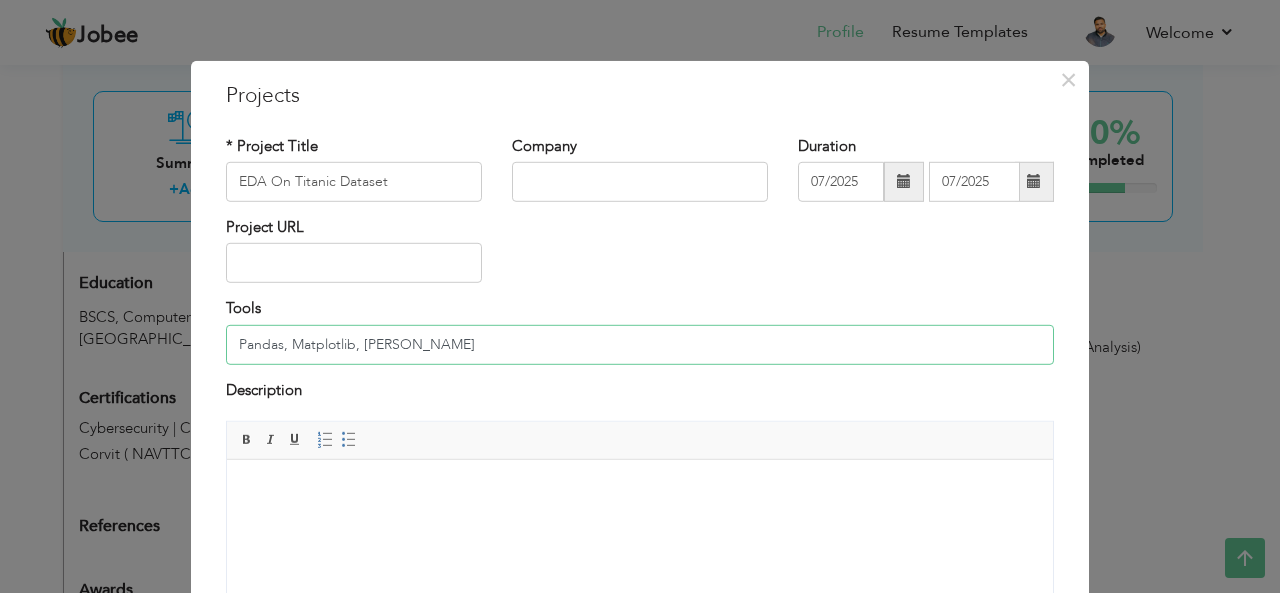 type on "Pandas, Matplotlib, [PERSON_NAME]" 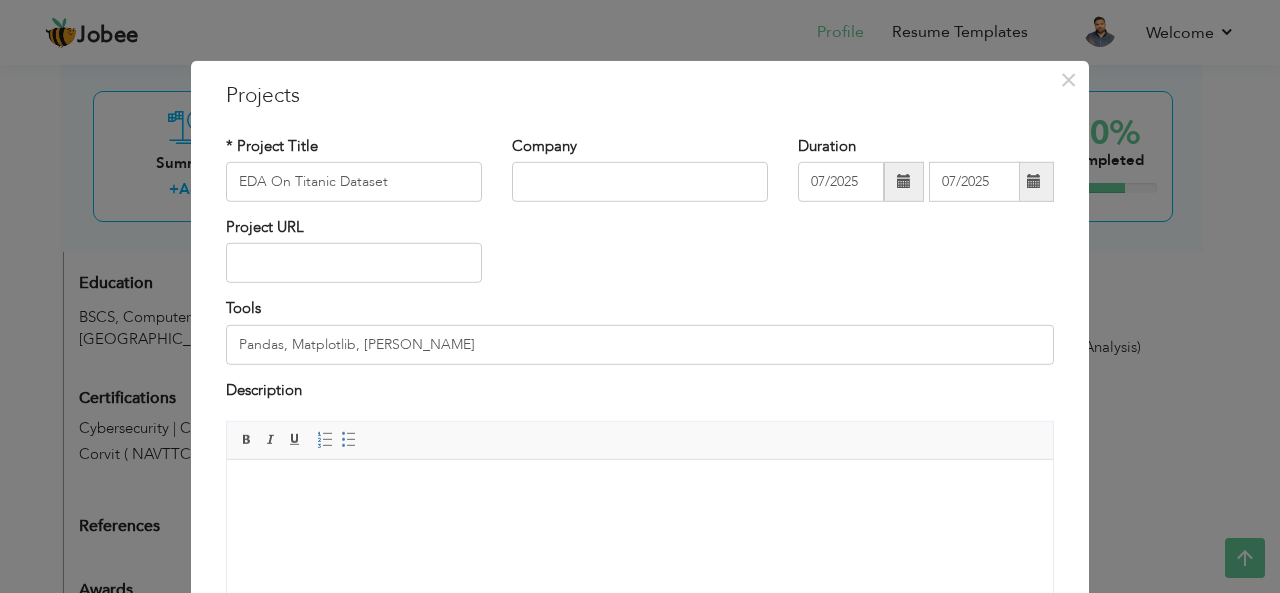 click at bounding box center (640, 490) 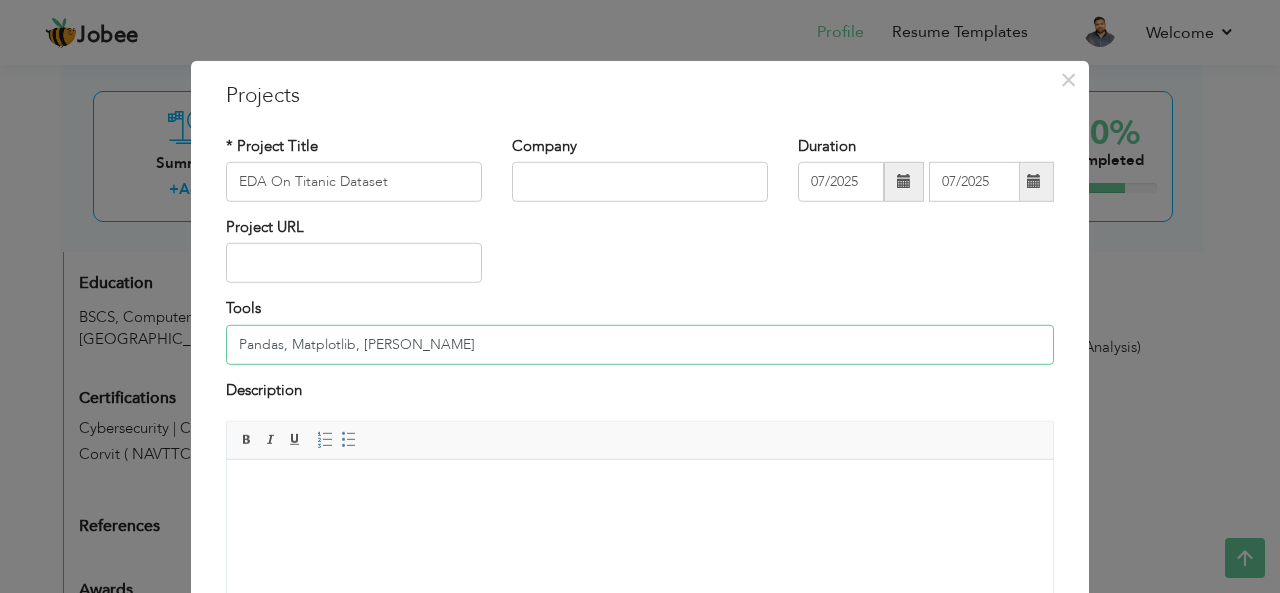 drag, startPoint x: 414, startPoint y: 339, endPoint x: 218, endPoint y: 342, distance: 196.02296 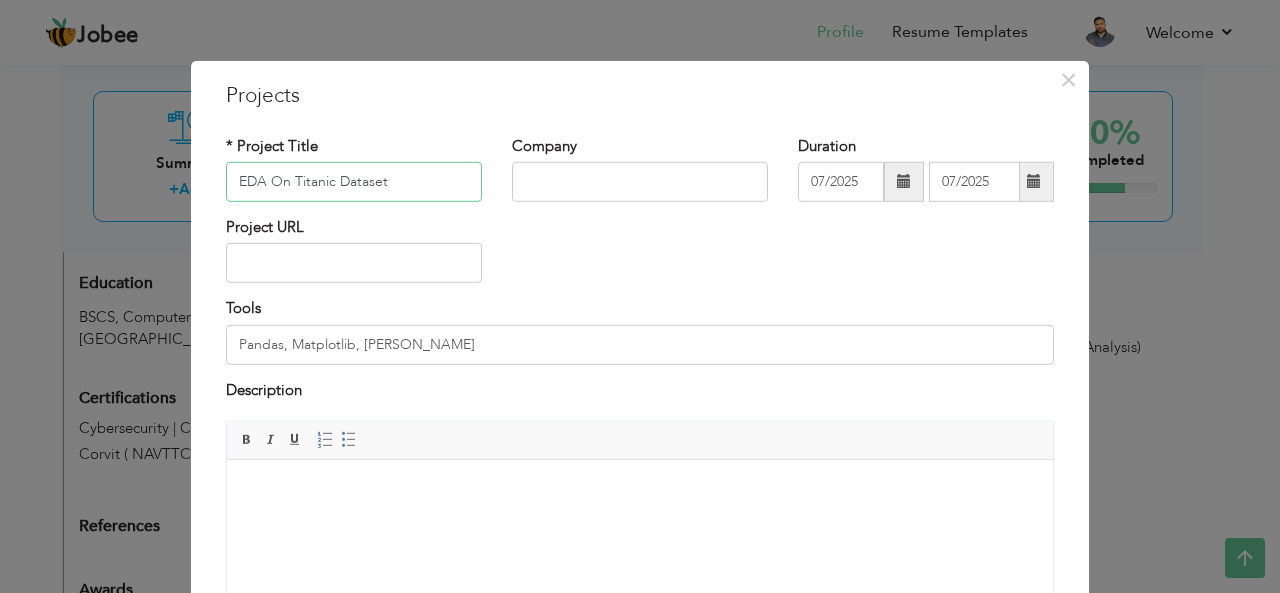 drag, startPoint x: 398, startPoint y: 181, endPoint x: 190, endPoint y: 174, distance: 208.11775 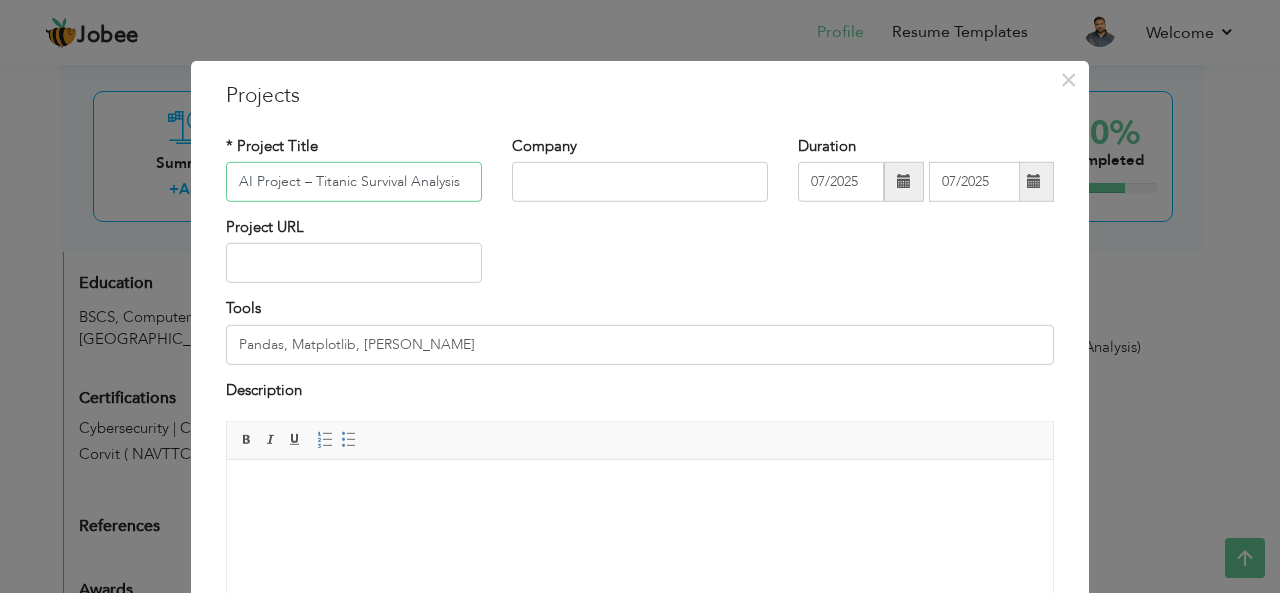 type on "AI Project – Titanic Survival Analysis" 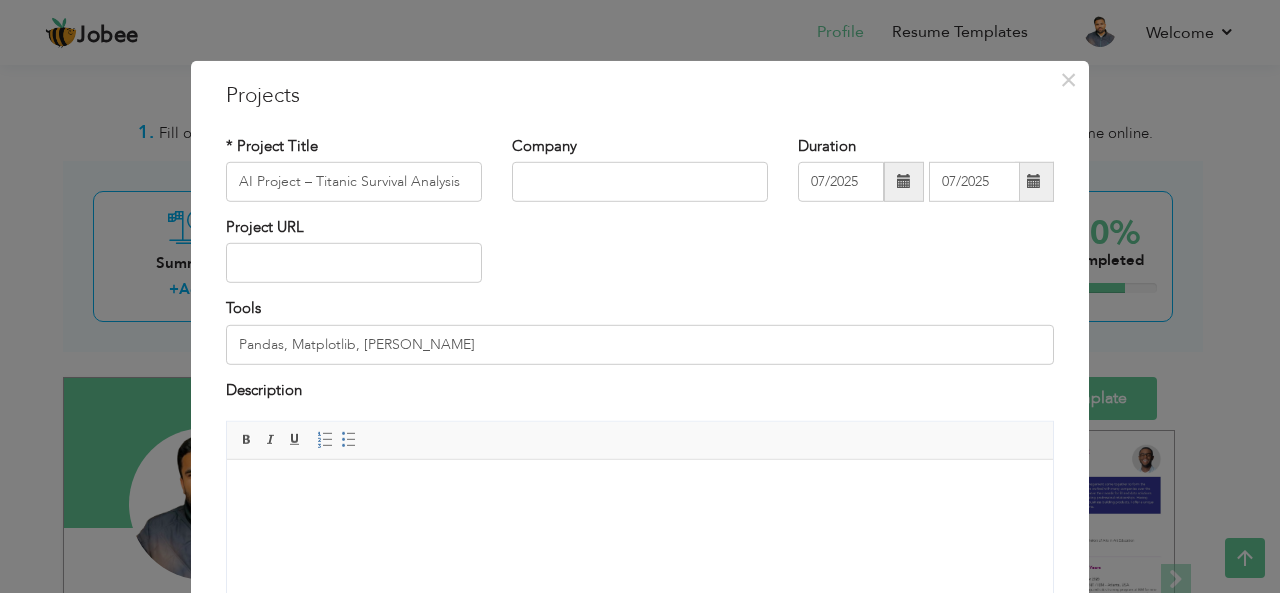 scroll, scrollTop: 840, scrollLeft: 0, axis: vertical 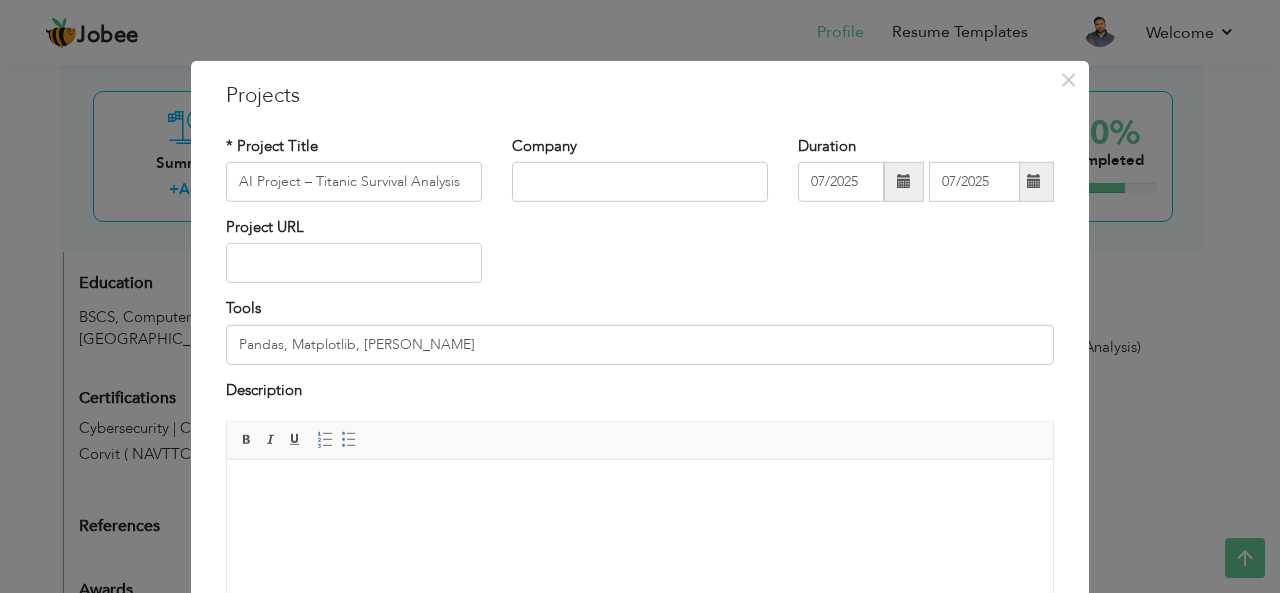 click on "×
Projects
* Project Title
AI Project – Titanic Survival Analysis
Company
Duration 07/2025 07/2025 Project URL Tools" at bounding box center (640, 296) 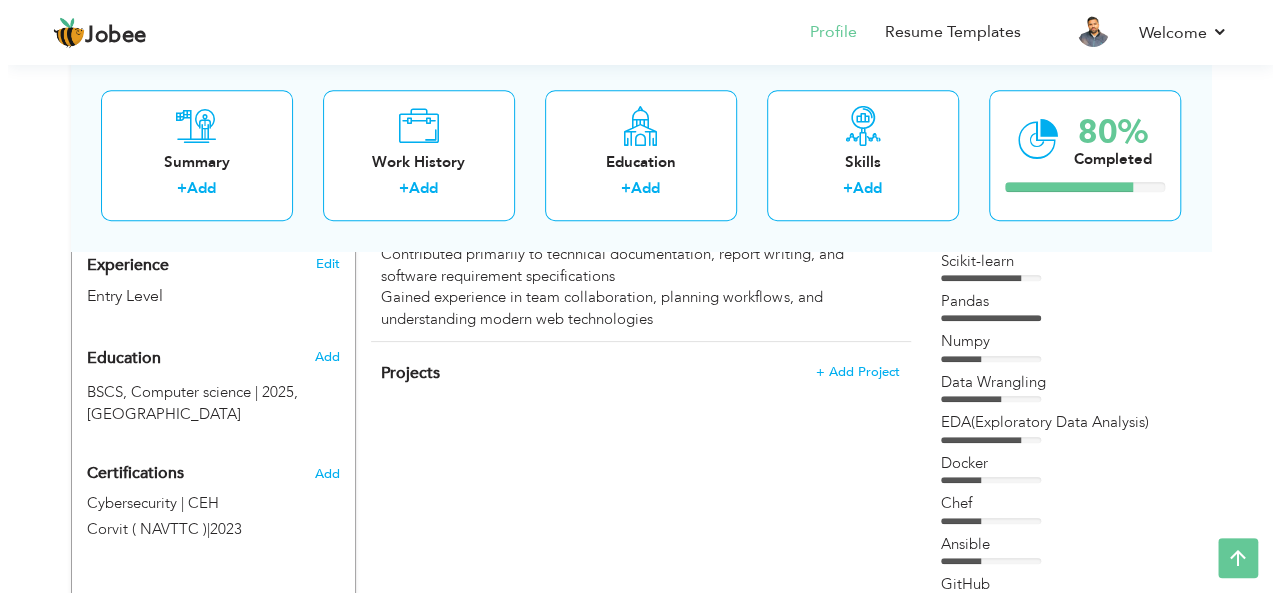 scroll, scrollTop: 676, scrollLeft: 0, axis: vertical 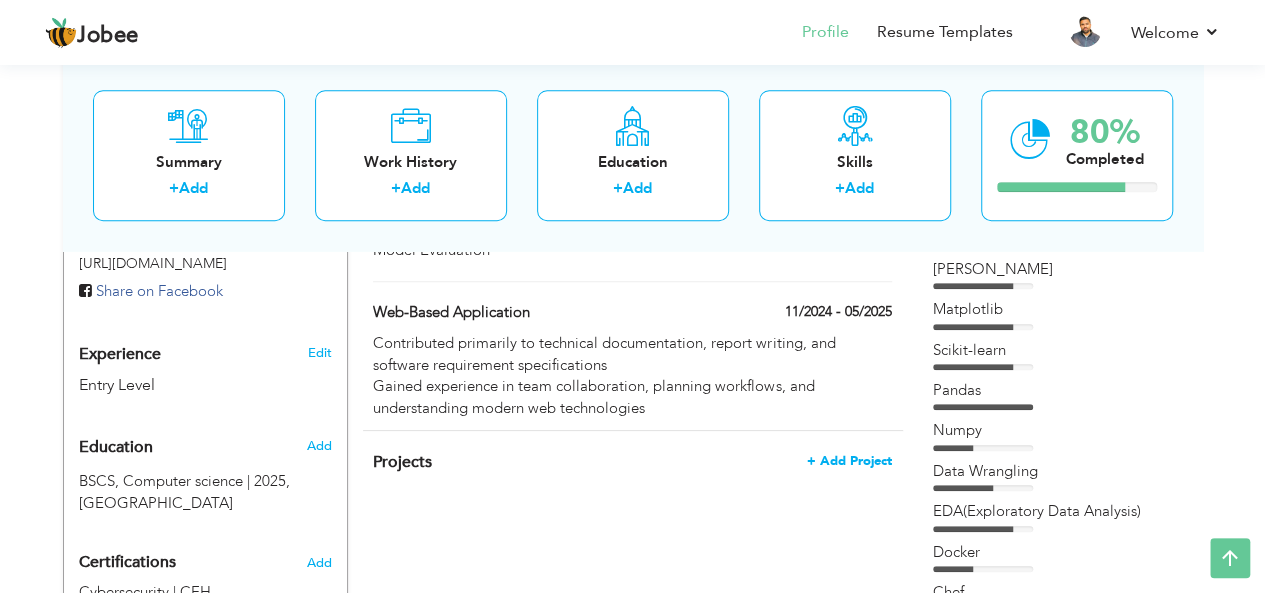 click on "+ Add Project" at bounding box center (849, 461) 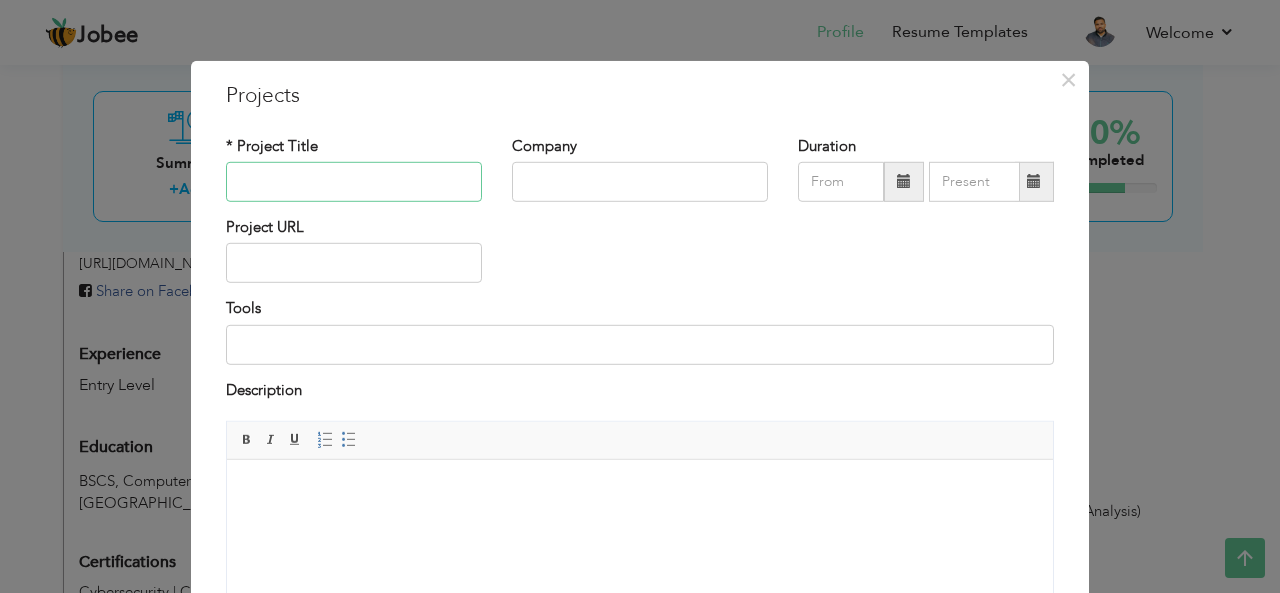 click at bounding box center (354, 182) 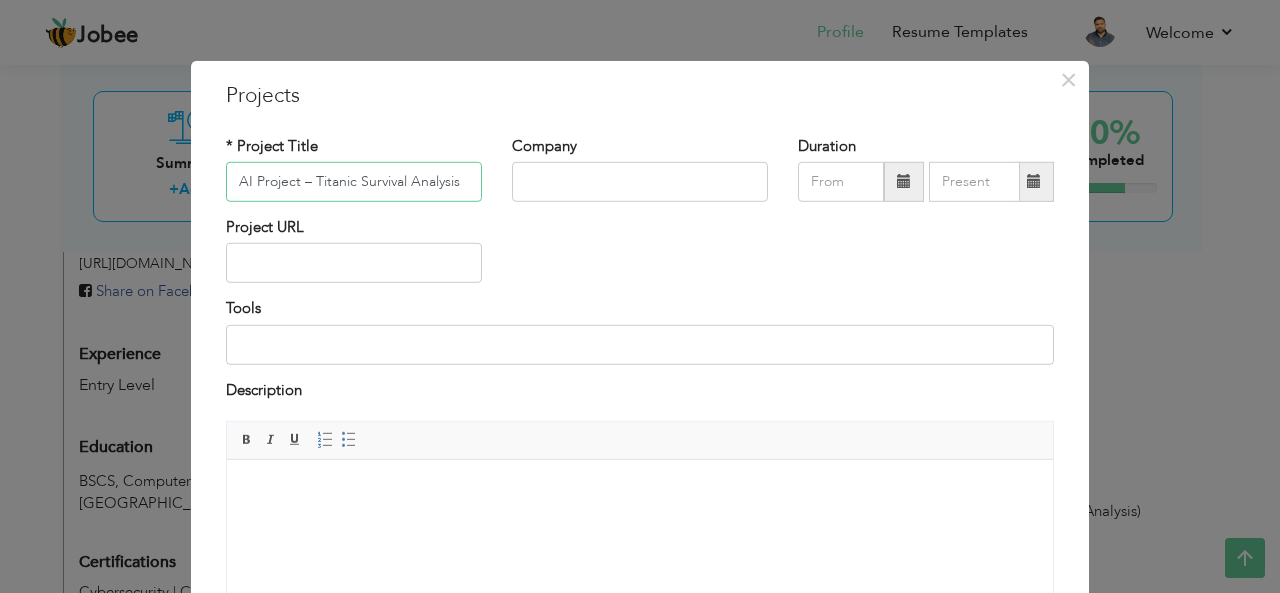 click on "AI Project – Titanic Survival Analysis" at bounding box center [354, 182] 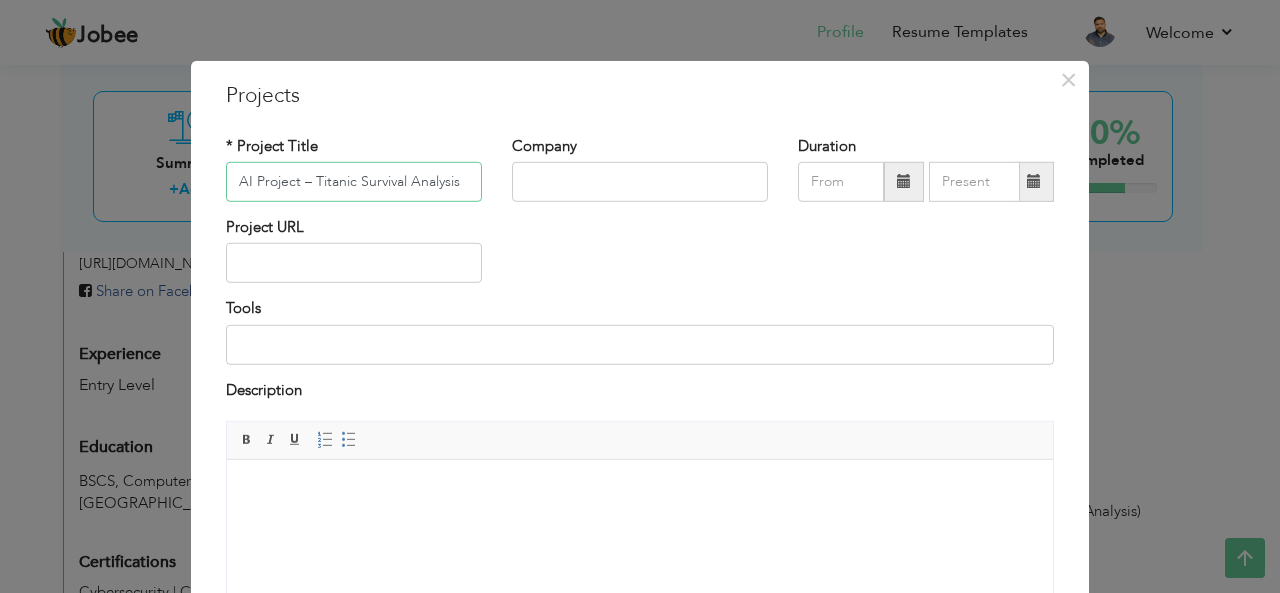 type on "AI Project – Titanic Survival Analysis" 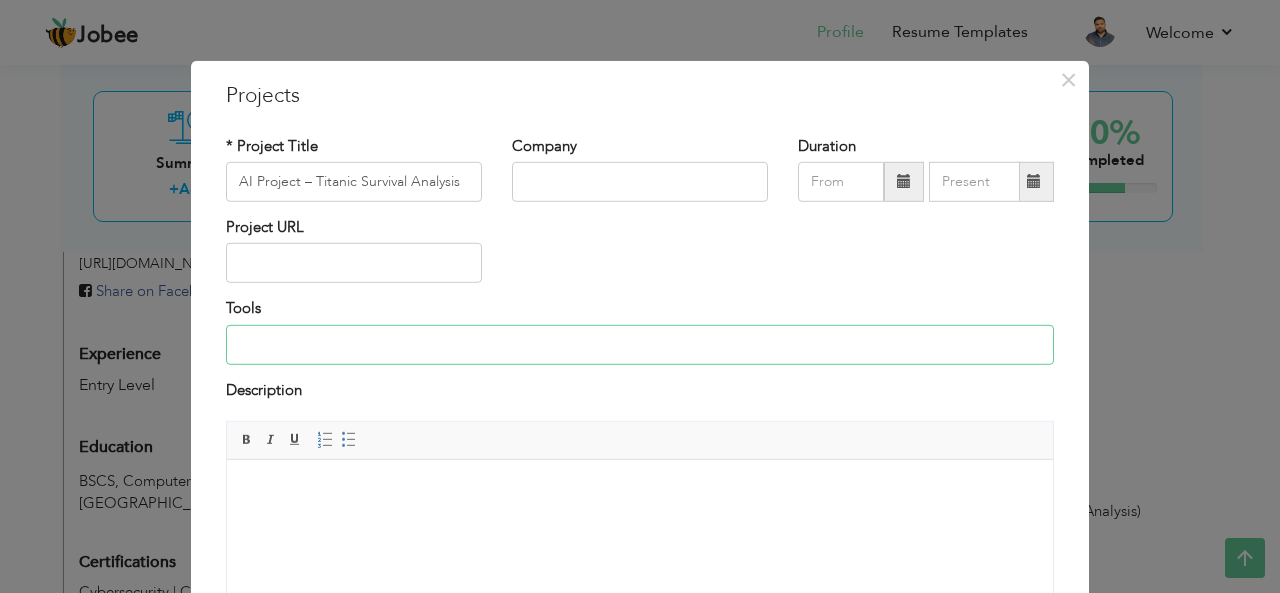 click at bounding box center (640, 345) 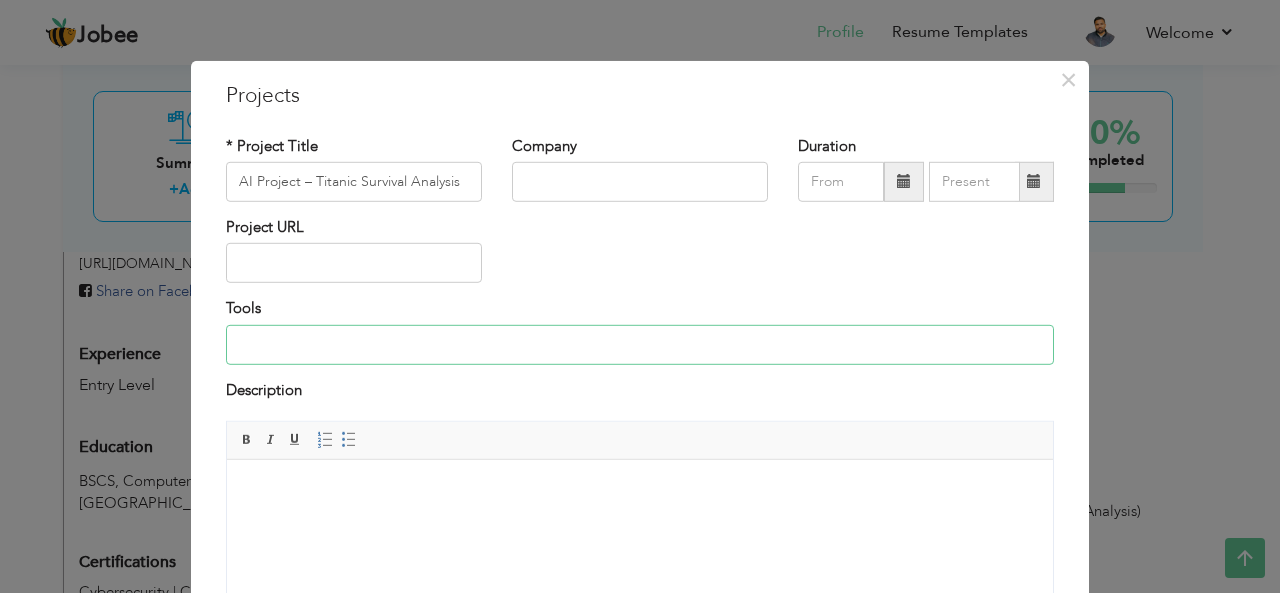 type on "Pandas, Matplotlib, [PERSON_NAME]" 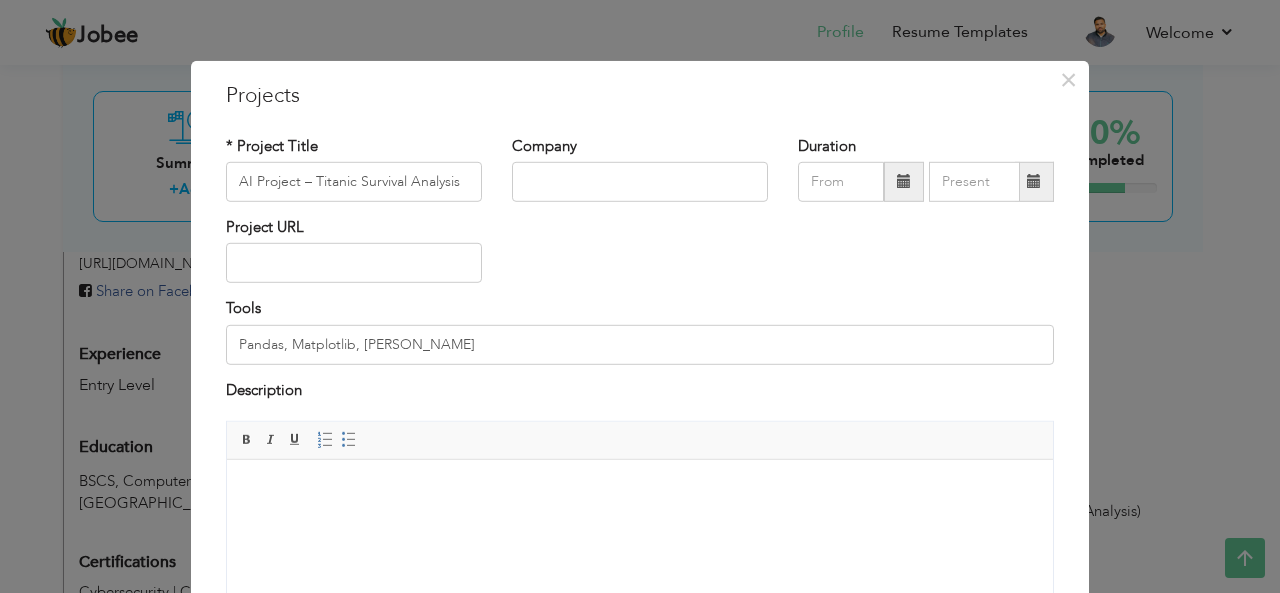 click on "Description" at bounding box center (640, 393) 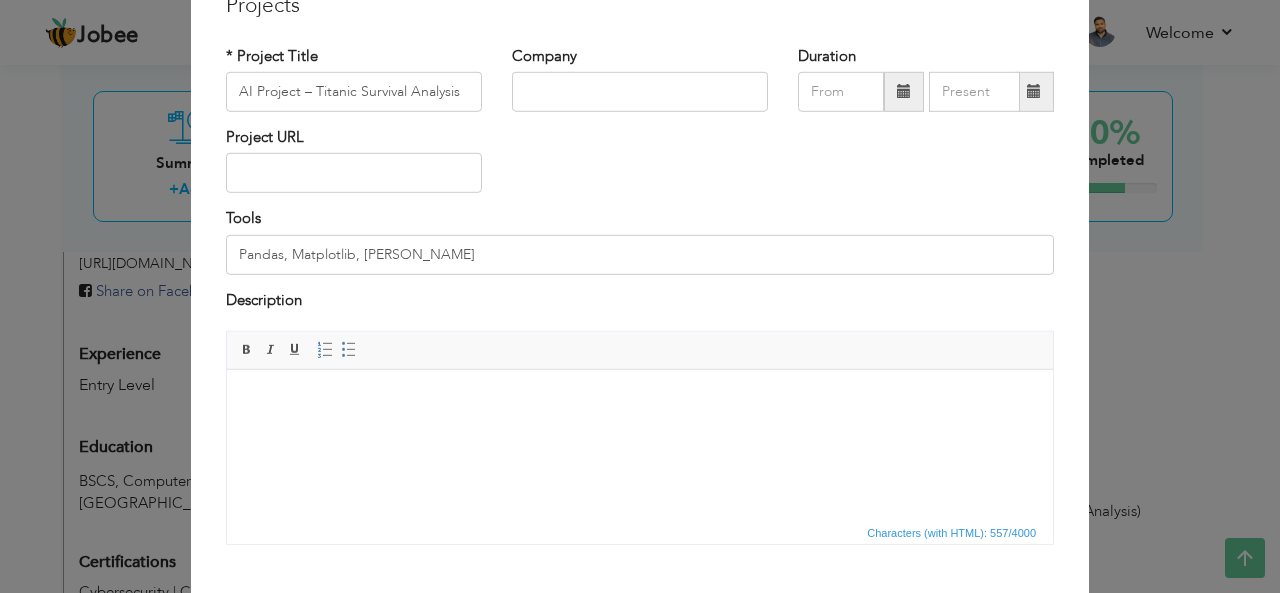 scroll, scrollTop: 0, scrollLeft: 0, axis: both 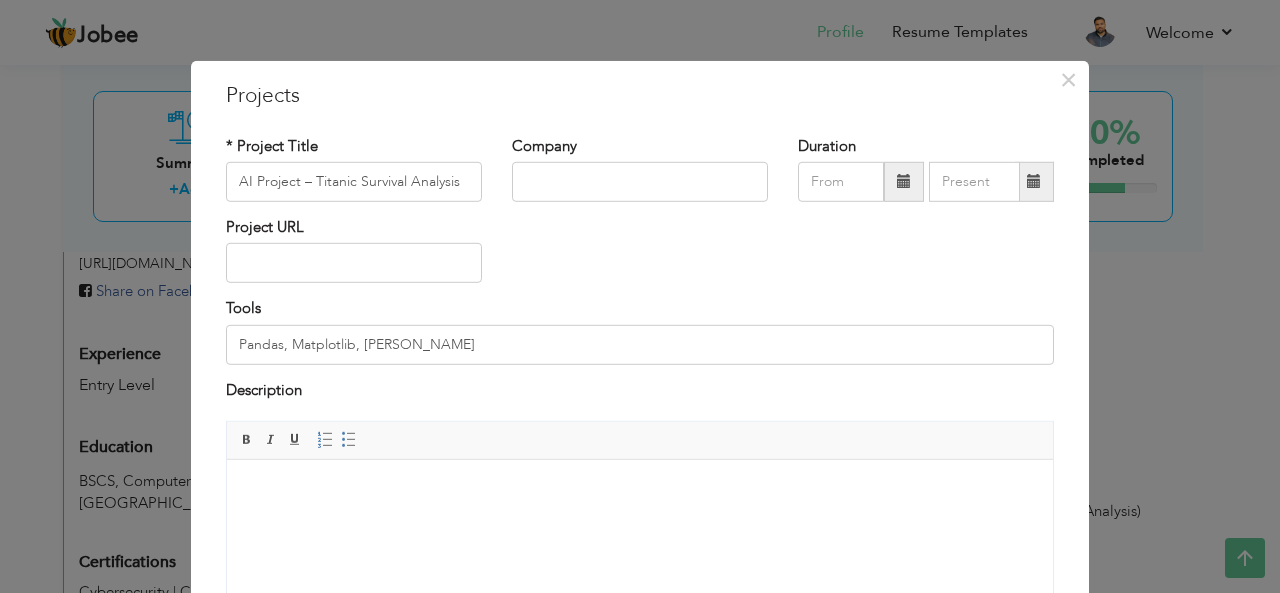 click at bounding box center (904, 181) 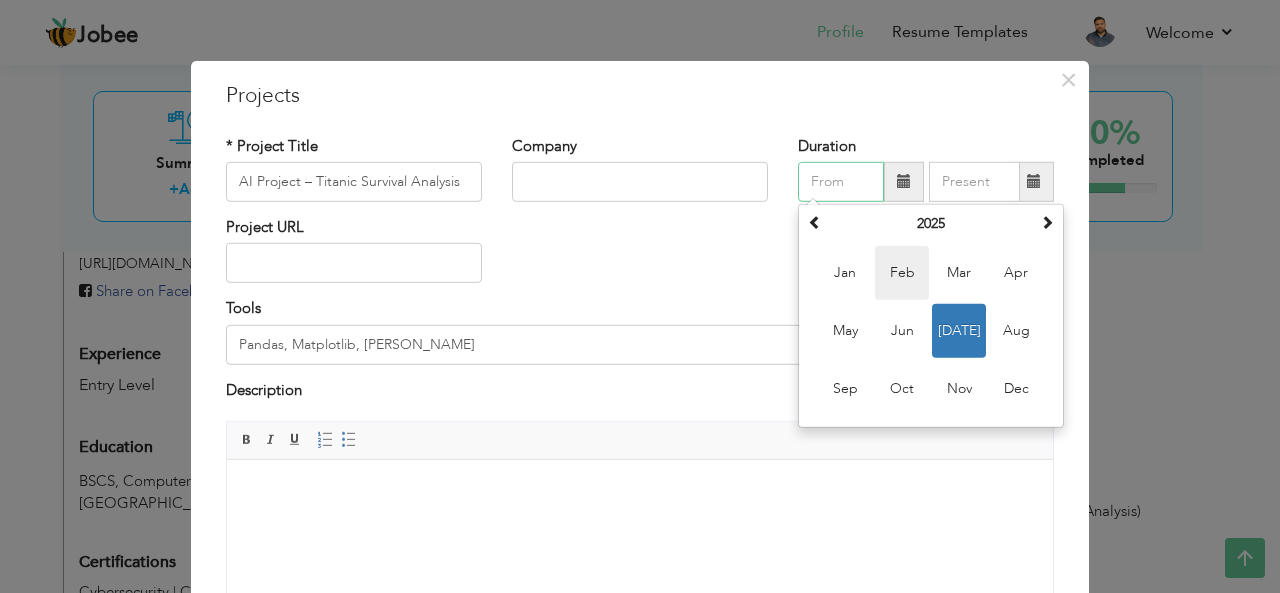 click on "Feb" at bounding box center [902, 273] 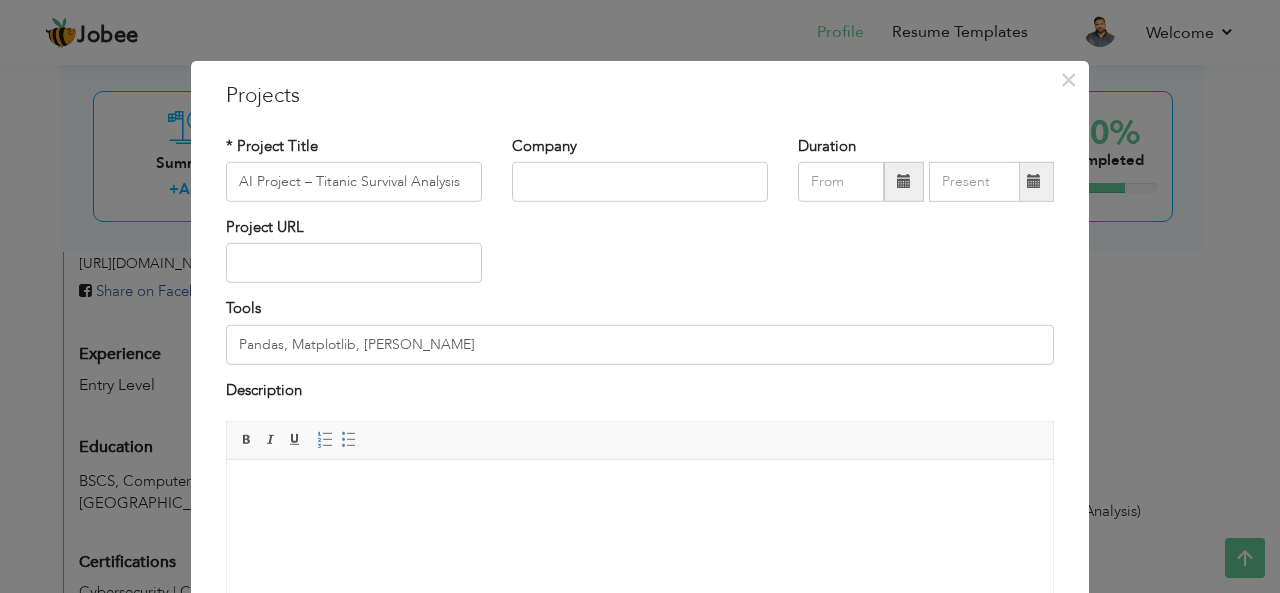 type on "02/2025" 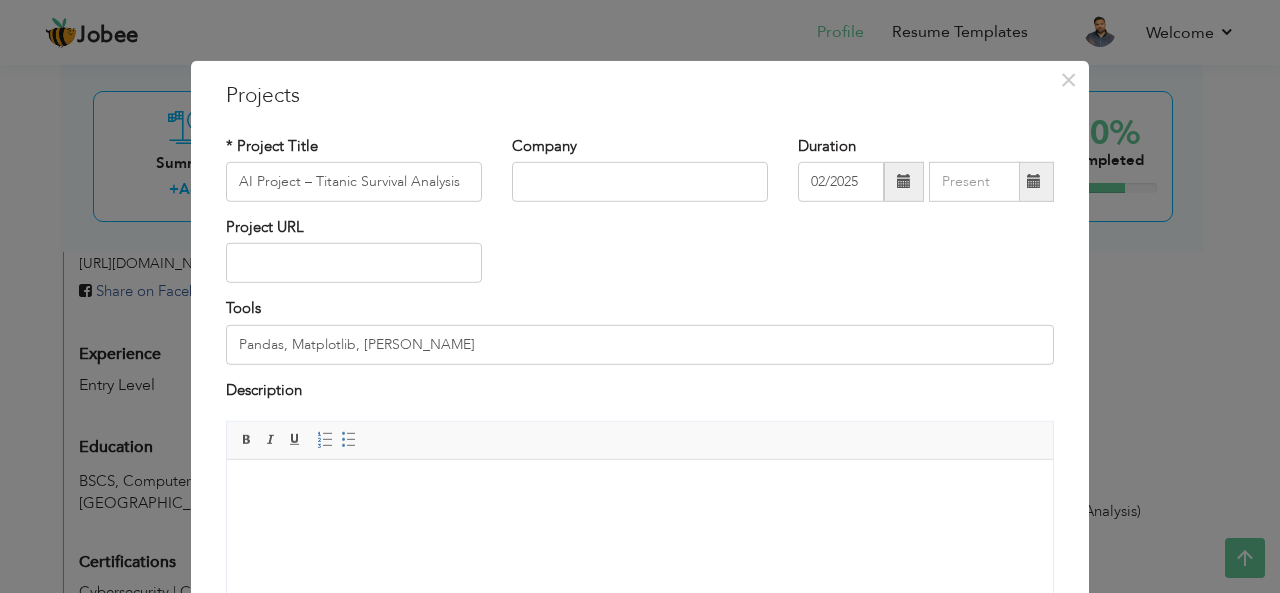 click at bounding box center (1034, 181) 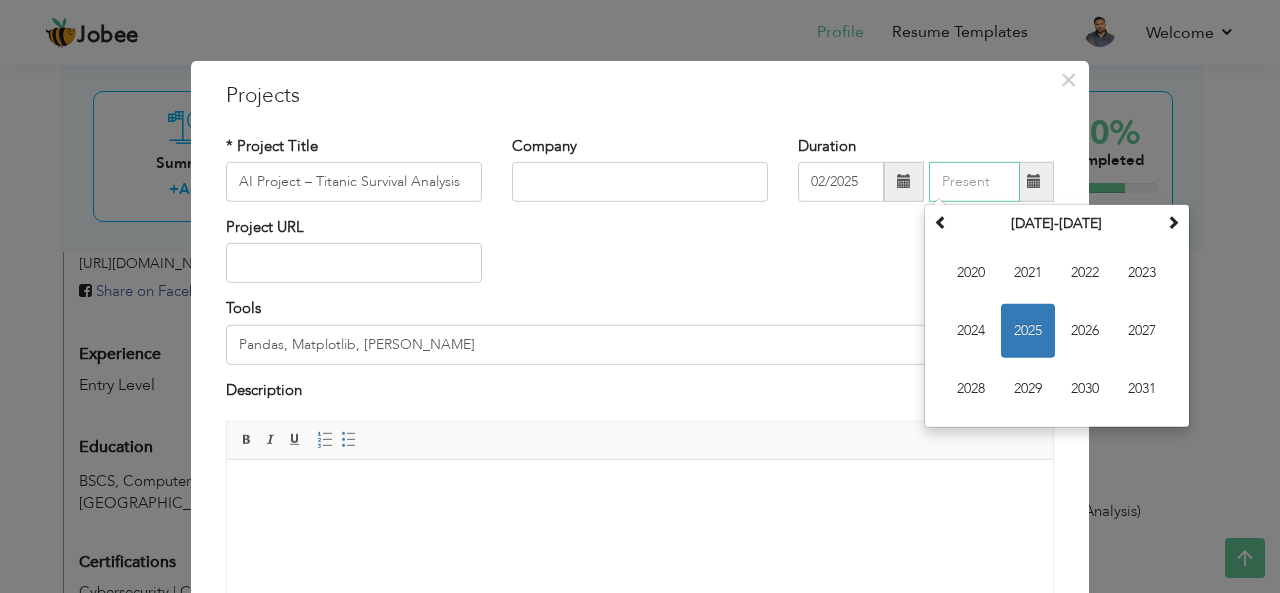 click on "2025" at bounding box center [1028, 331] 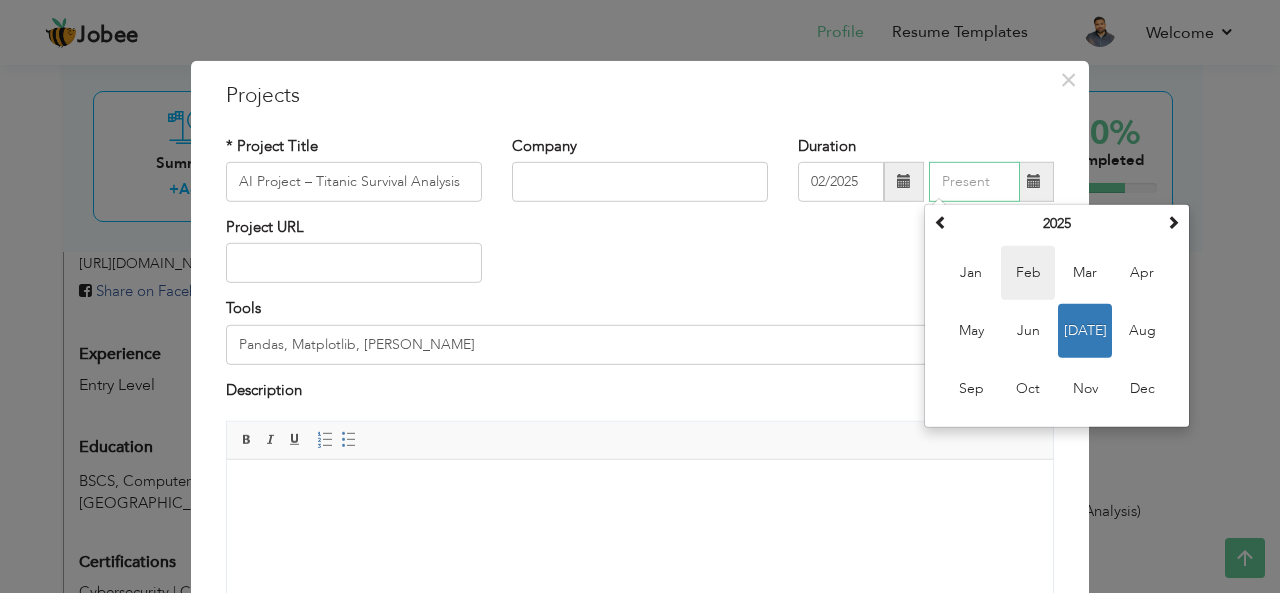click on "Feb" at bounding box center [1028, 273] 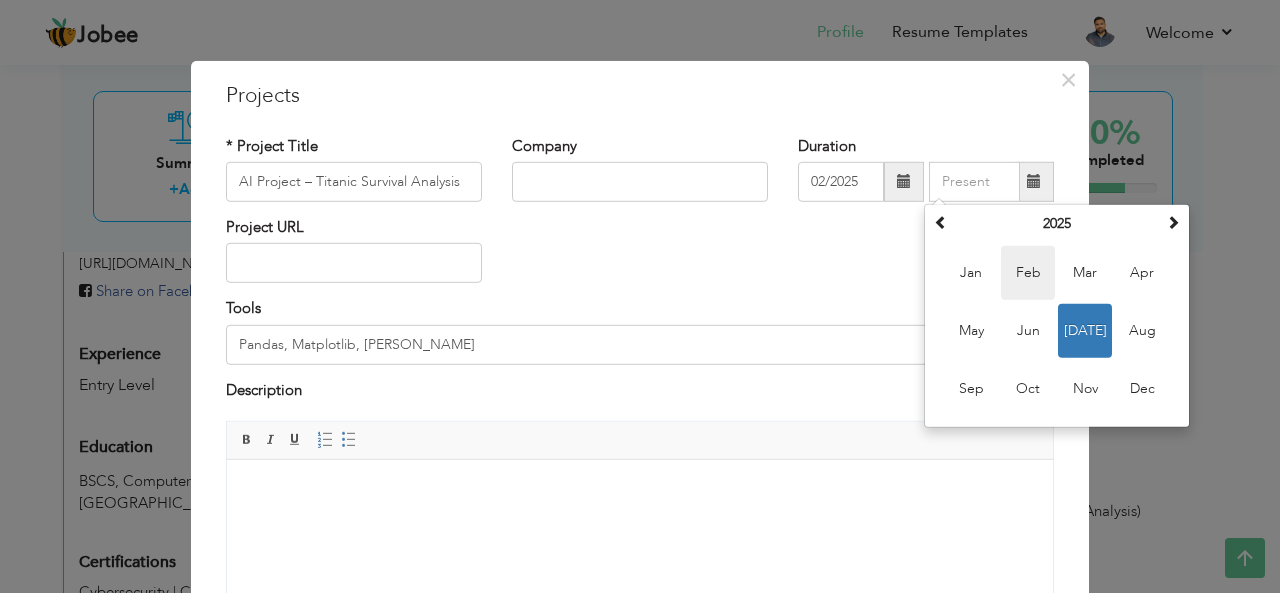 type on "02/2025" 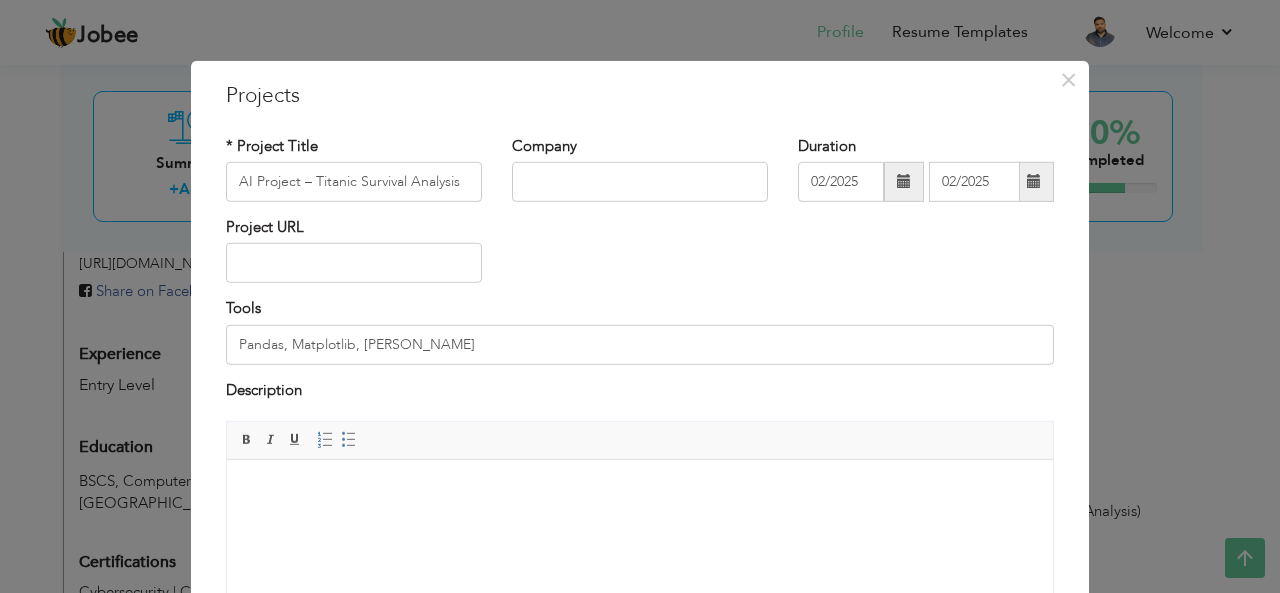 click on "Project URL" at bounding box center (640, 257) 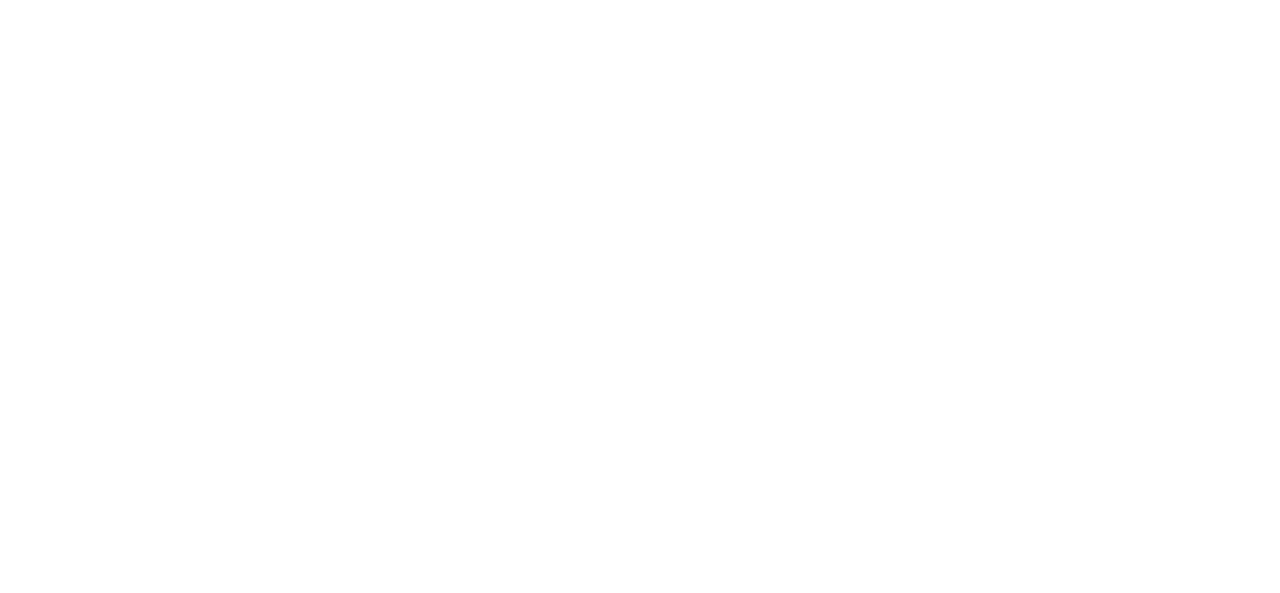 scroll, scrollTop: 0, scrollLeft: 0, axis: both 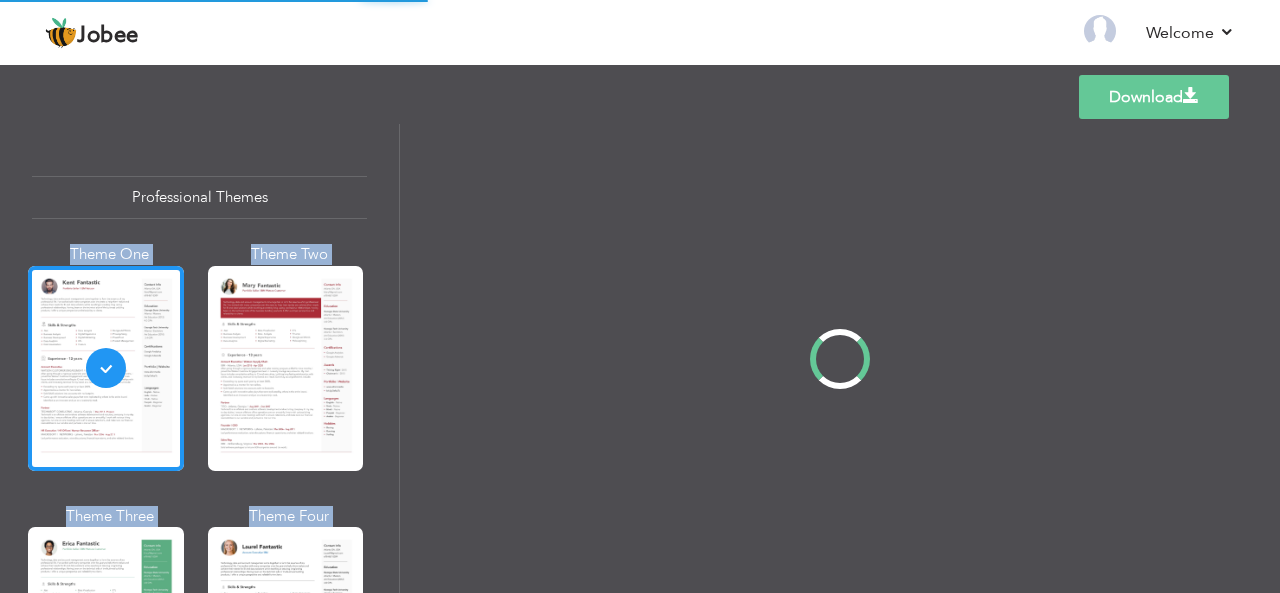 drag, startPoint x: 396, startPoint y: 135, endPoint x: 427, endPoint y: 330, distance: 197.44873 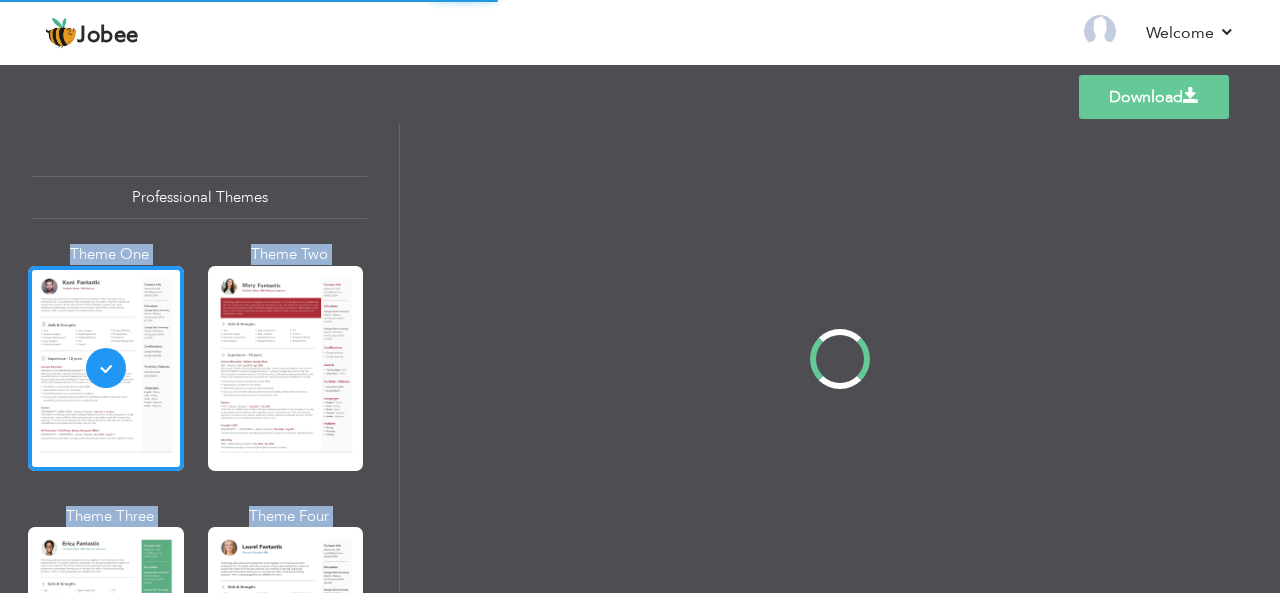 click at bounding box center (840, 358) 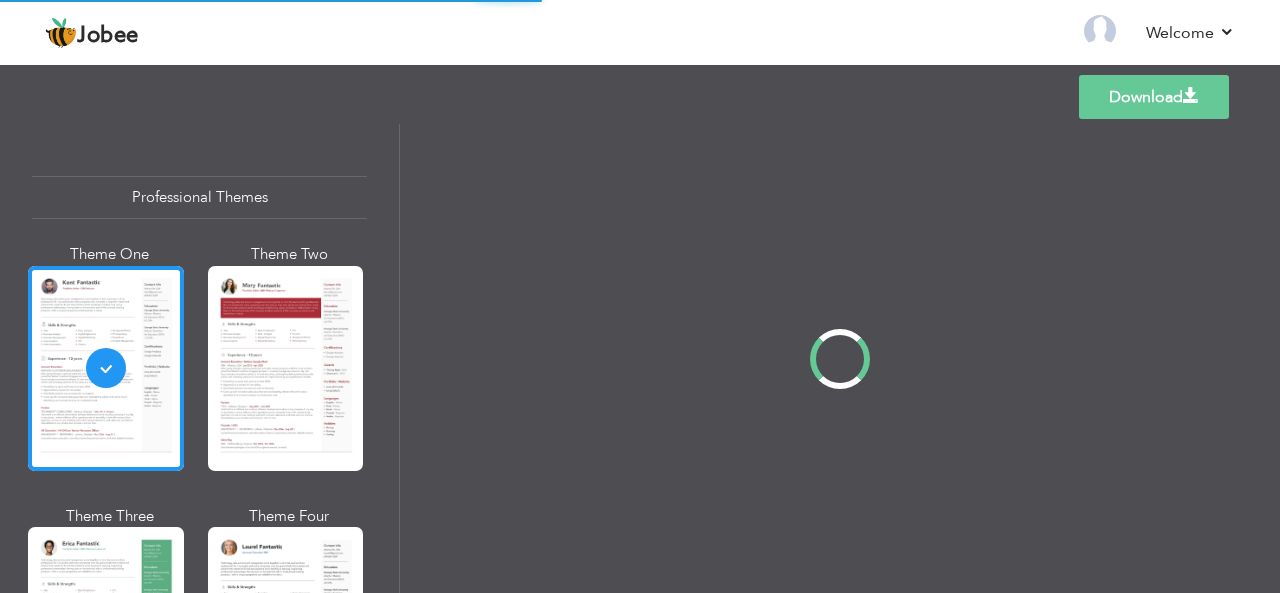 click on "Professional Themes
Theme One
Theme Two
Theme Three
Theme Four" at bounding box center [640, 358] 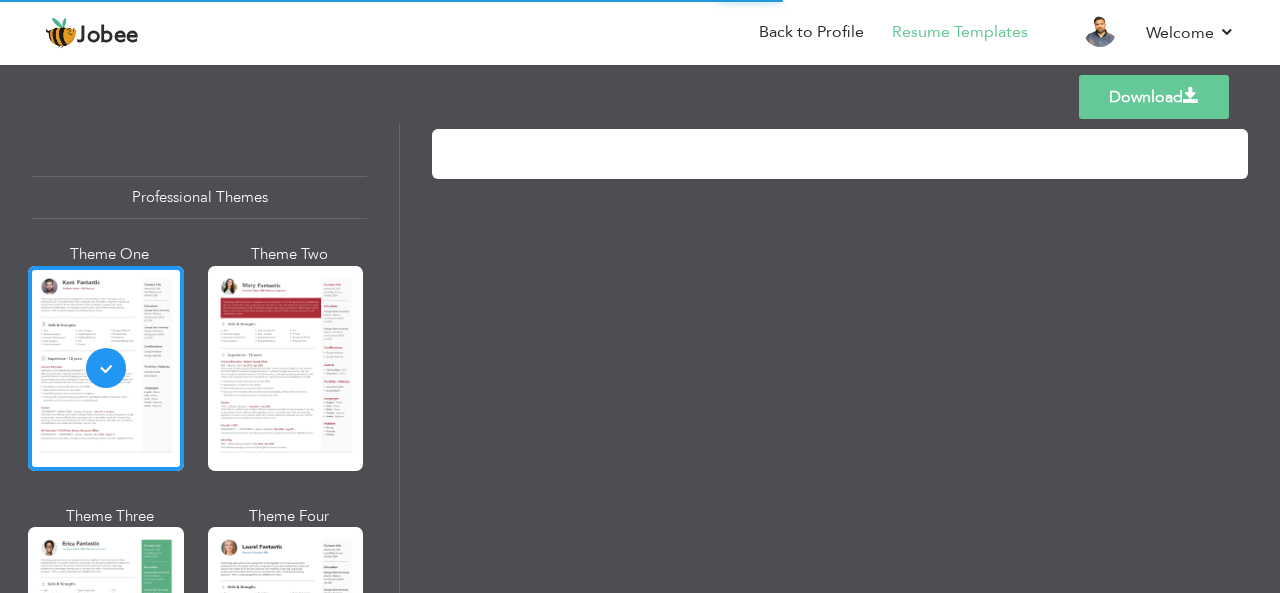 drag, startPoint x: 398, startPoint y: 159, endPoint x: 393, endPoint y: 231, distance: 72.1734 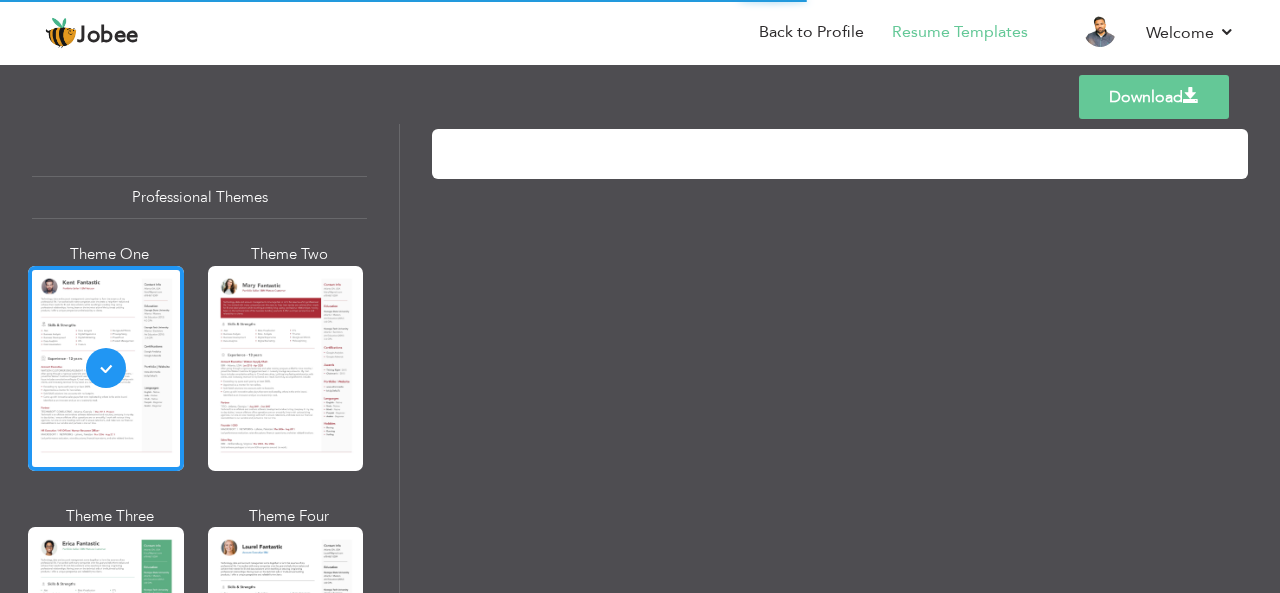 click on "Professional Themes
Theme One
Theme Two
Theme Three
Theme Four" at bounding box center (640, 358) 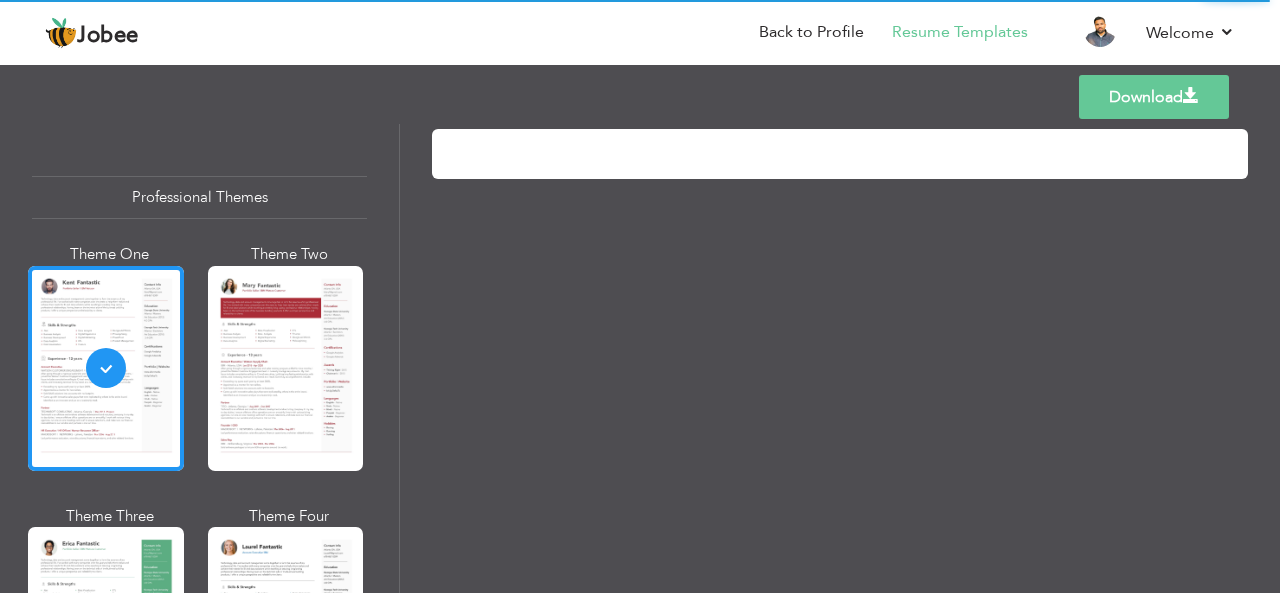 drag, startPoint x: 395, startPoint y: 175, endPoint x: 396, endPoint y: 229, distance: 54.00926 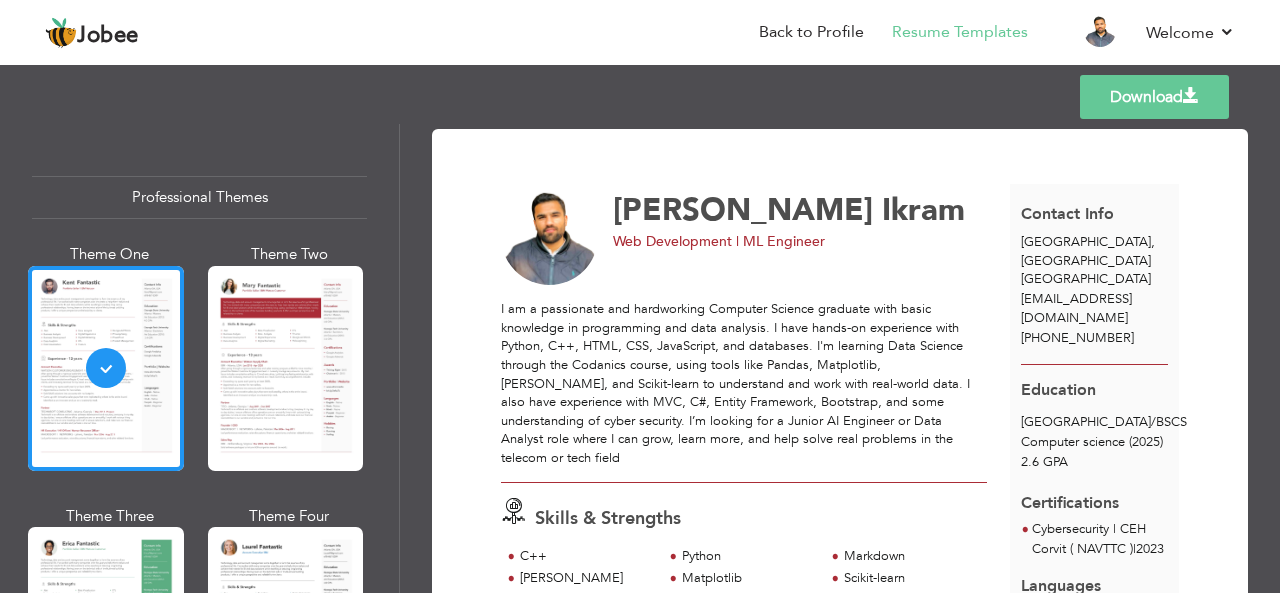 click on "Download
[PERSON_NAME]
Web Development | ML Engineer
Skills & Strengths" at bounding box center (840, 358) 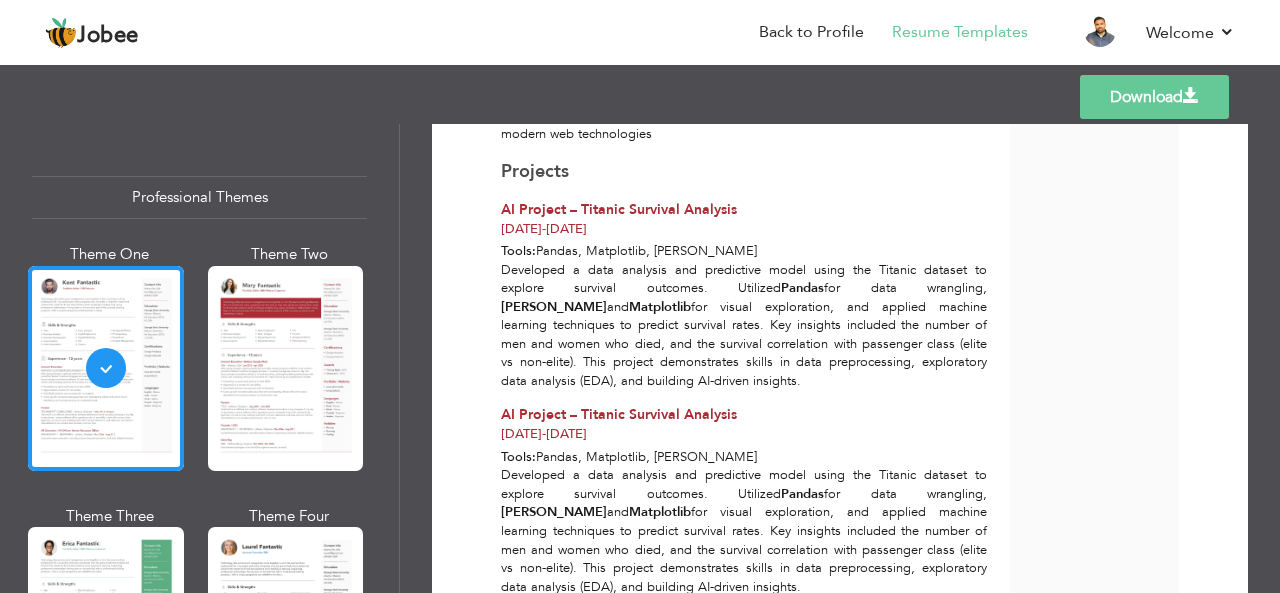 scroll, scrollTop: 1000, scrollLeft: 0, axis: vertical 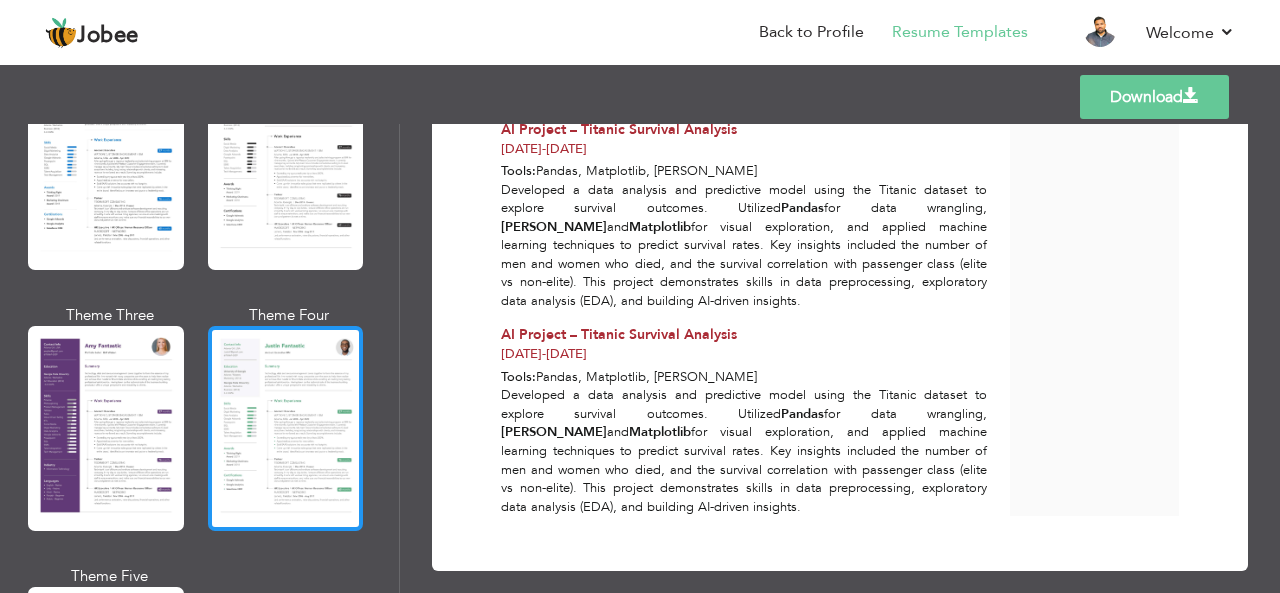 click at bounding box center [286, 428] 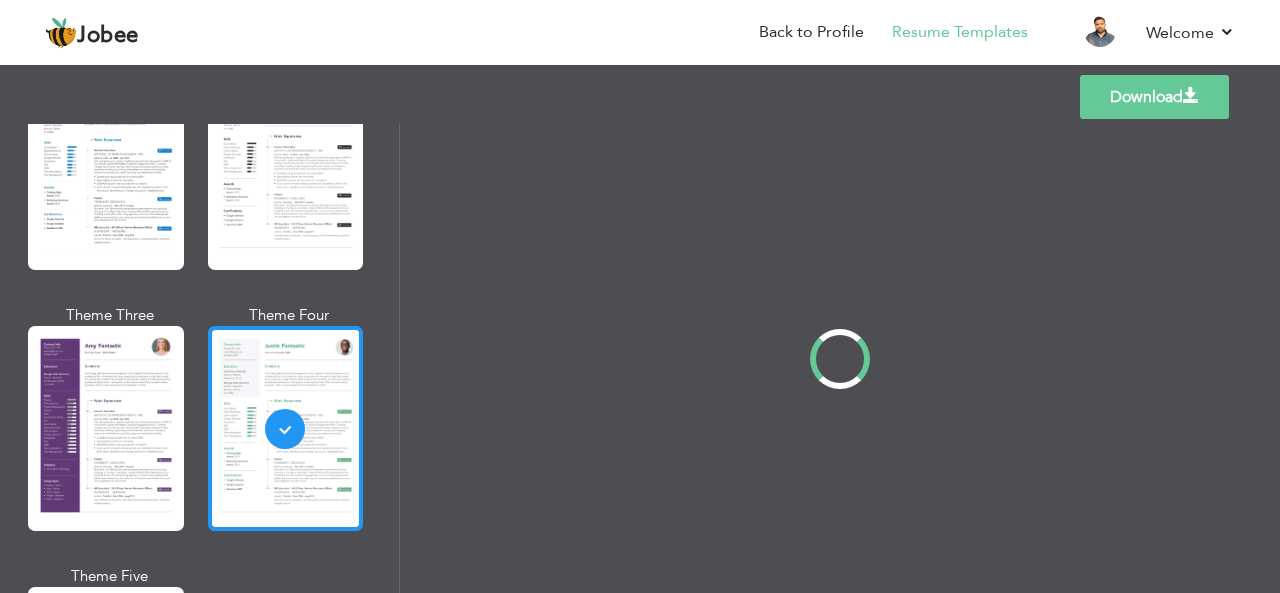 scroll, scrollTop: 0, scrollLeft: 0, axis: both 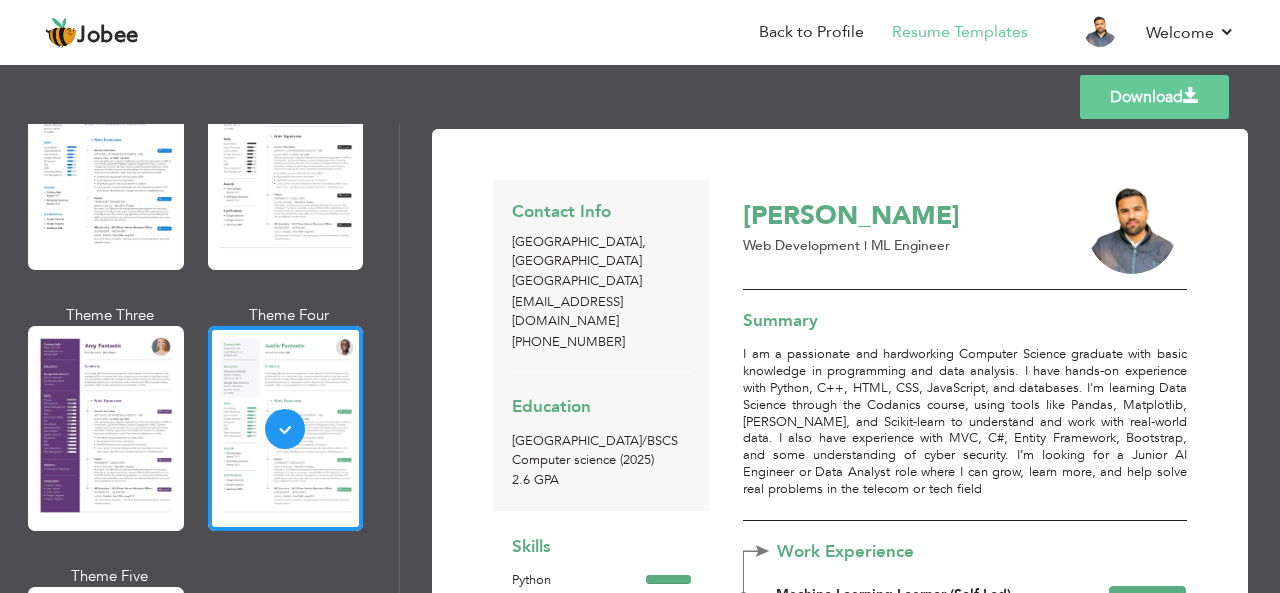 click on "Download
Contact Info
[GEOGRAPHIC_DATA] ,  [GEOGRAPHIC_DATA]  [GEOGRAPHIC_DATA]
[EMAIL_ADDRESS][DOMAIN_NAME]
[PHONE_NUMBER]
Education
[GEOGRAPHIC_DATA]
/
BSCS
Computer science
(2025)
2.6 GPA
C++" at bounding box center (840, 792) 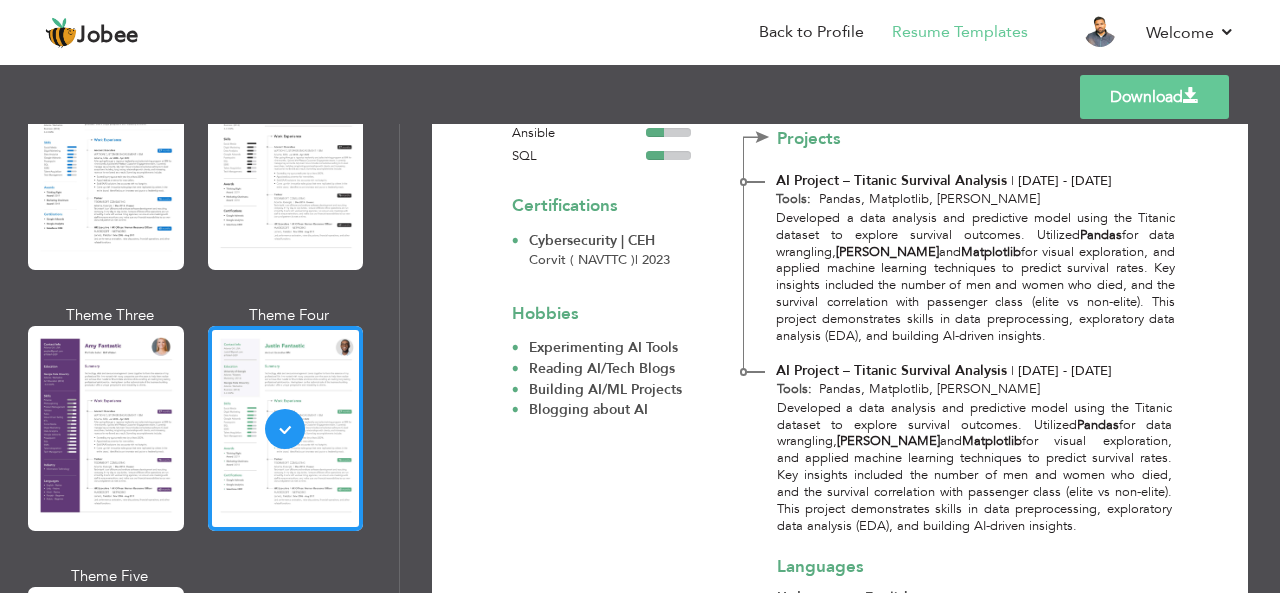 scroll, scrollTop: 764, scrollLeft: 0, axis: vertical 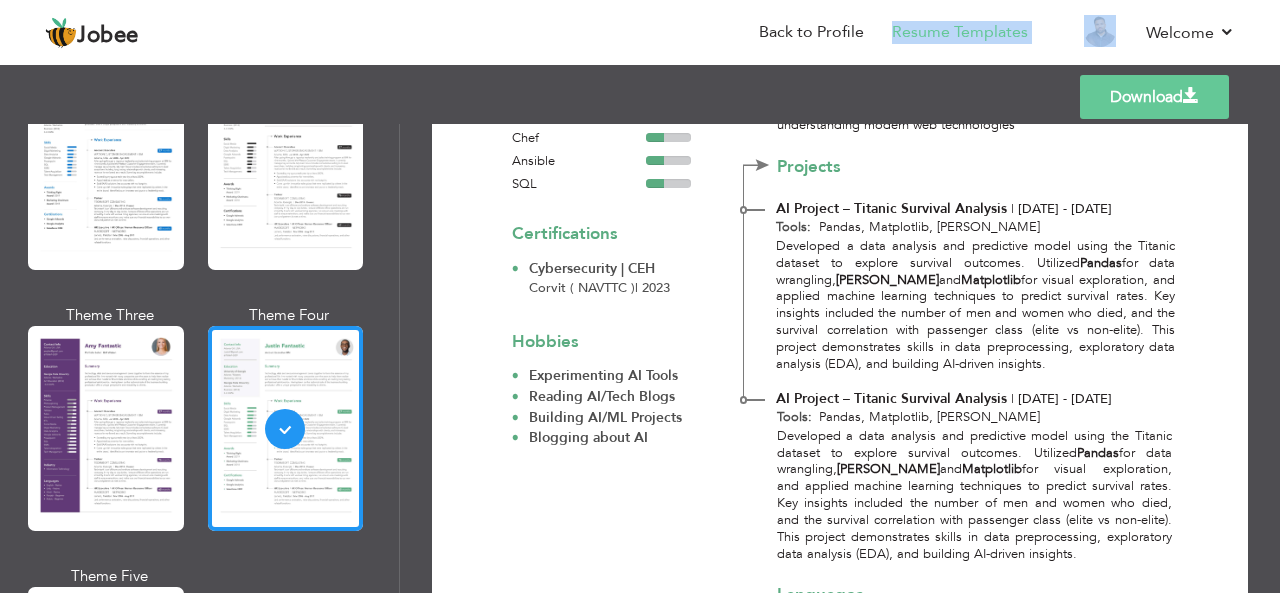 drag, startPoint x: 1111, startPoint y: 52, endPoint x: 896, endPoint y: 40, distance: 215.33463 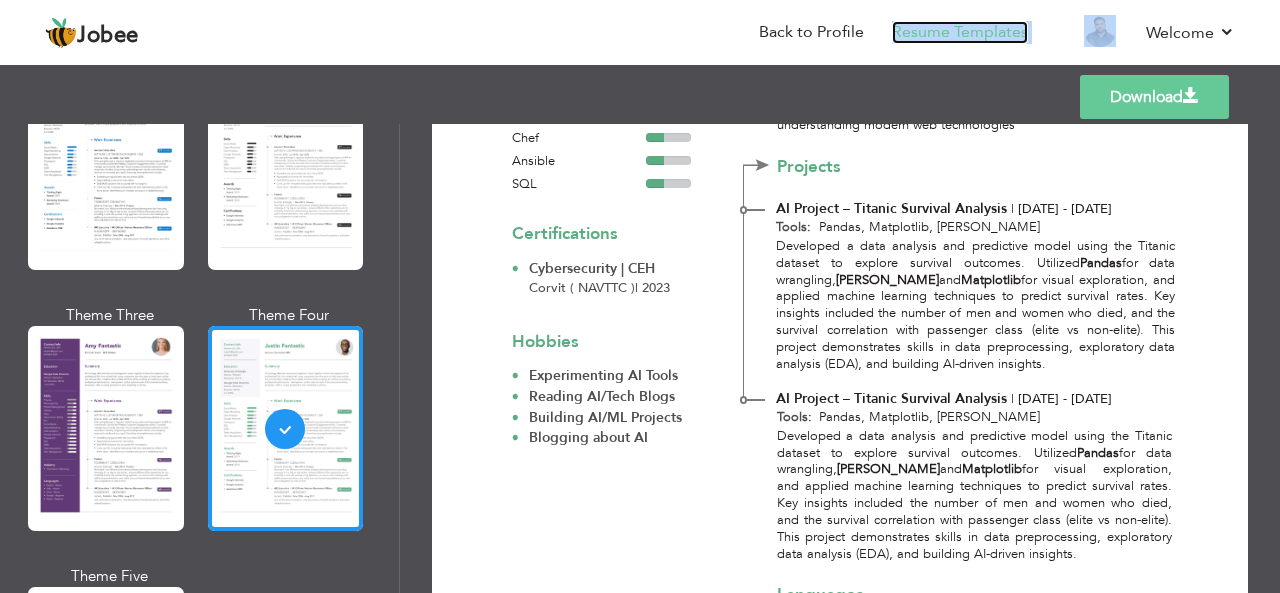 click on "Resume Templates" at bounding box center [960, 32] 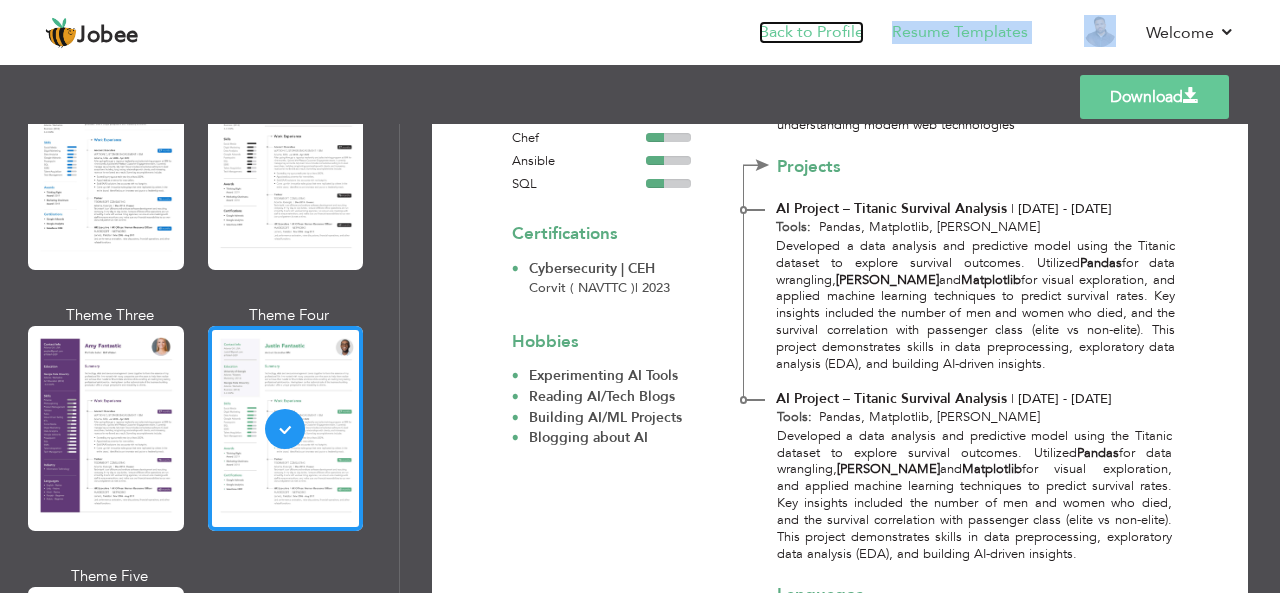 click on "Back to Profile" at bounding box center (811, 32) 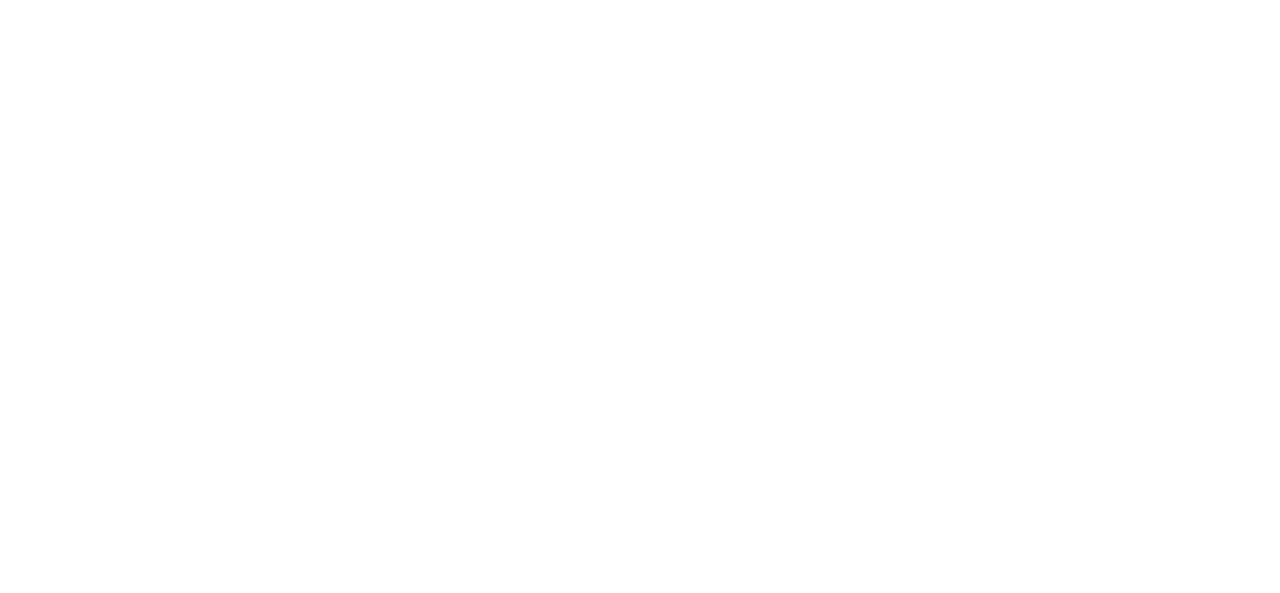 scroll, scrollTop: 0, scrollLeft: 0, axis: both 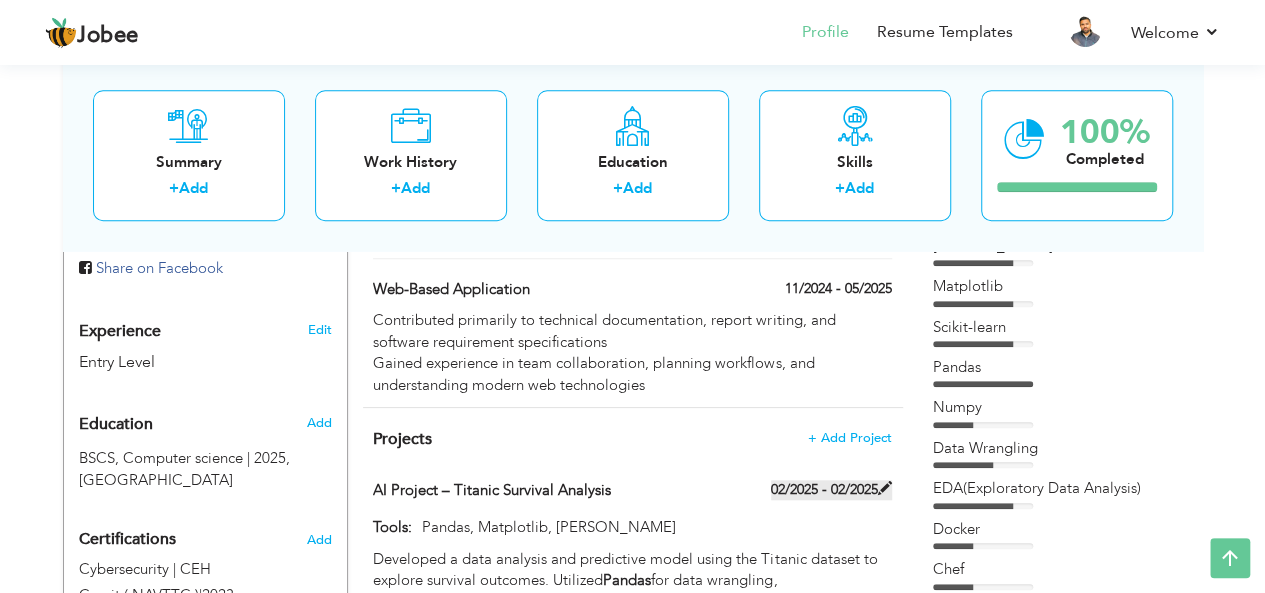 click at bounding box center (885, 488) 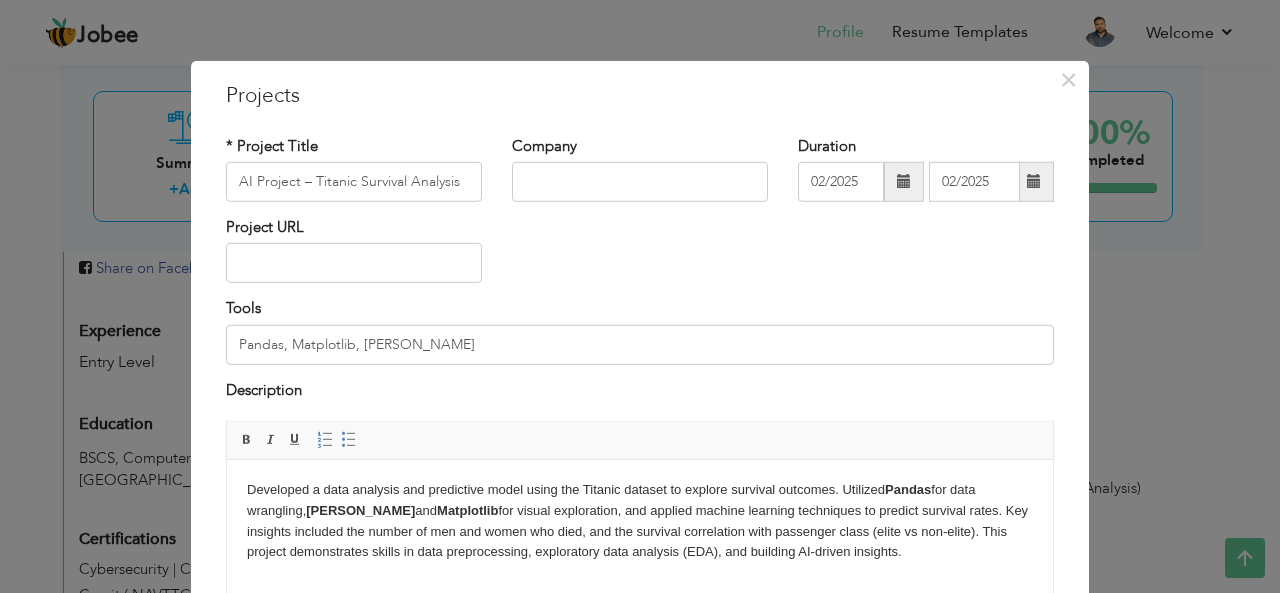click on "Project URL" at bounding box center (640, 257) 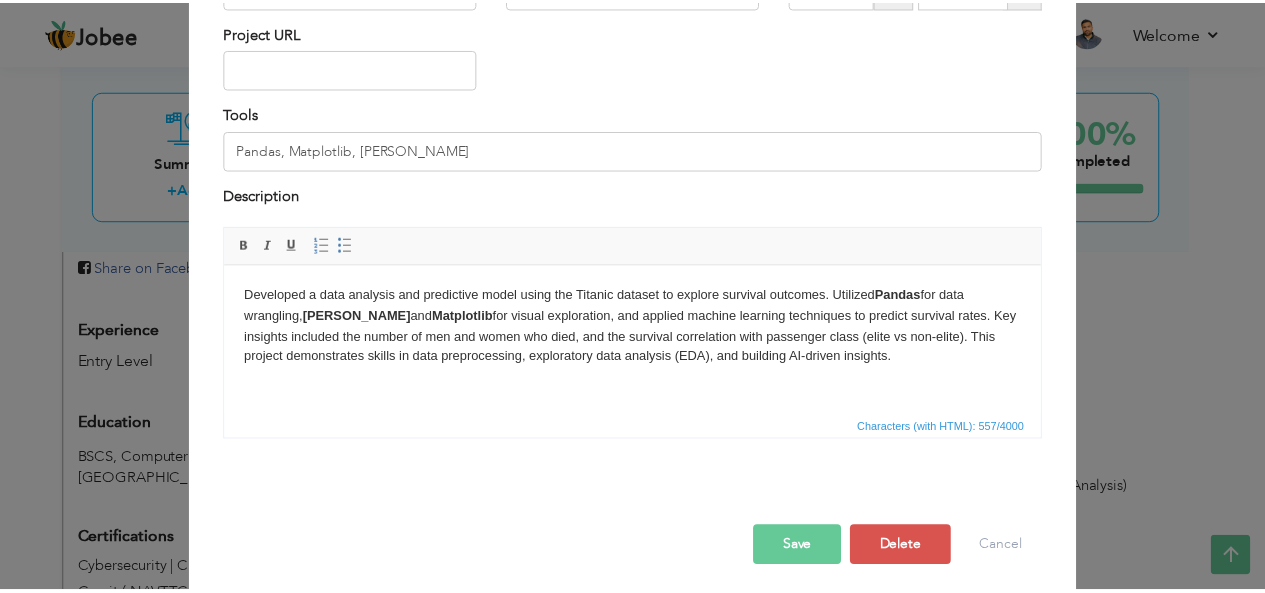 scroll, scrollTop: 202, scrollLeft: 0, axis: vertical 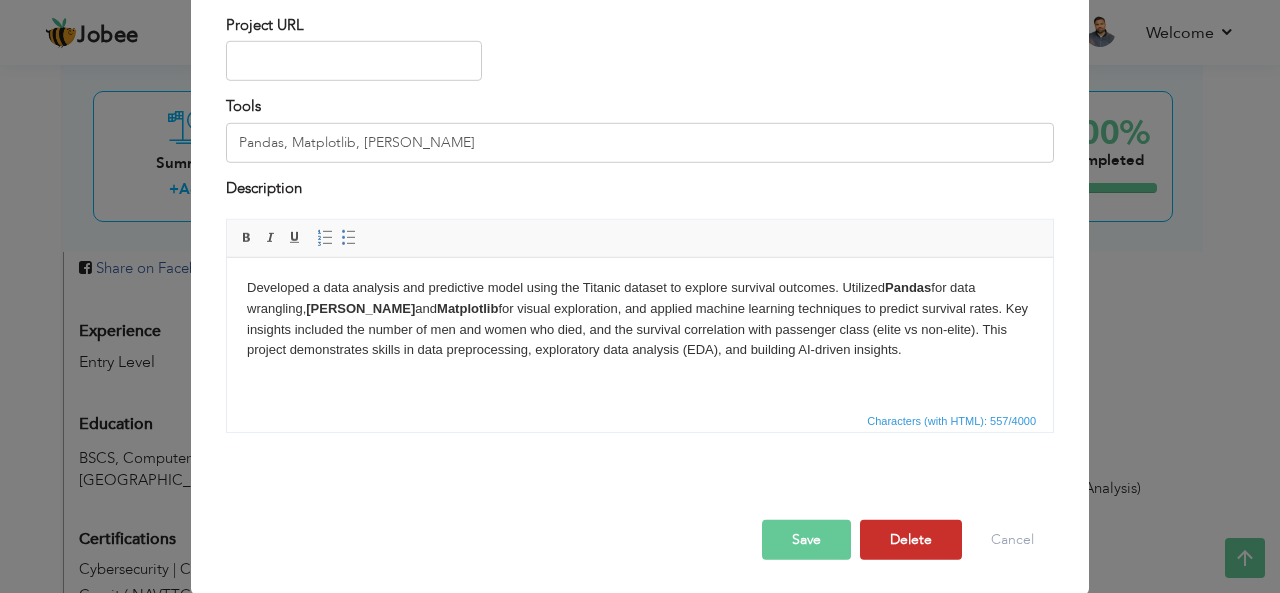 click on "Delete" at bounding box center [911, 540] 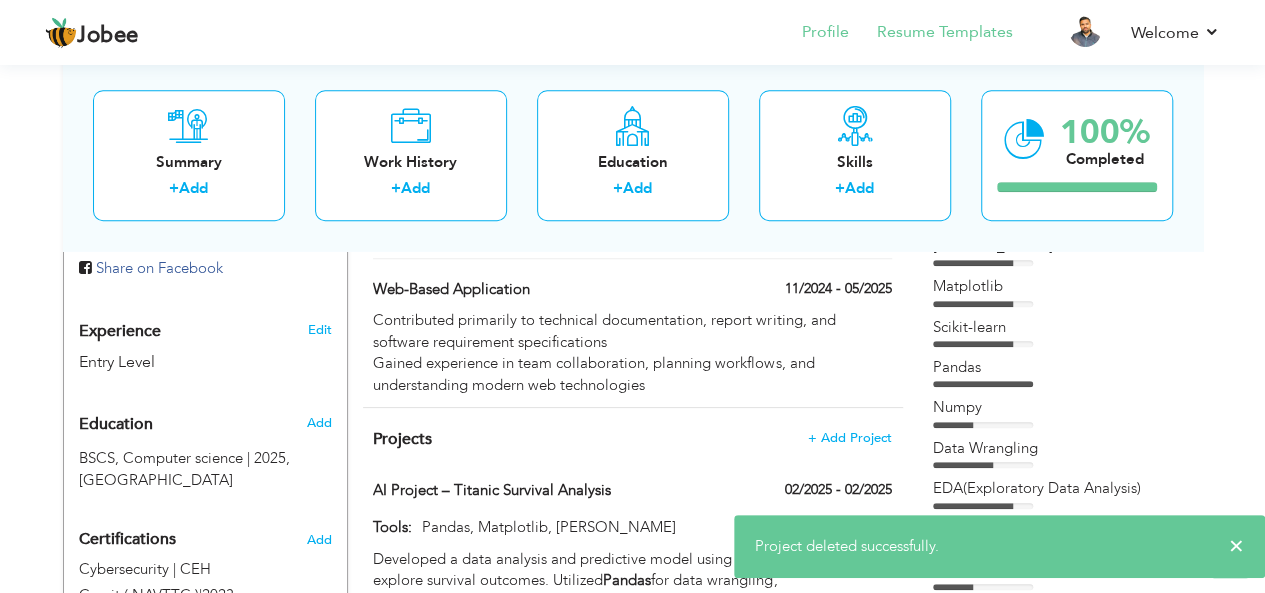 click on "Resume Templates" at bounding box center [931, 34] 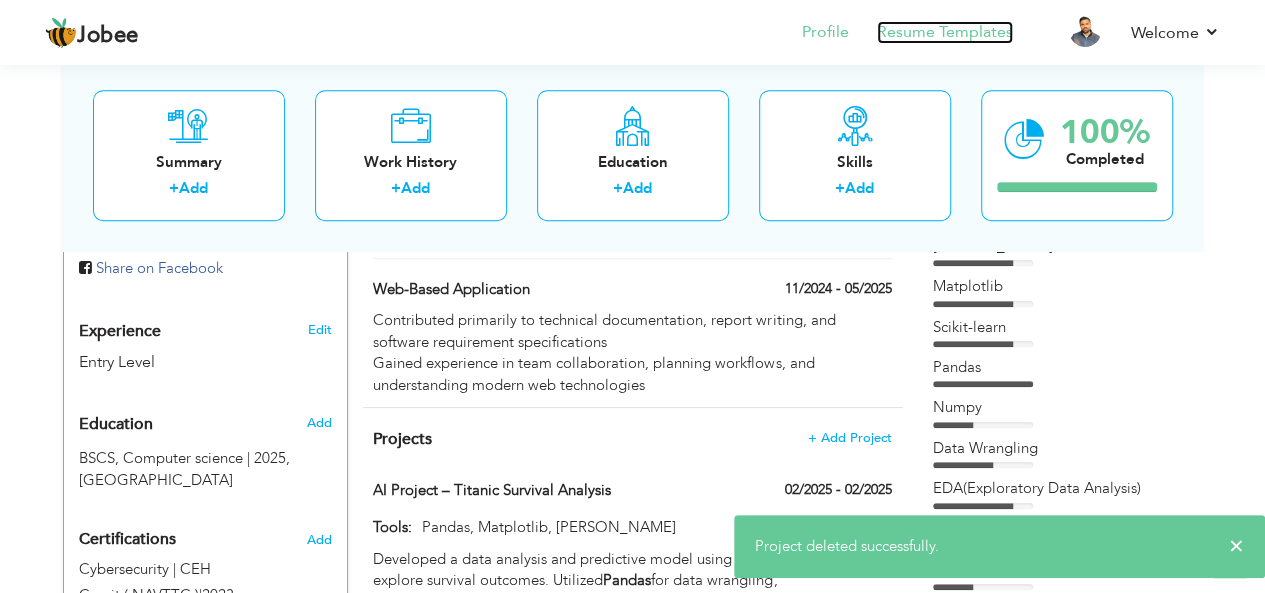 click on "Resume Templates" at bounding box center (945, 32) 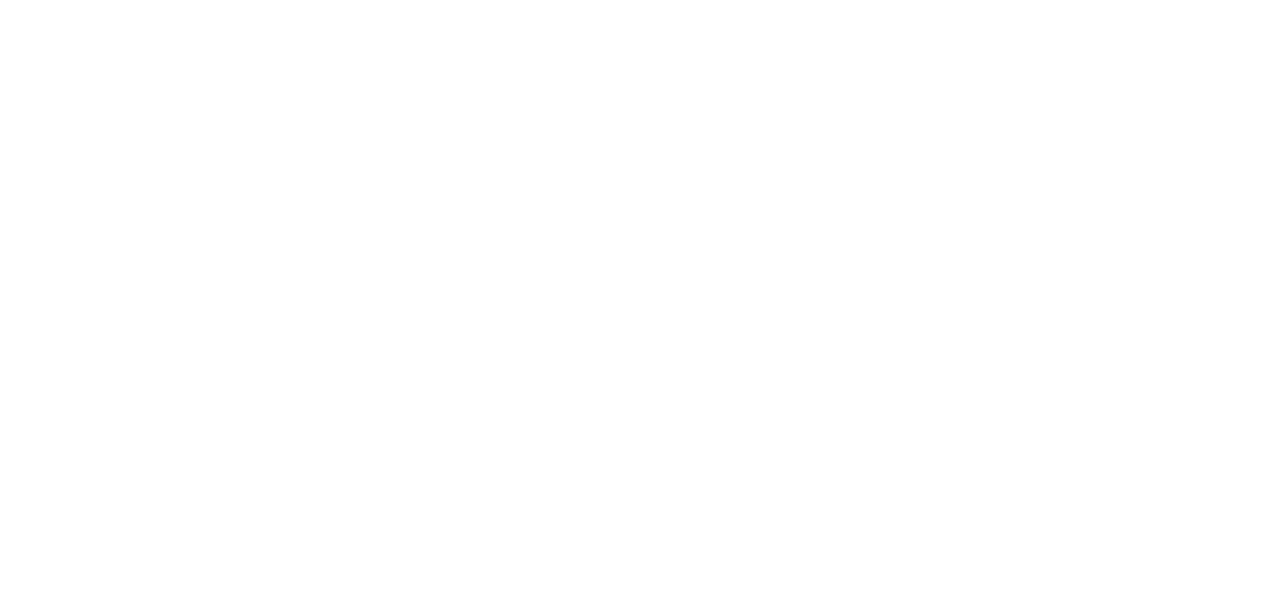 scroll, scrollTop: 0, scrollLeft: 0, axis: both 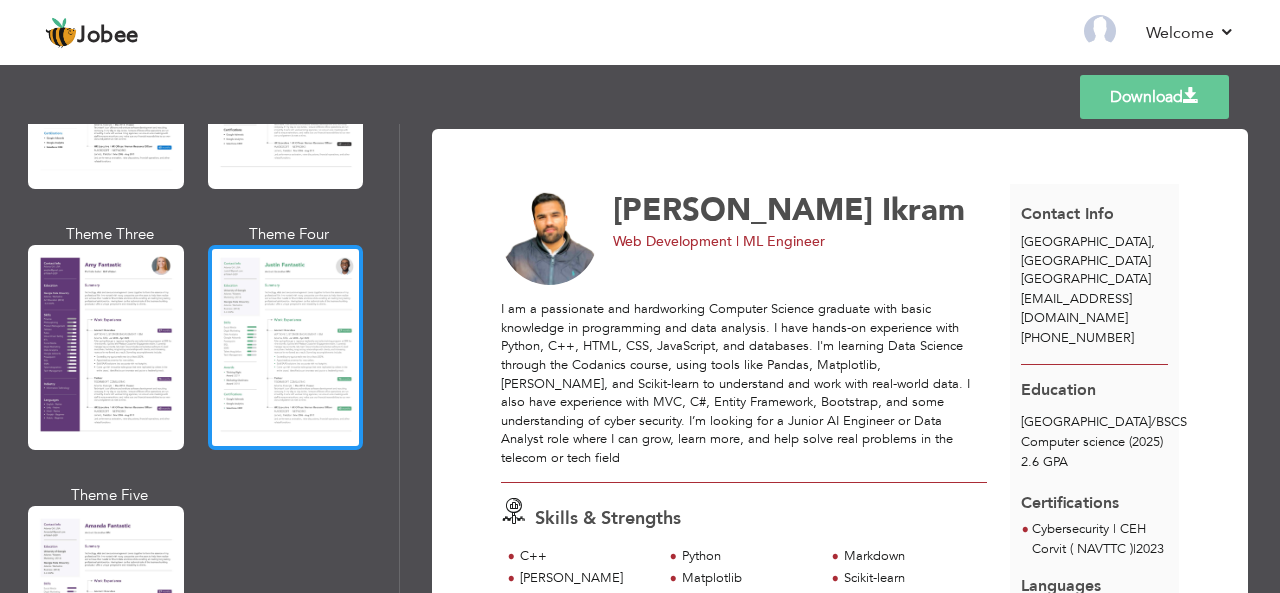 click at bounding box center (286, 347) 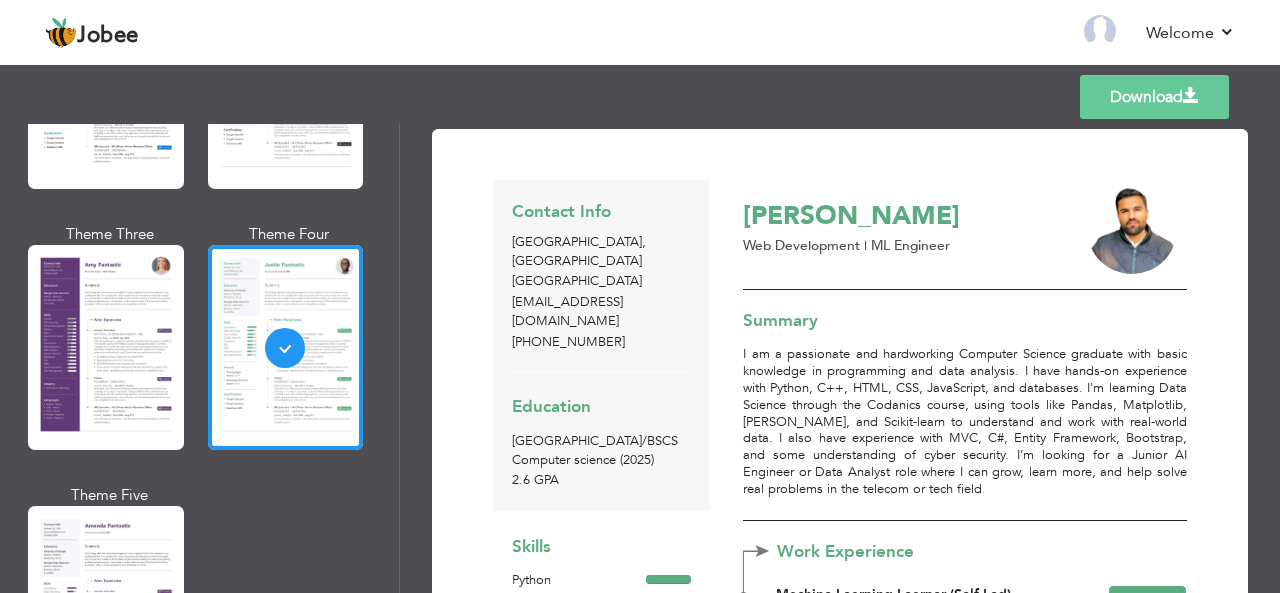 click on "Download
Contact Info
[GEOGRAPHIC_DATA] ,  [GEOGRAPHIC_DATA]  [GEOGRAPHIC_DATA]
[EMAIL_ADDRESS][DOMAIN_NAME]
[PHONE_NUMBER]
Education
[GEOGRAPHIC_DATA]
/
BSCS
Computer science
(2025)
2.6 GPA
C++" at bounding box center (840, 743) 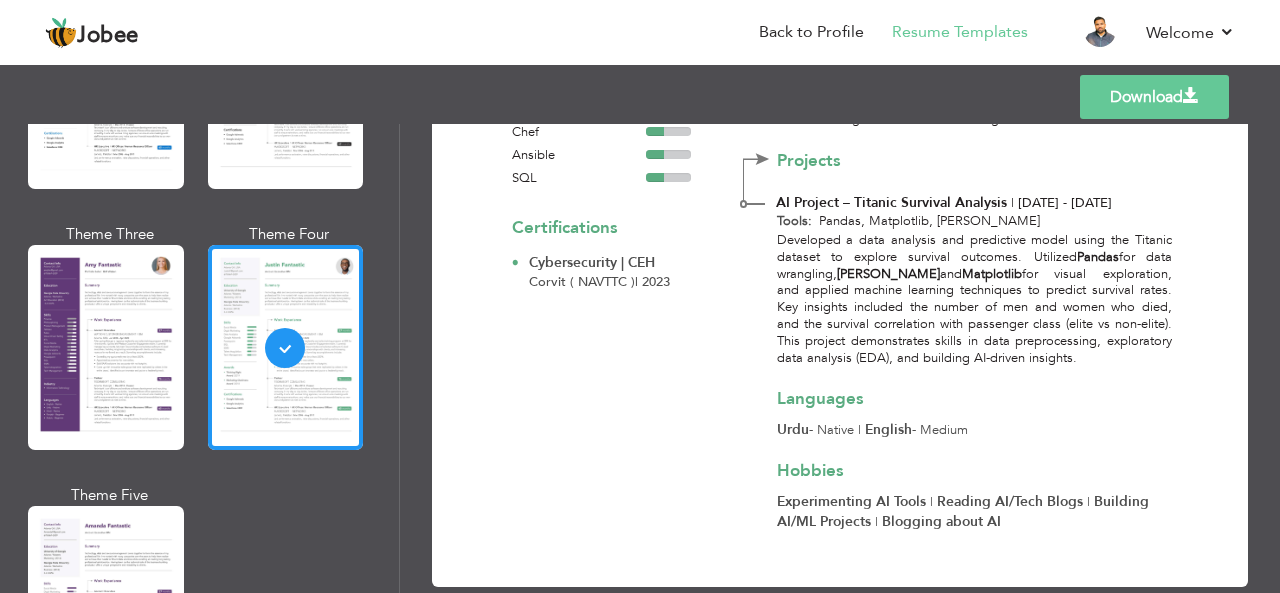 scroll, scrollTop: 786, scrollLeft: 0, axis: vertical 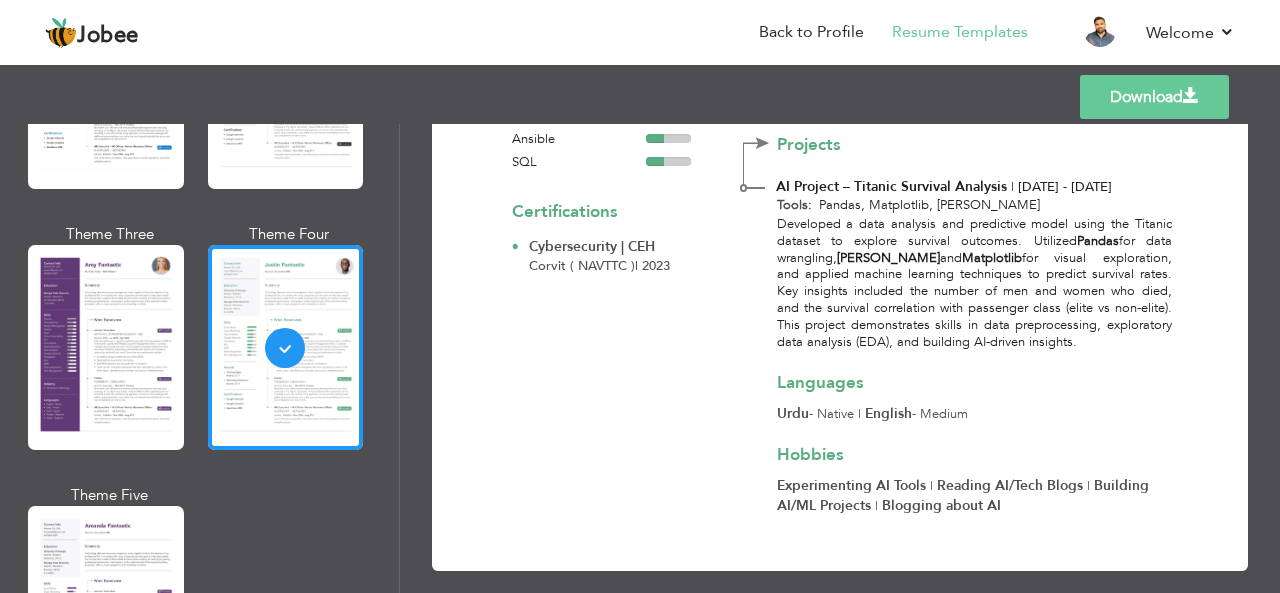 click on "Download" at bounding box center [1154, 97] 